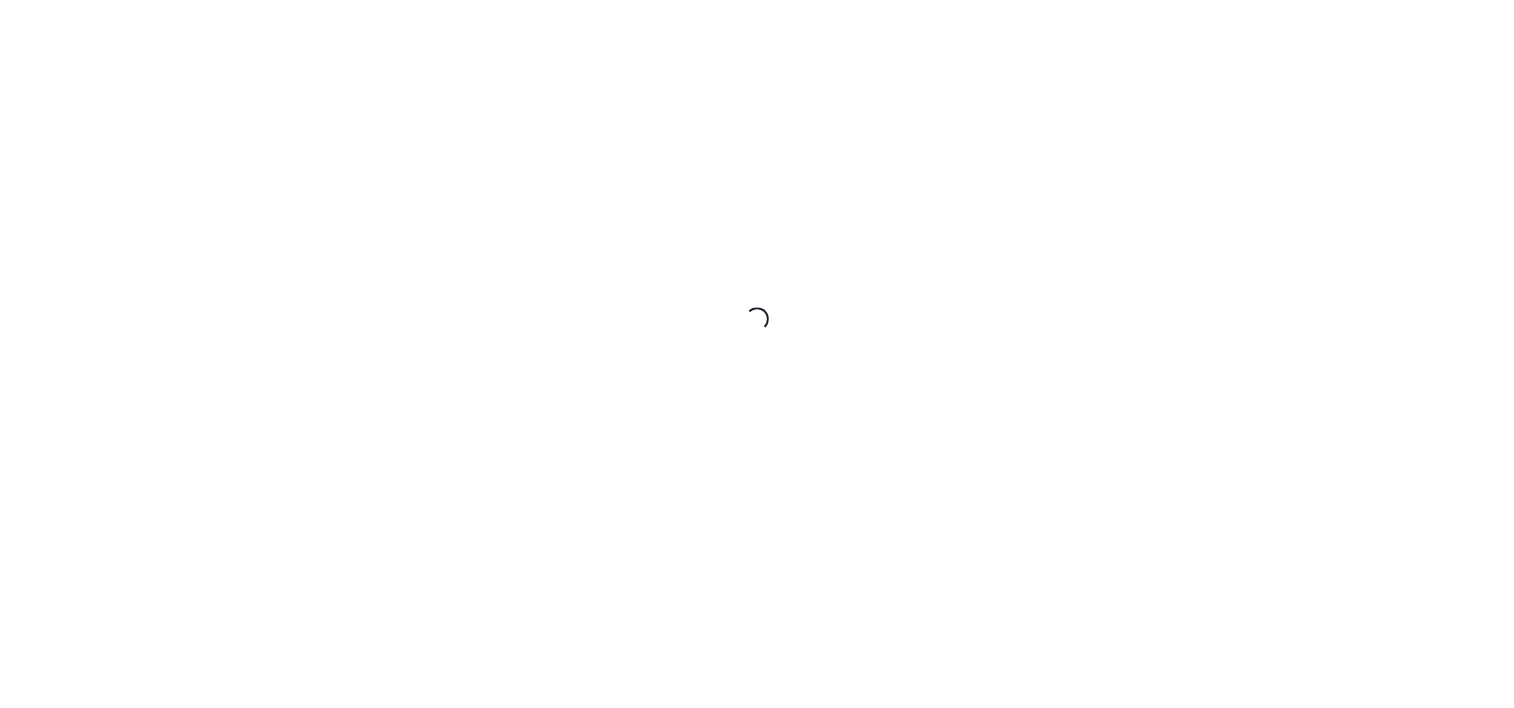 scroll, scrollTop: 0, scrollLeft: 0, axis: both 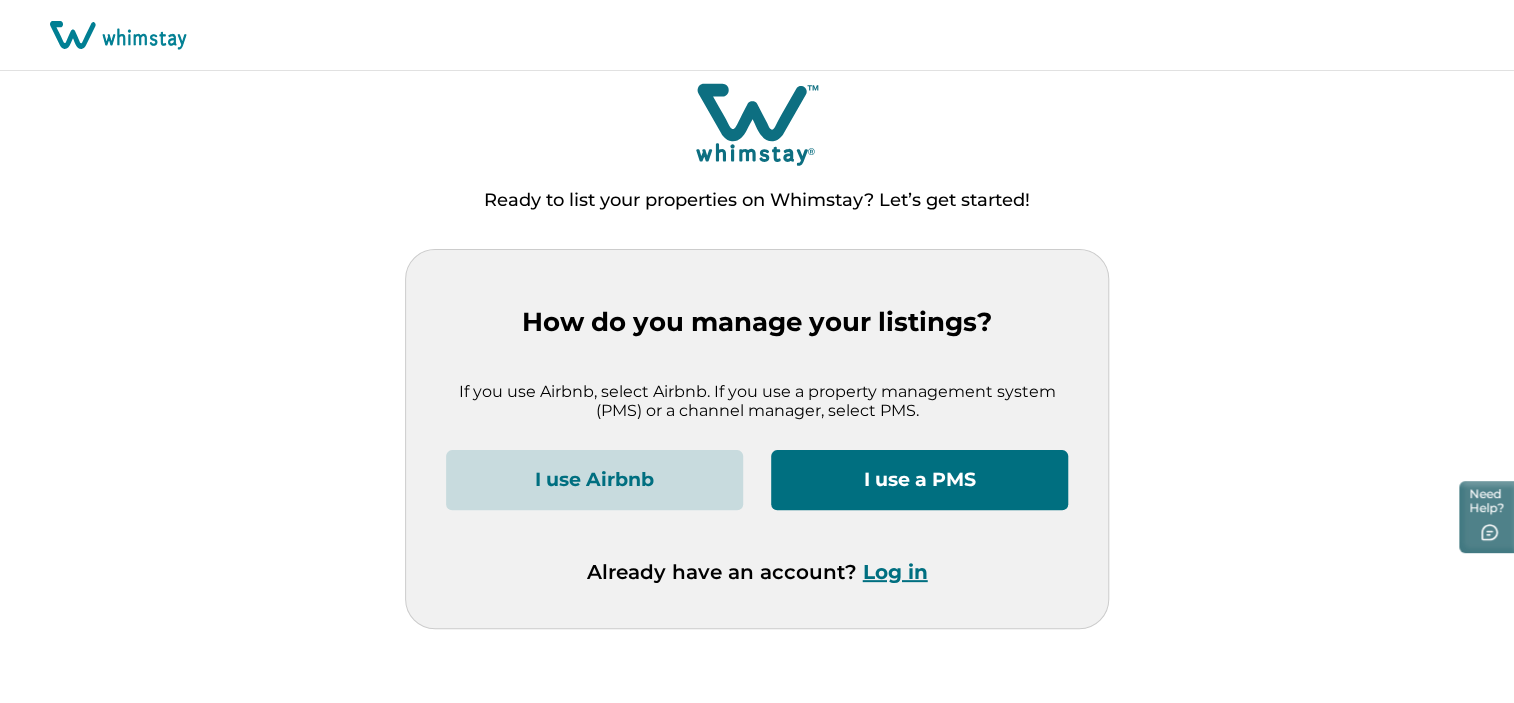 click on "Log in" at bounding box center [895, 572] 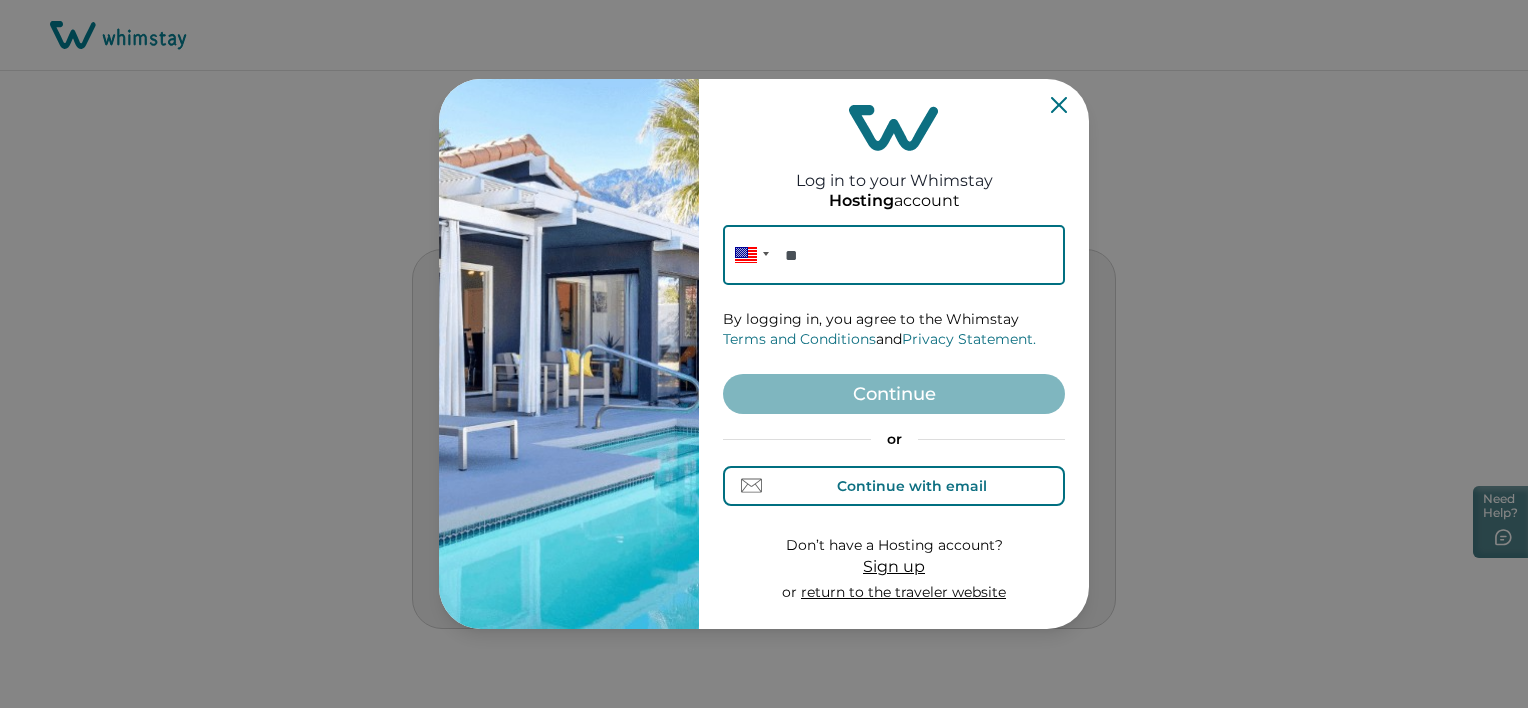 click on "Continue with email" at bounding box center [912, 486] 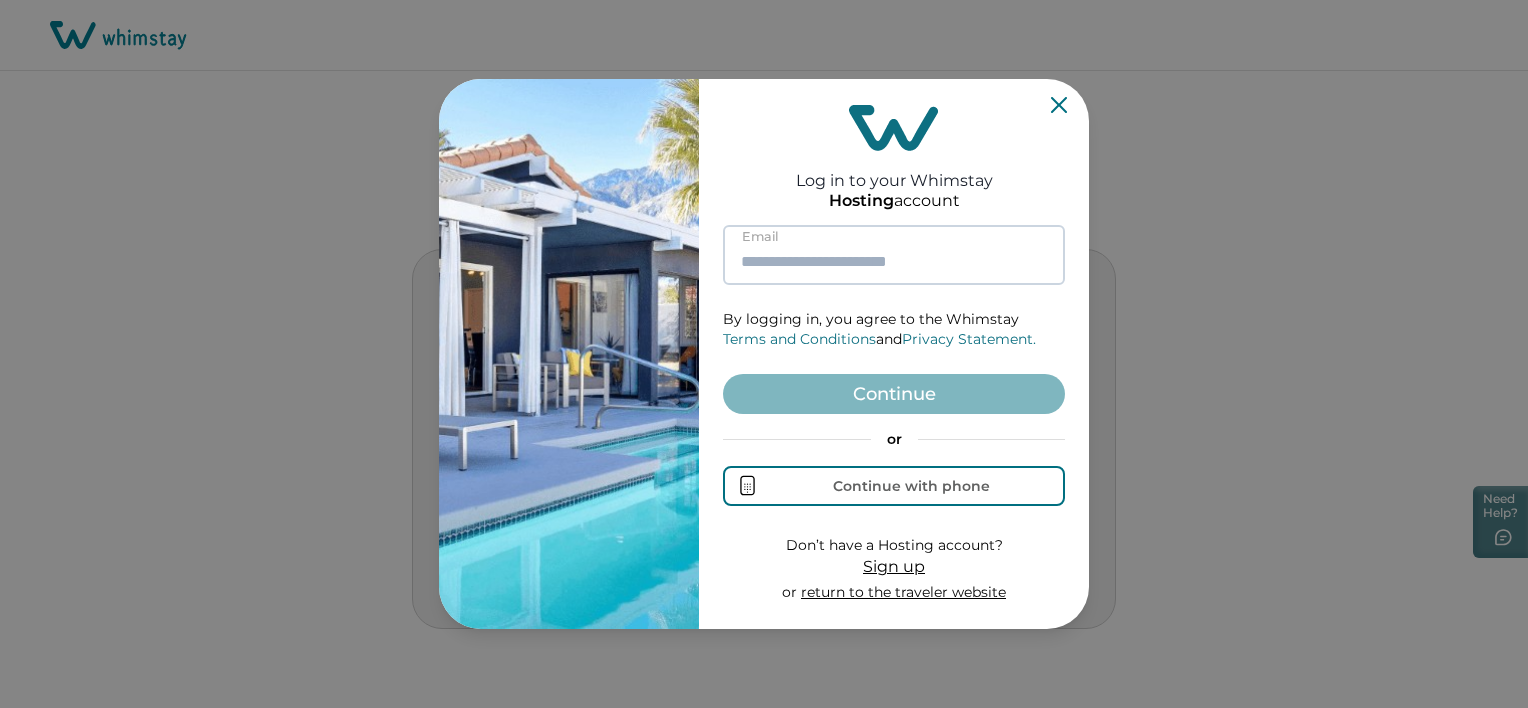 click at bounding box center (894, 255) 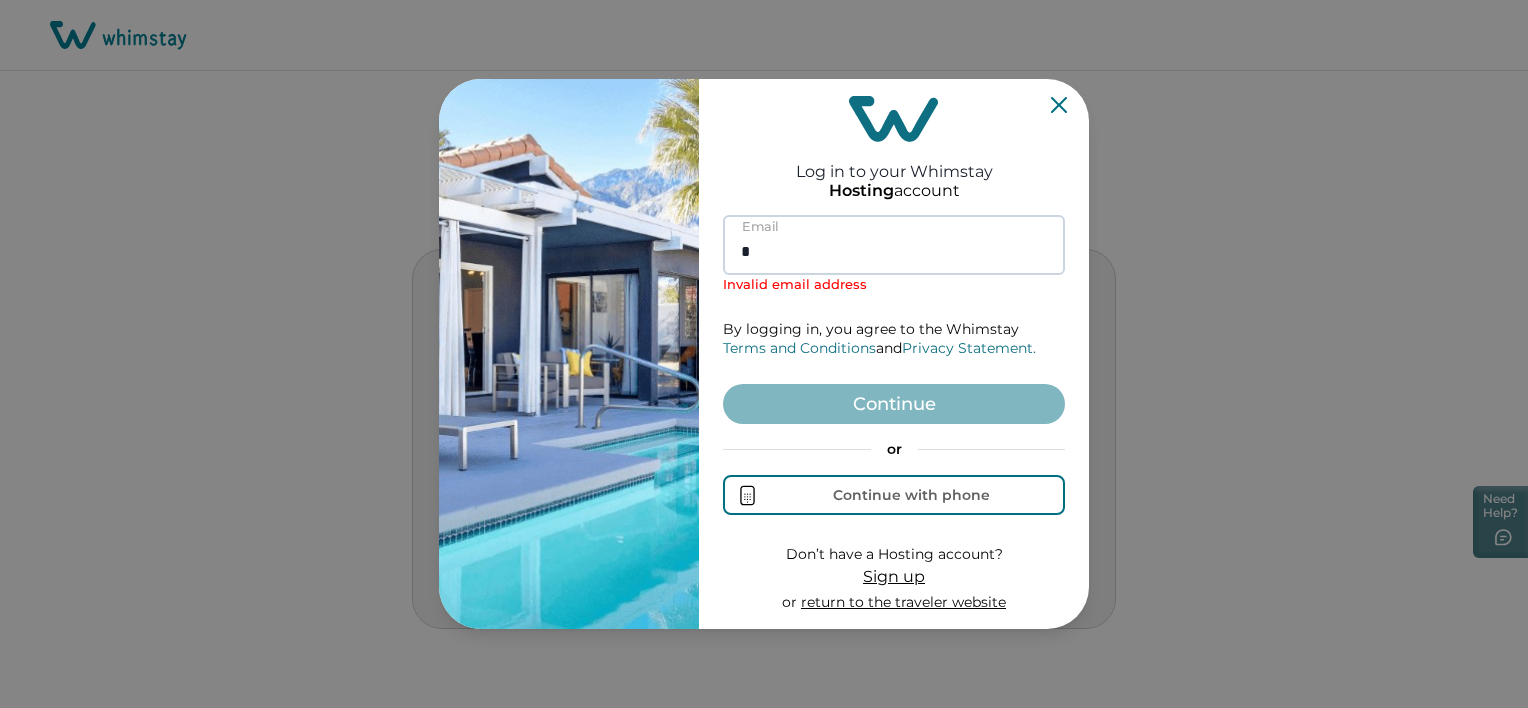 click on "*" at bounding box center (894, 245) 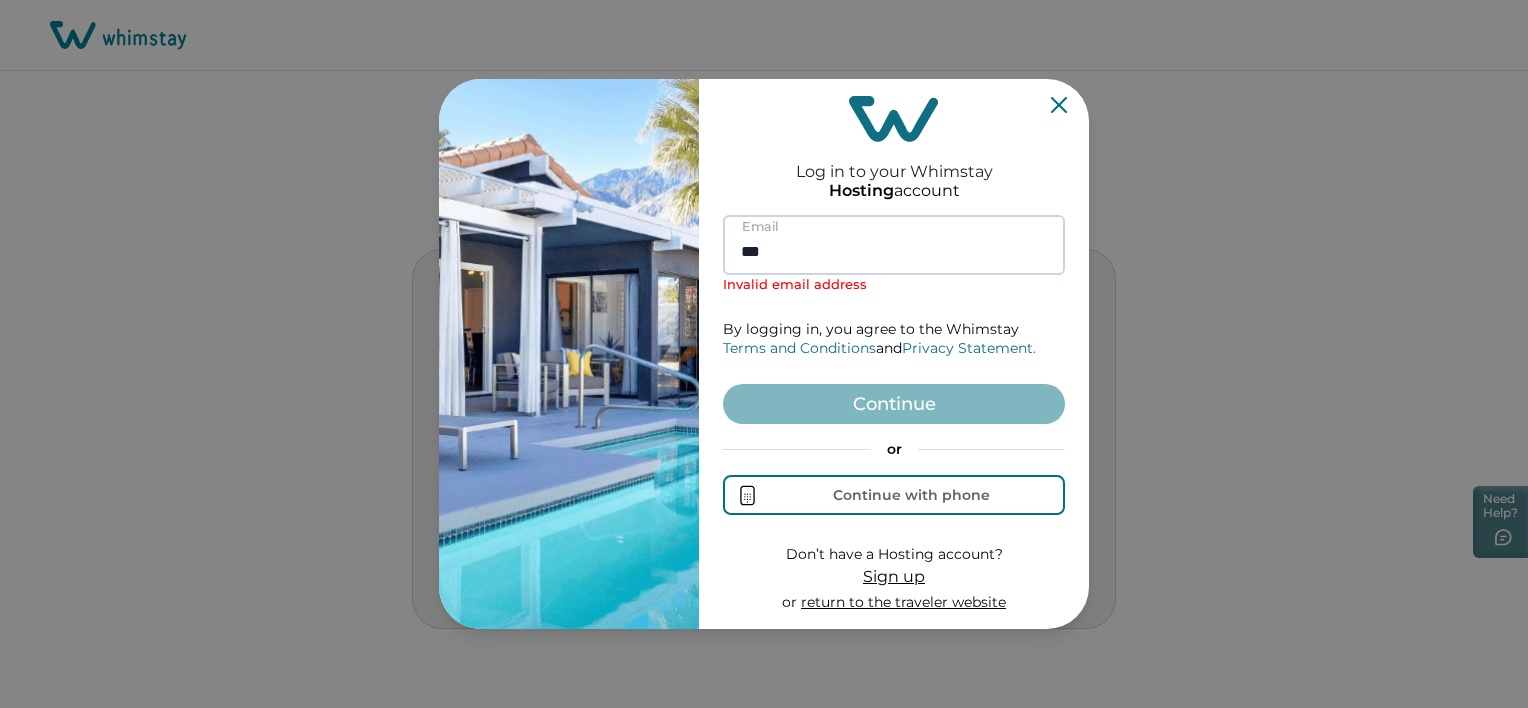 type on "**********" 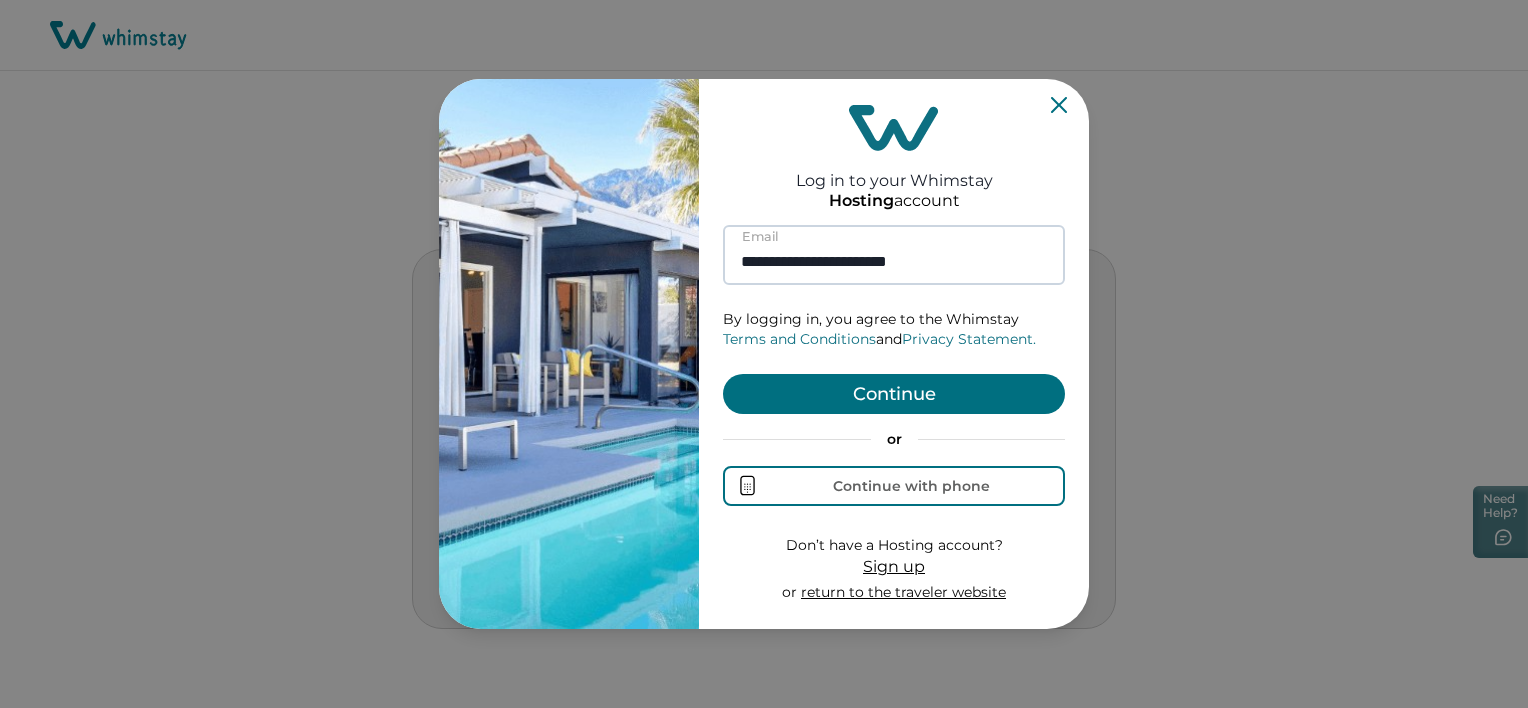 click on "Continue" at bounding box center [894, 394] 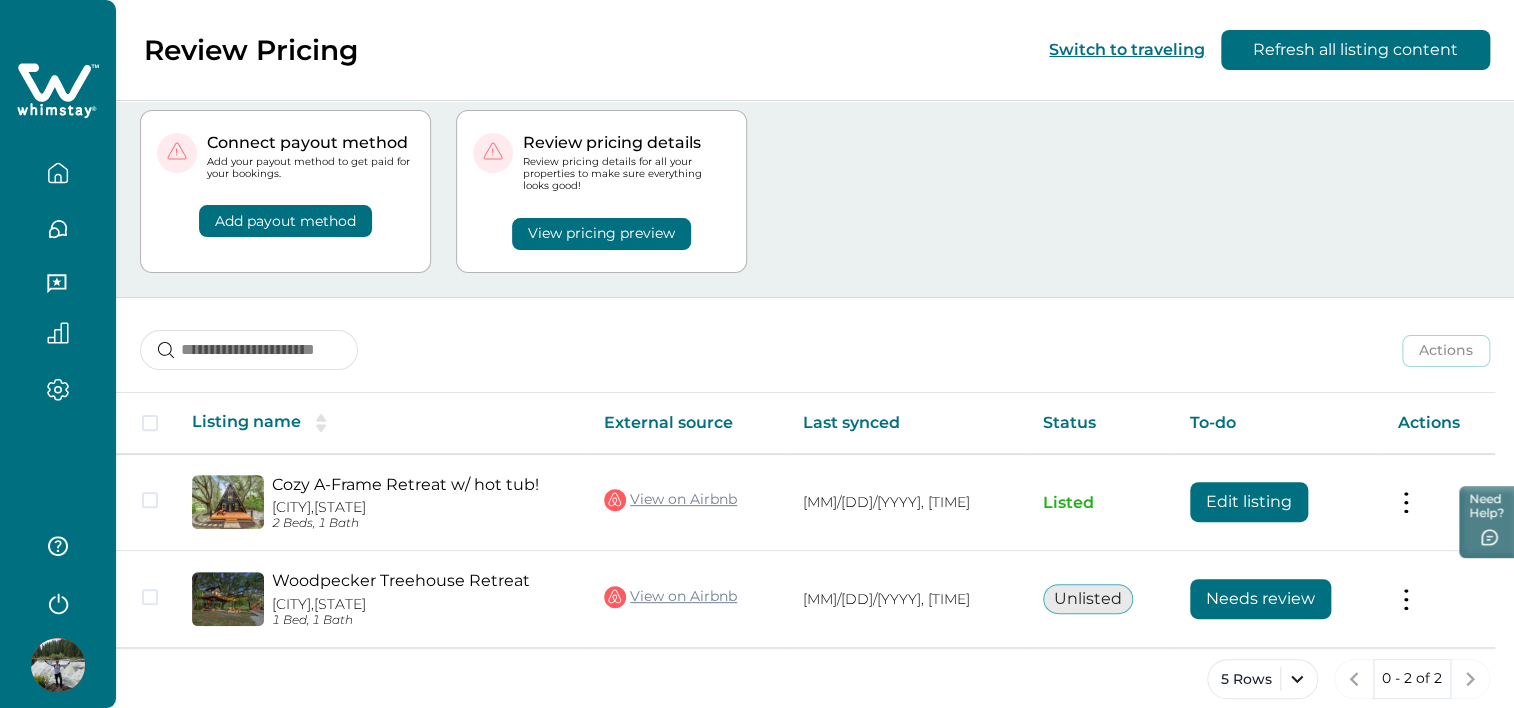 scroll, scrollTop: 67, scrollLeft: 0, axis: vertical 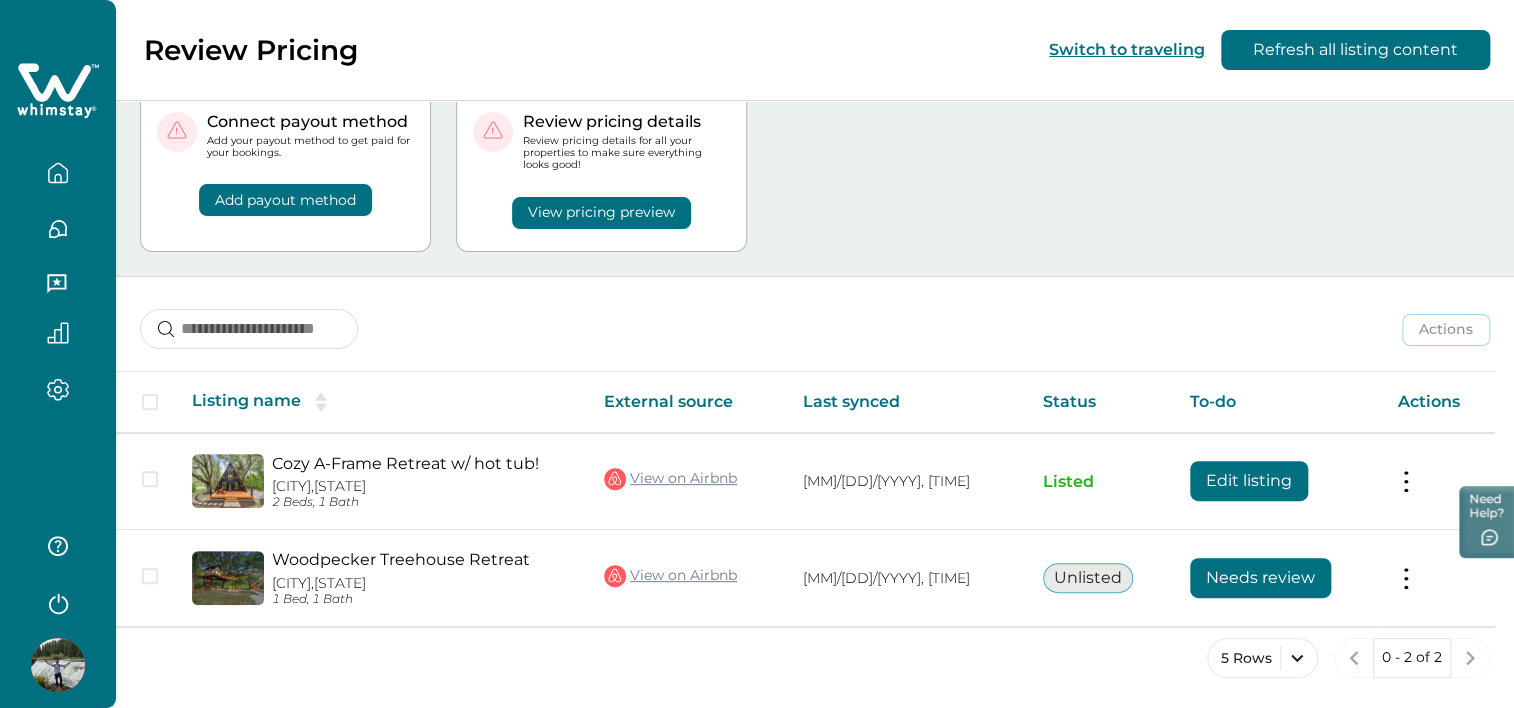 click at bounding box center [58, 602] 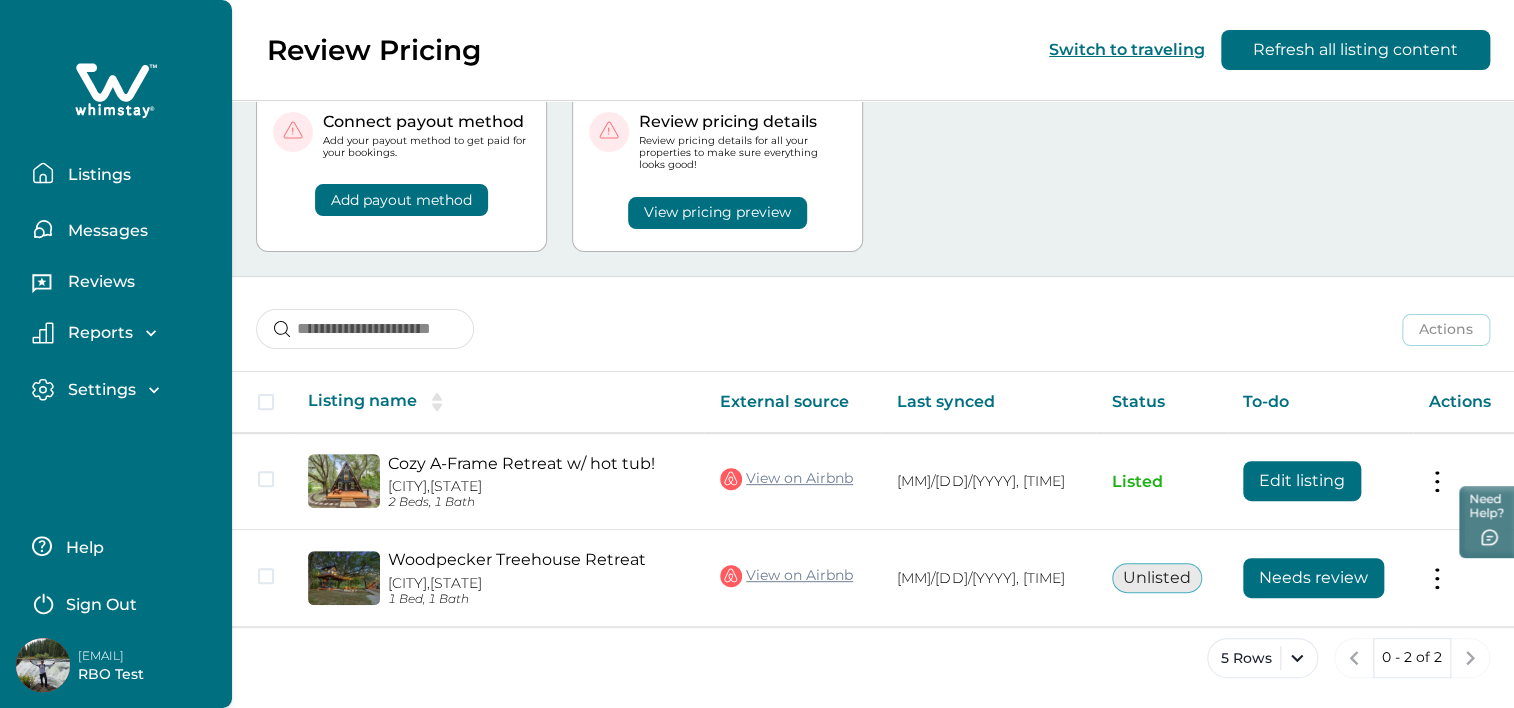 click at bounding box center [43, 602] 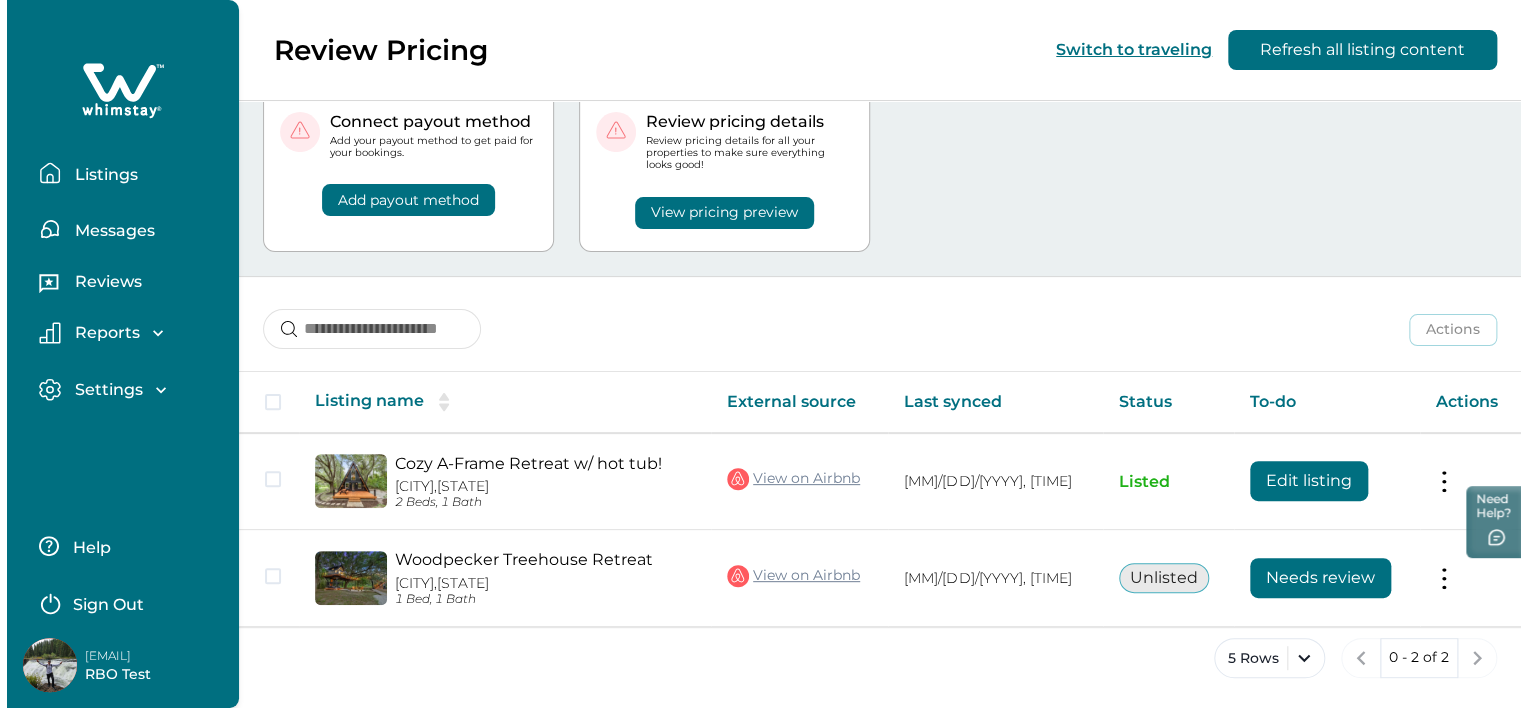 scroll, scrollTop: 0, scrollLeft: 0, axis: both 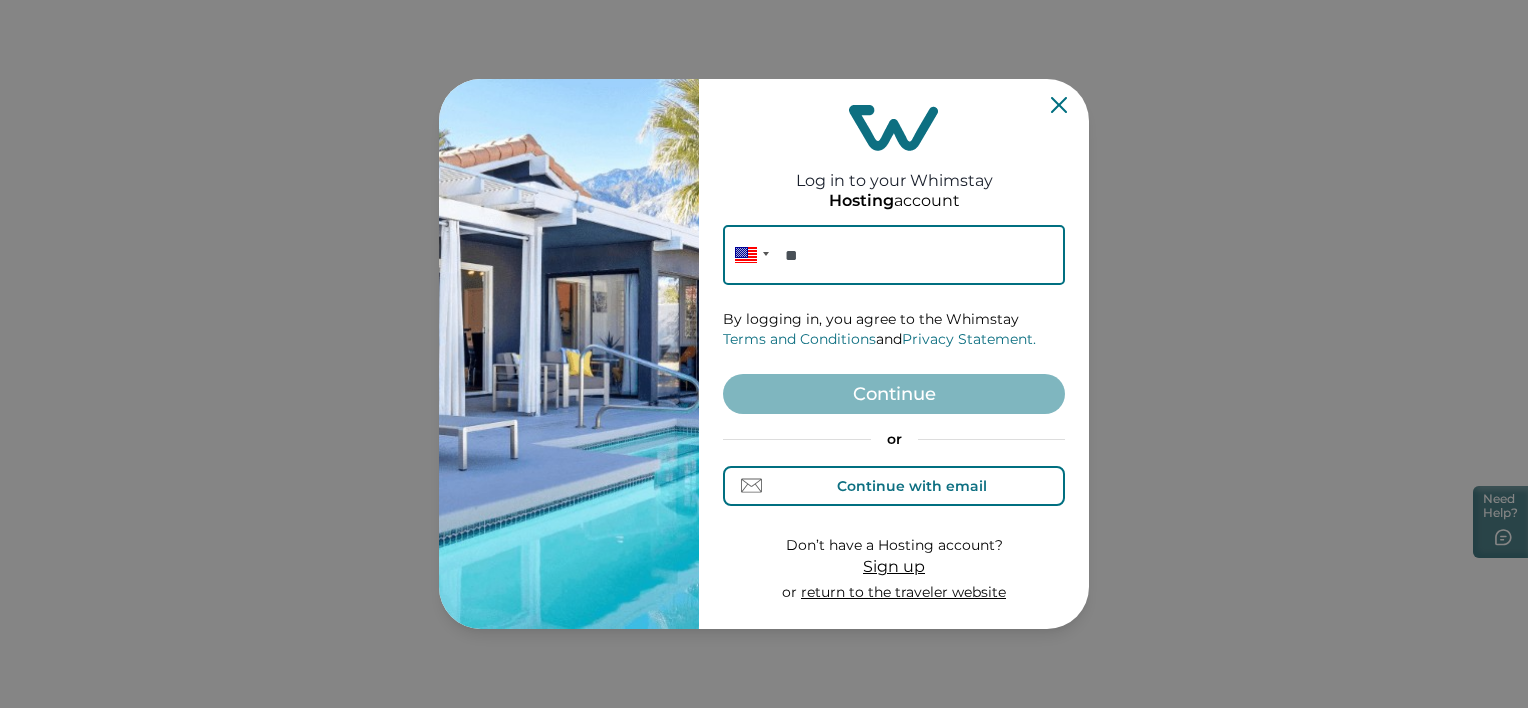 click on "Continue with email" at bounding box center (894, 485) 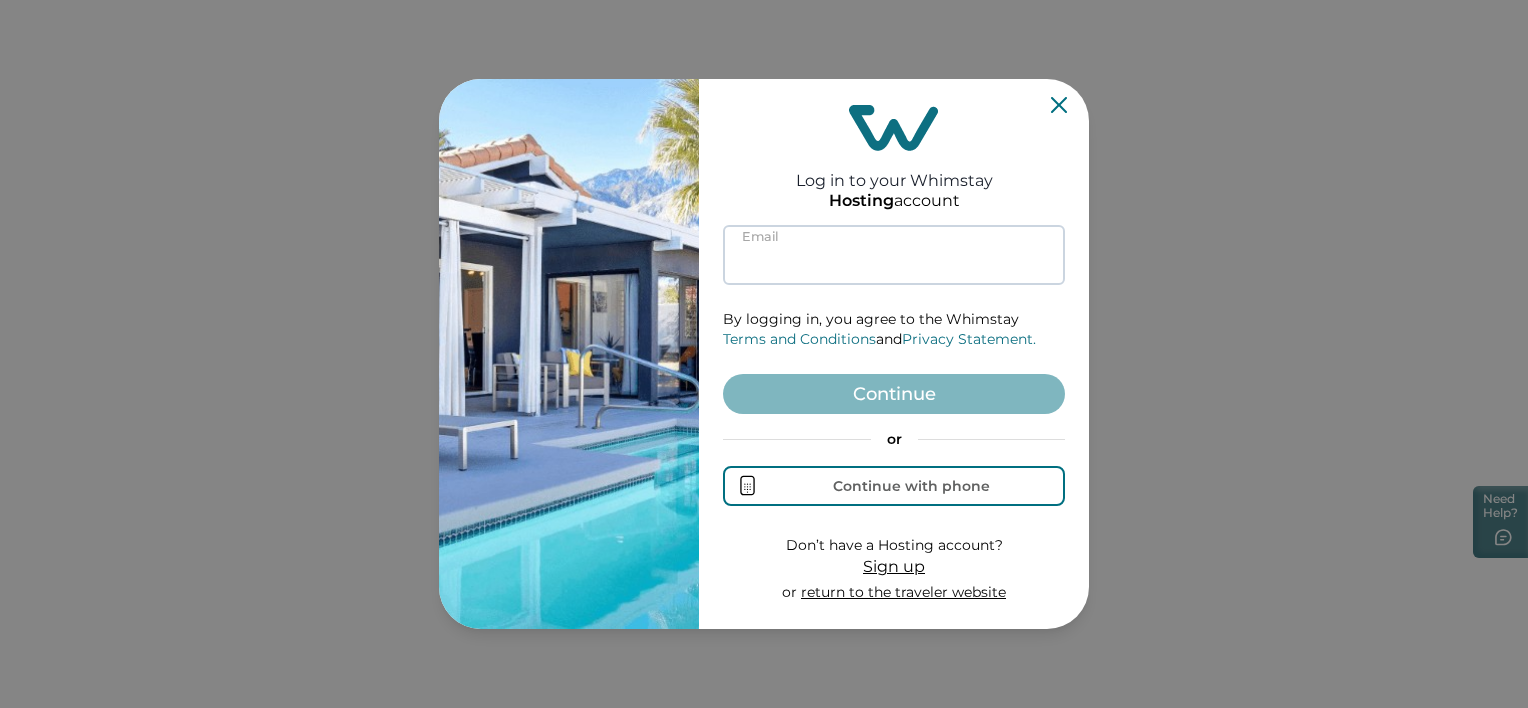 click at bounding box center [894, 255] 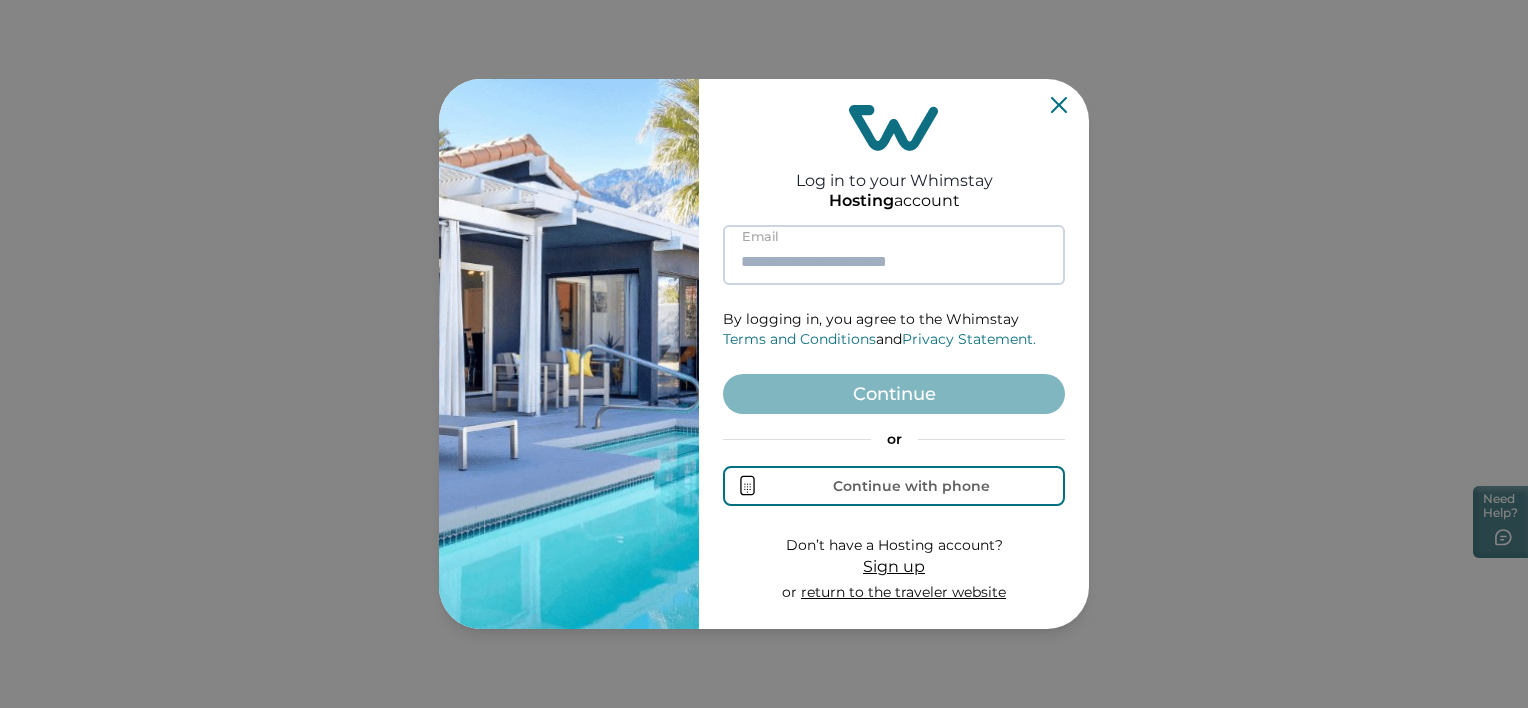 type on "**********" 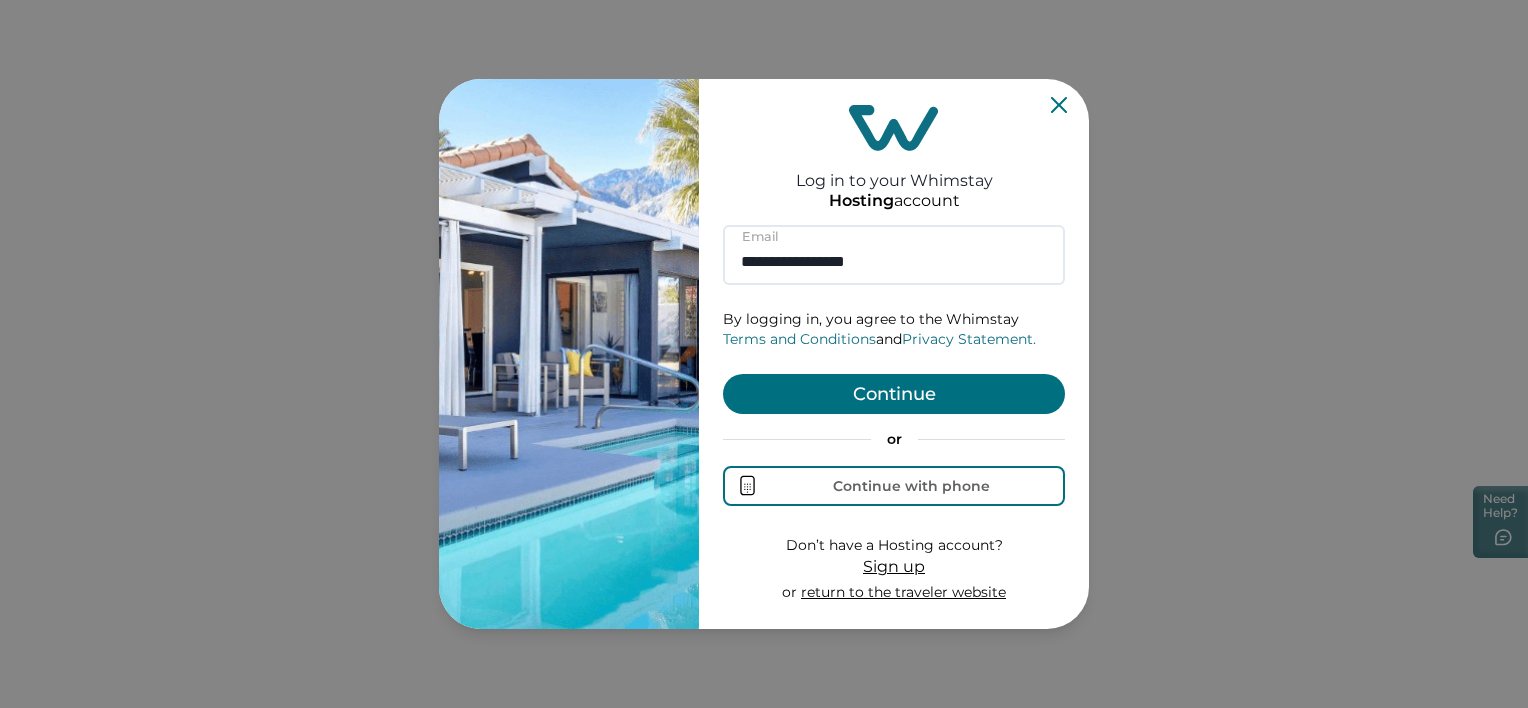 click on "Continue" at bounding box center [894, 394] 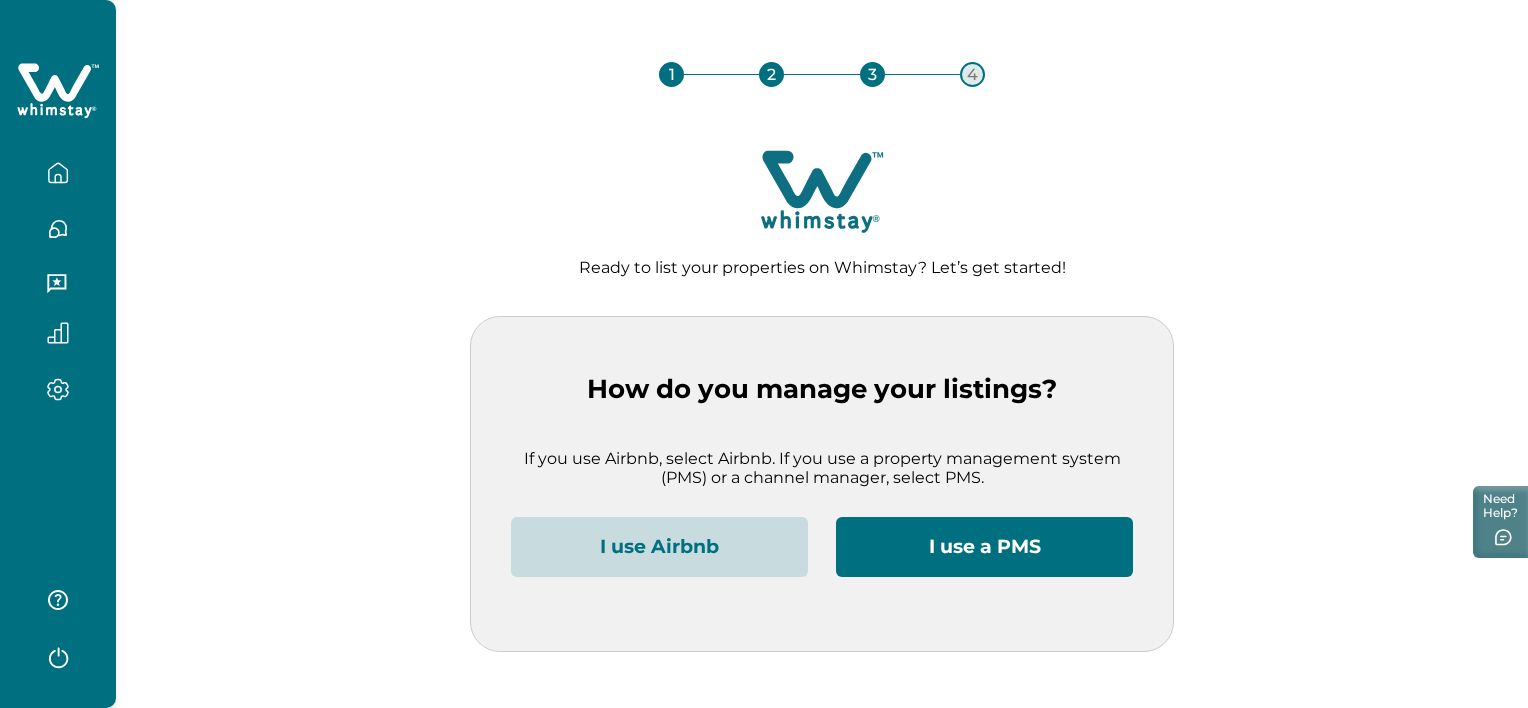 click at bounding box center [58, 173] 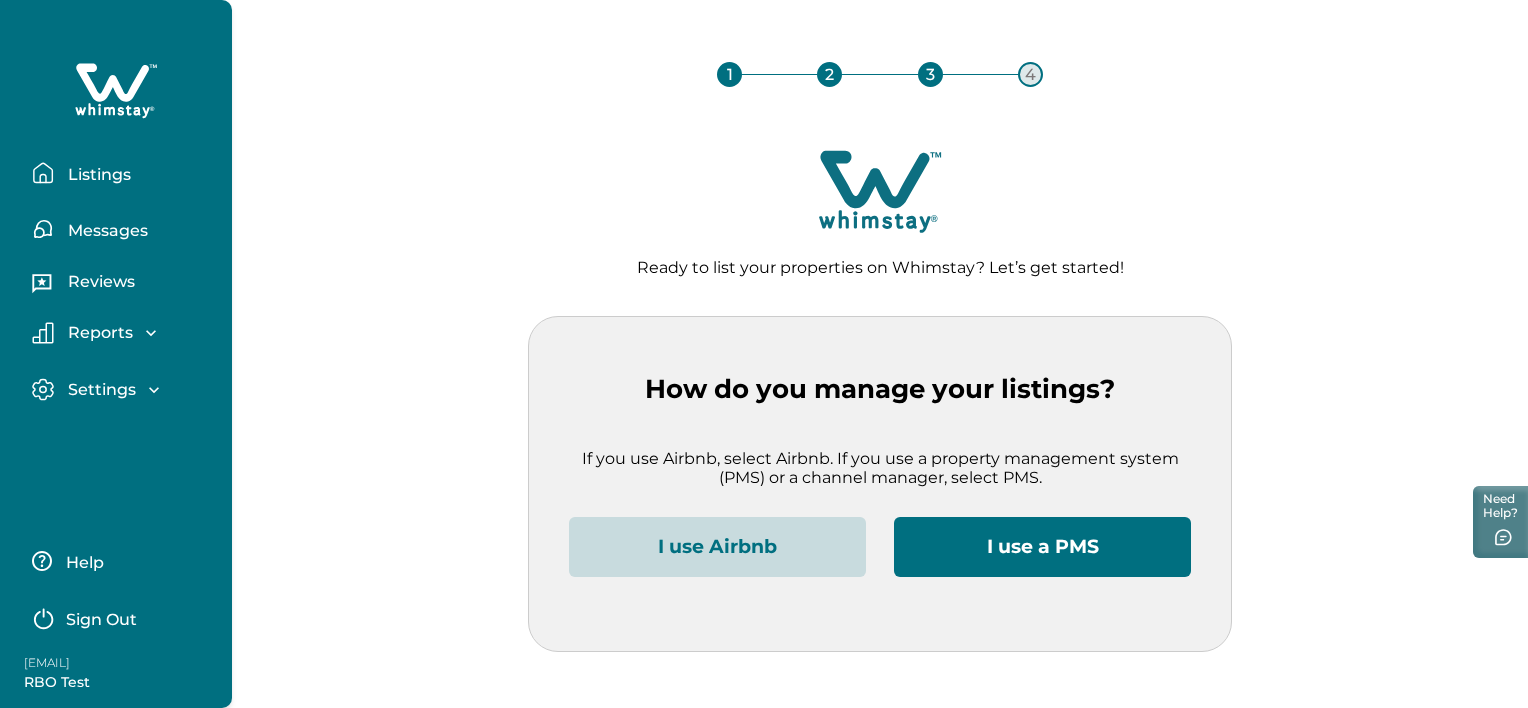 click on "Listings" at bounding box center (124, 173) 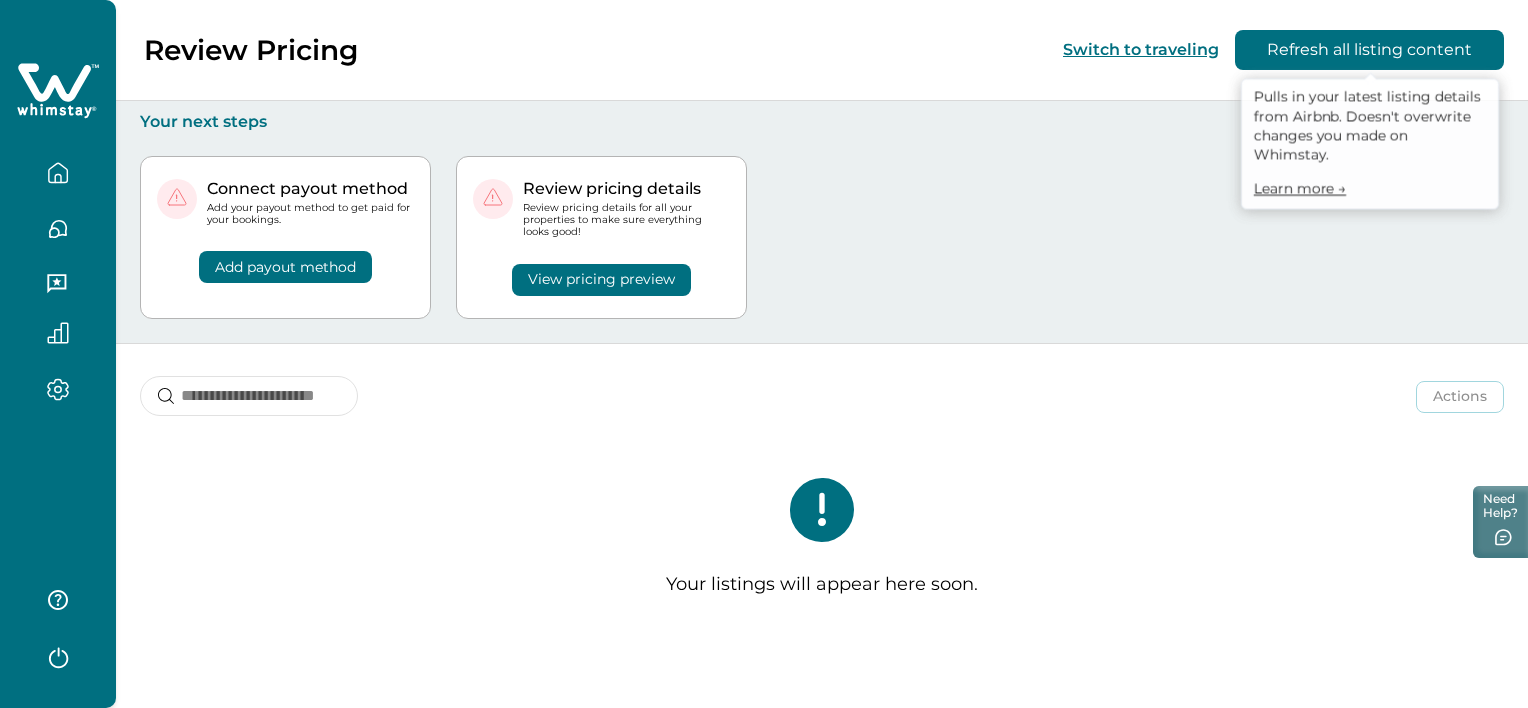 click on "Refresh all listing content" at bounding box center (1369, 50) 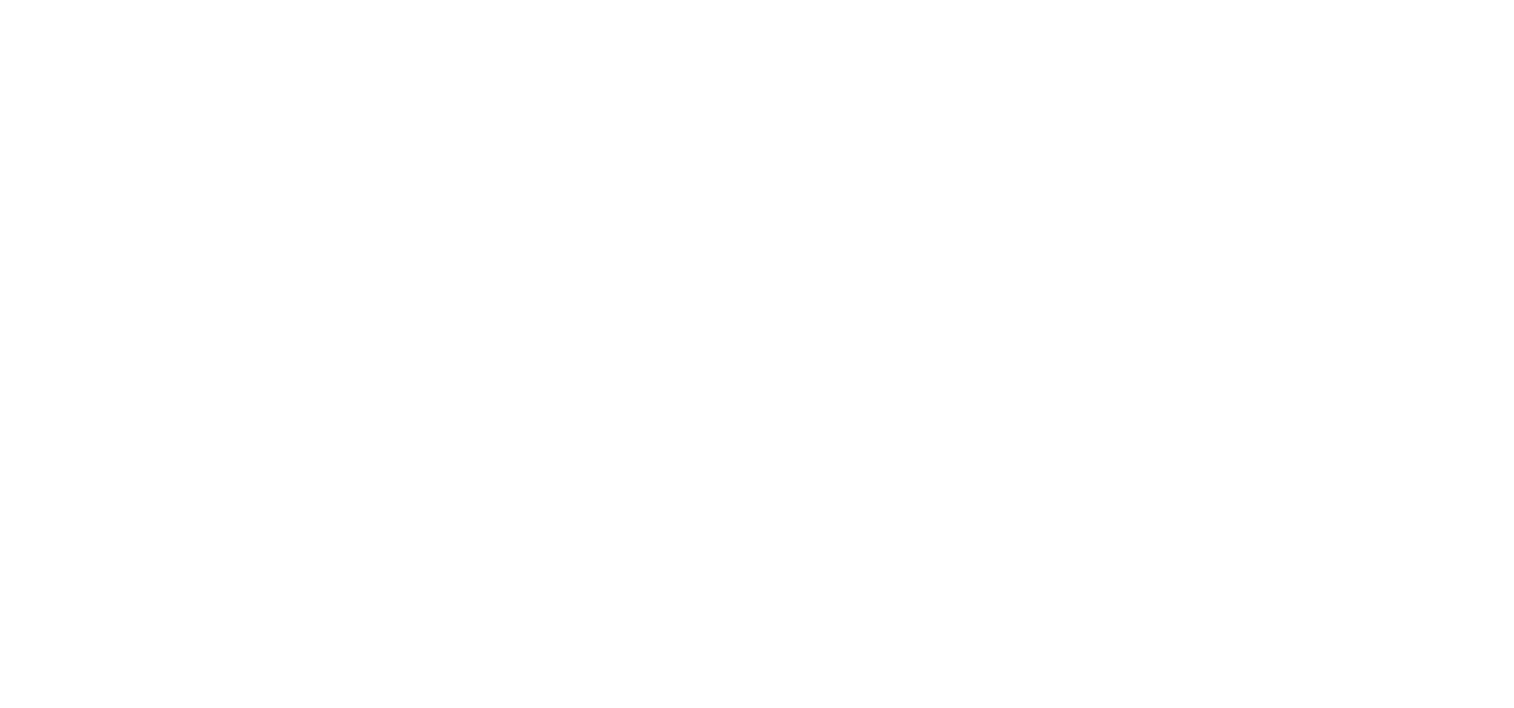 scroll, scrollTop: 0, scrollLeft: 0, axis: both 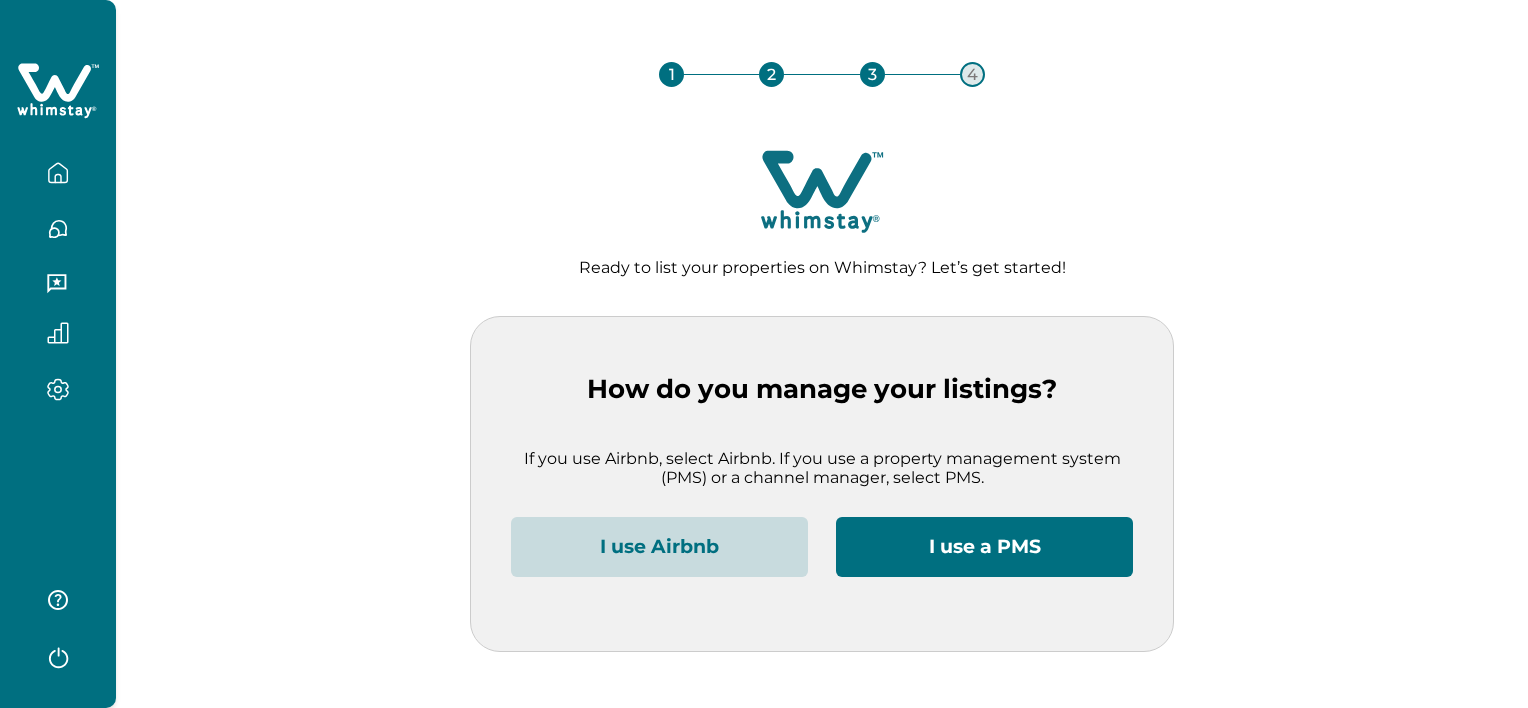 click at bounding box center [58, 656] 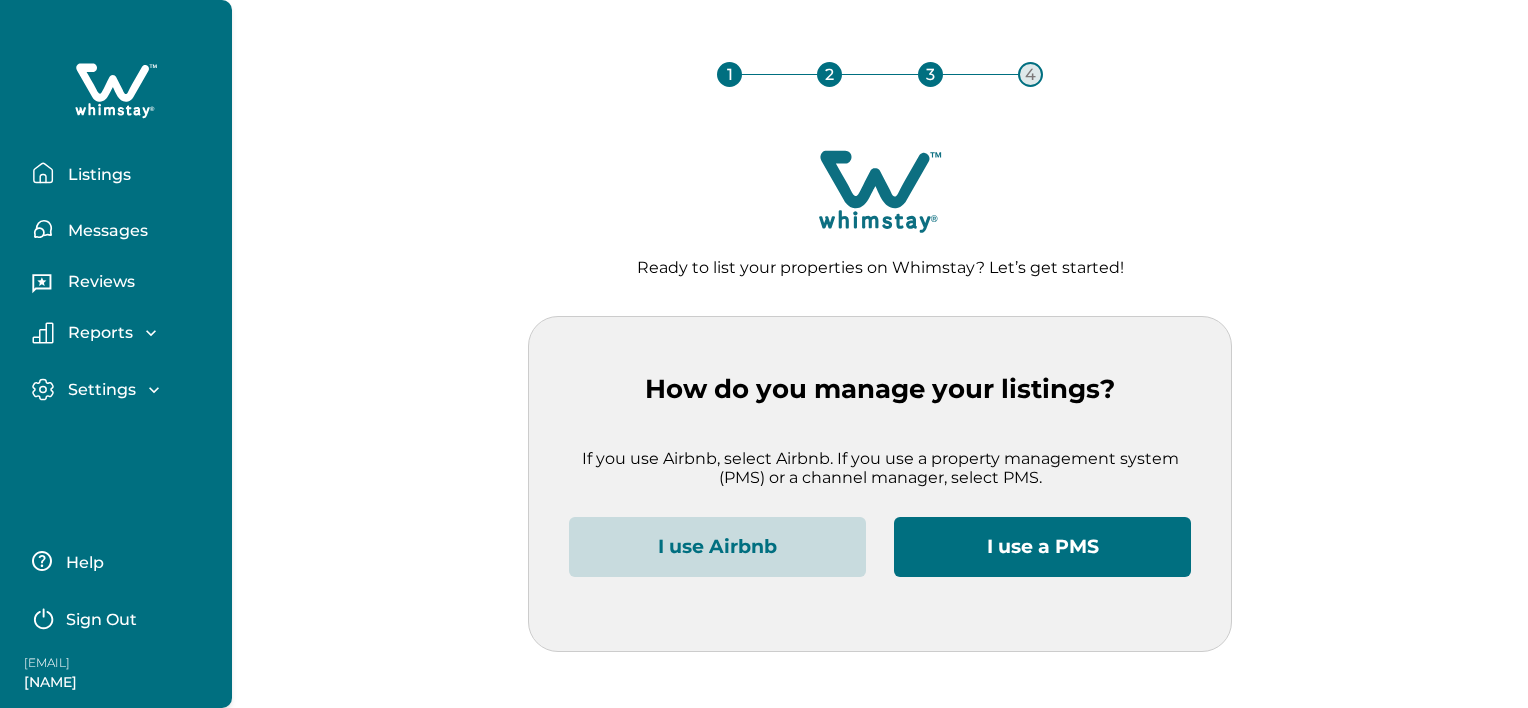 click on "Sign Out" at bounding box center [101, 620] 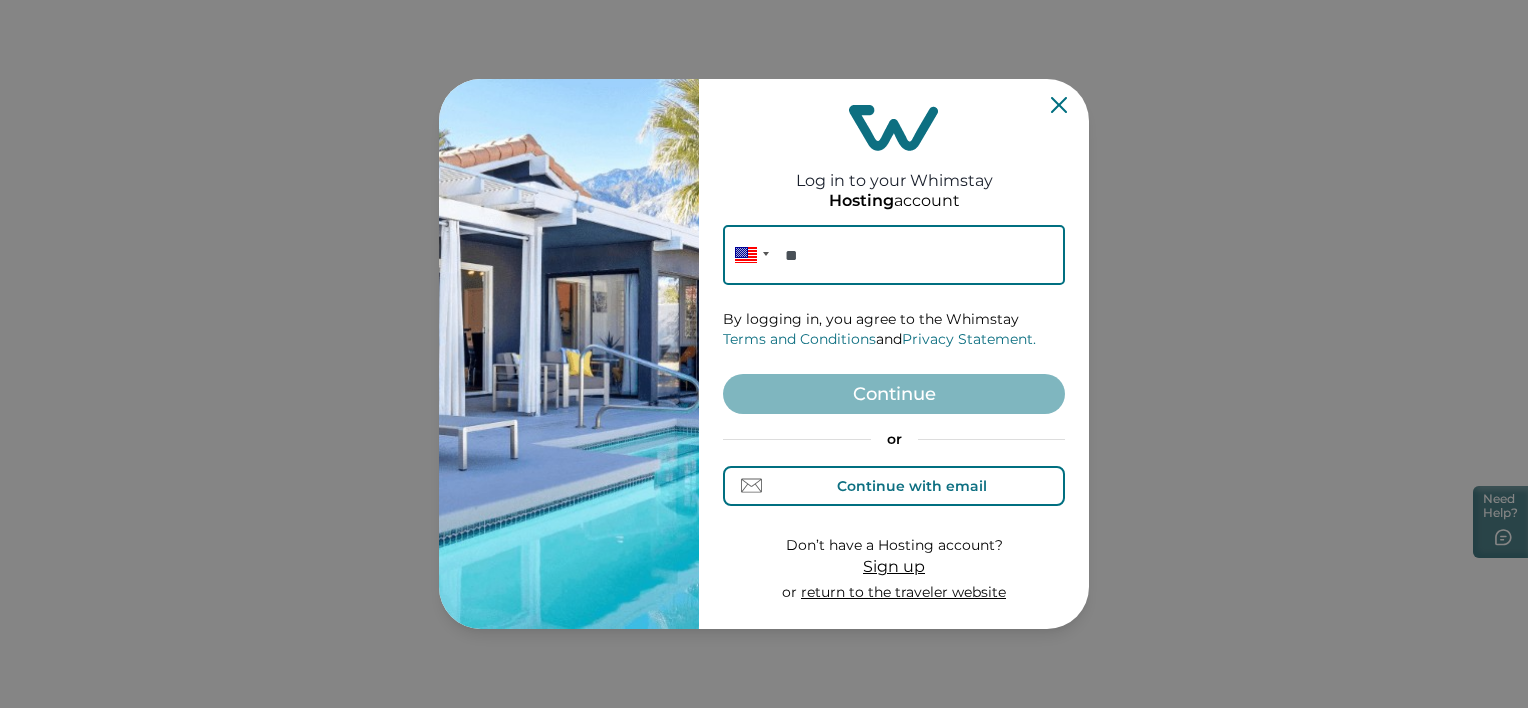 click on "Continue with email" at bounding box center (912, 486) 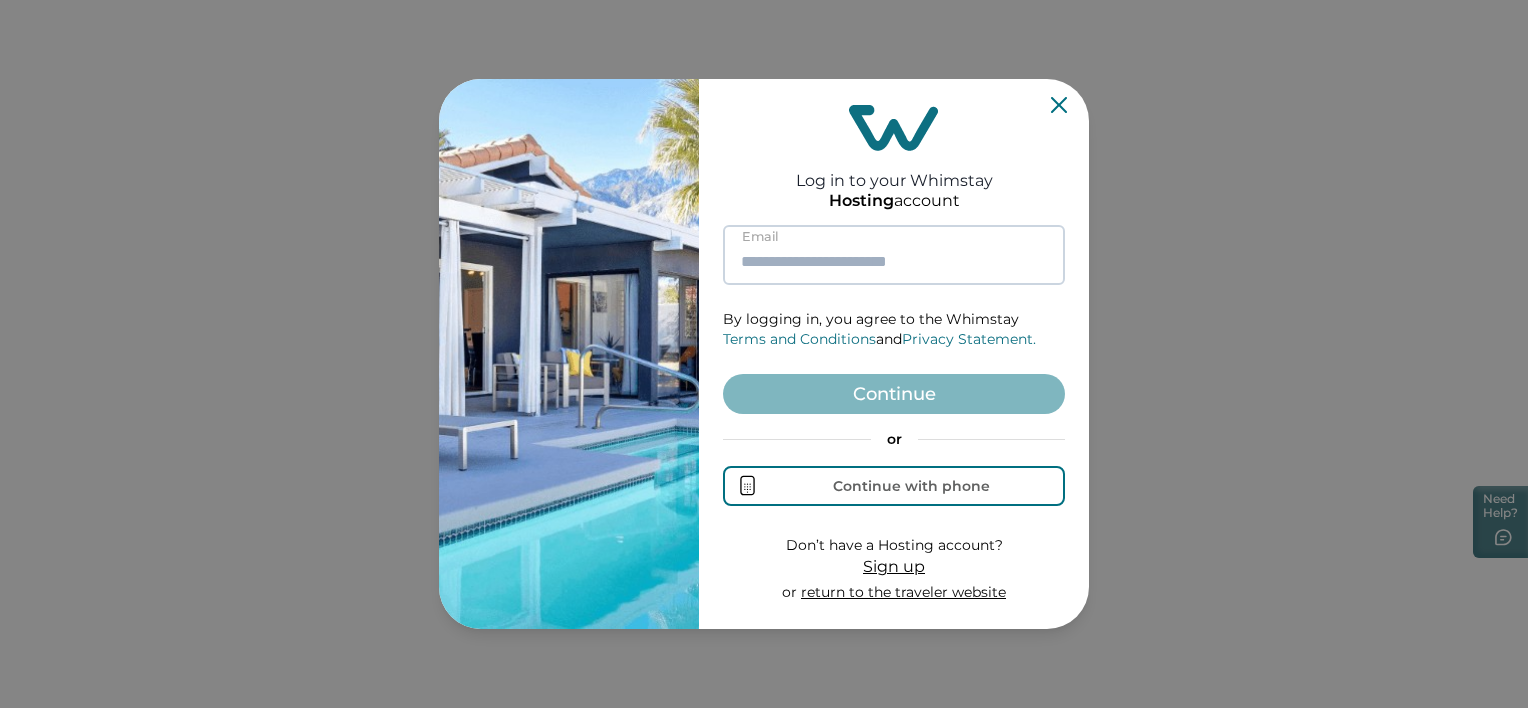 click at bounding box center (894, 255) 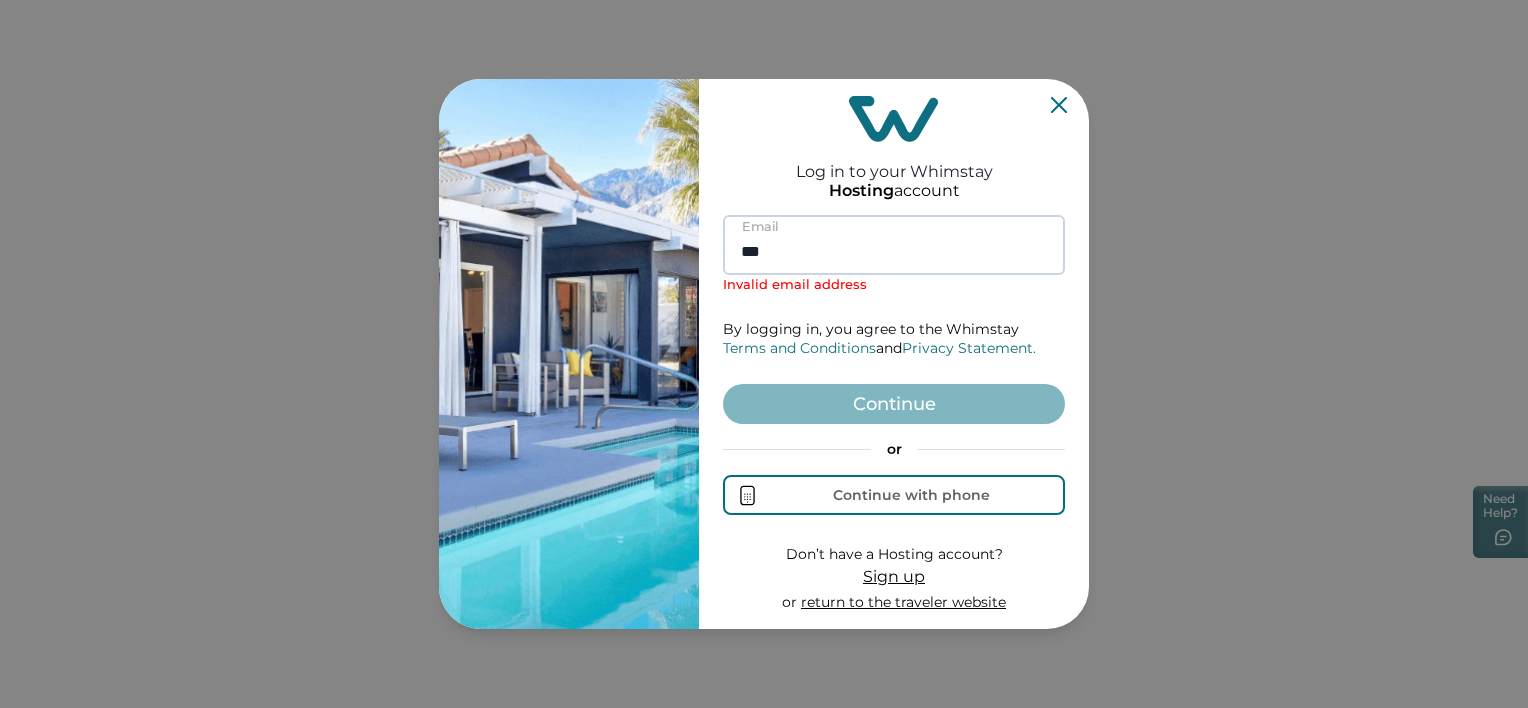 type on "**********" 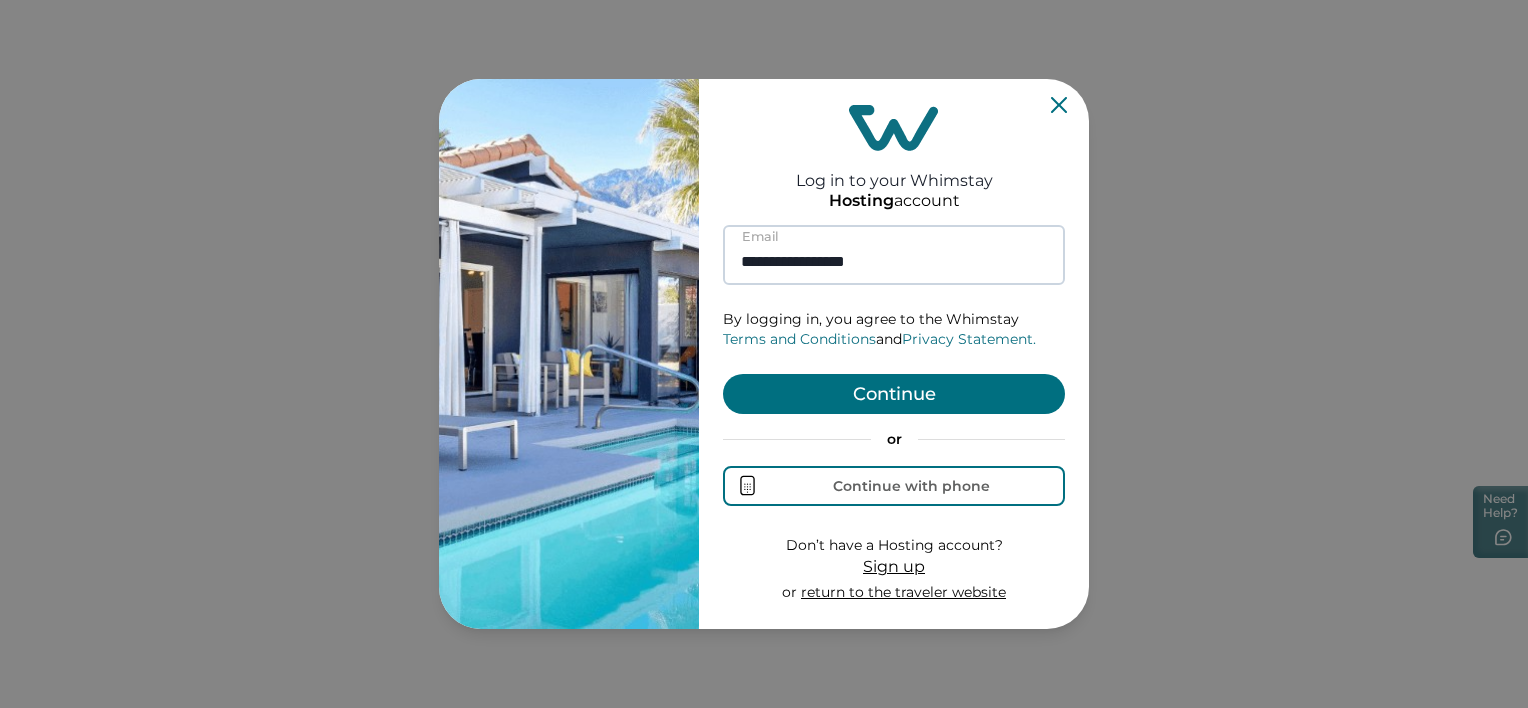 click on "Continue" at bounding box center [894, 394] 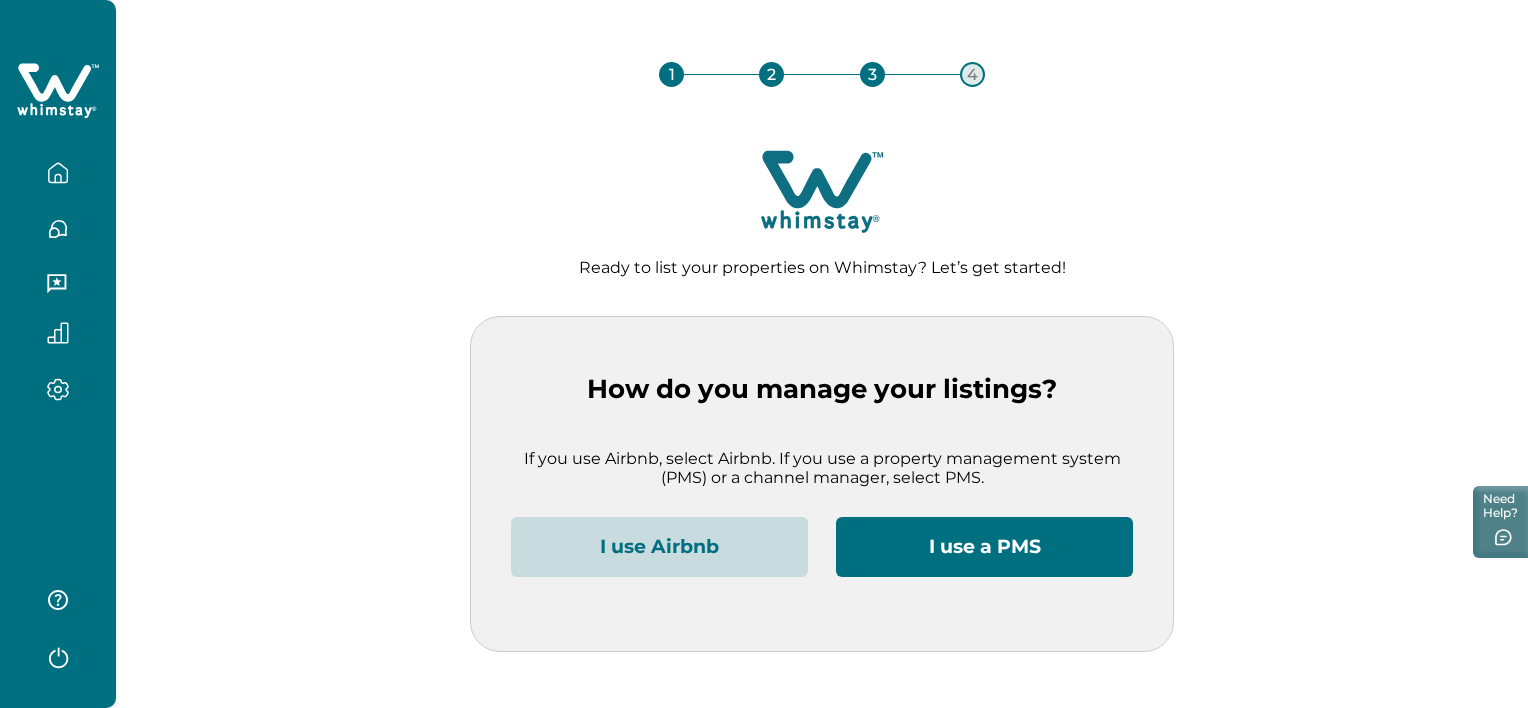 click on "I use Airbnb" at bounding box center [659, 547] 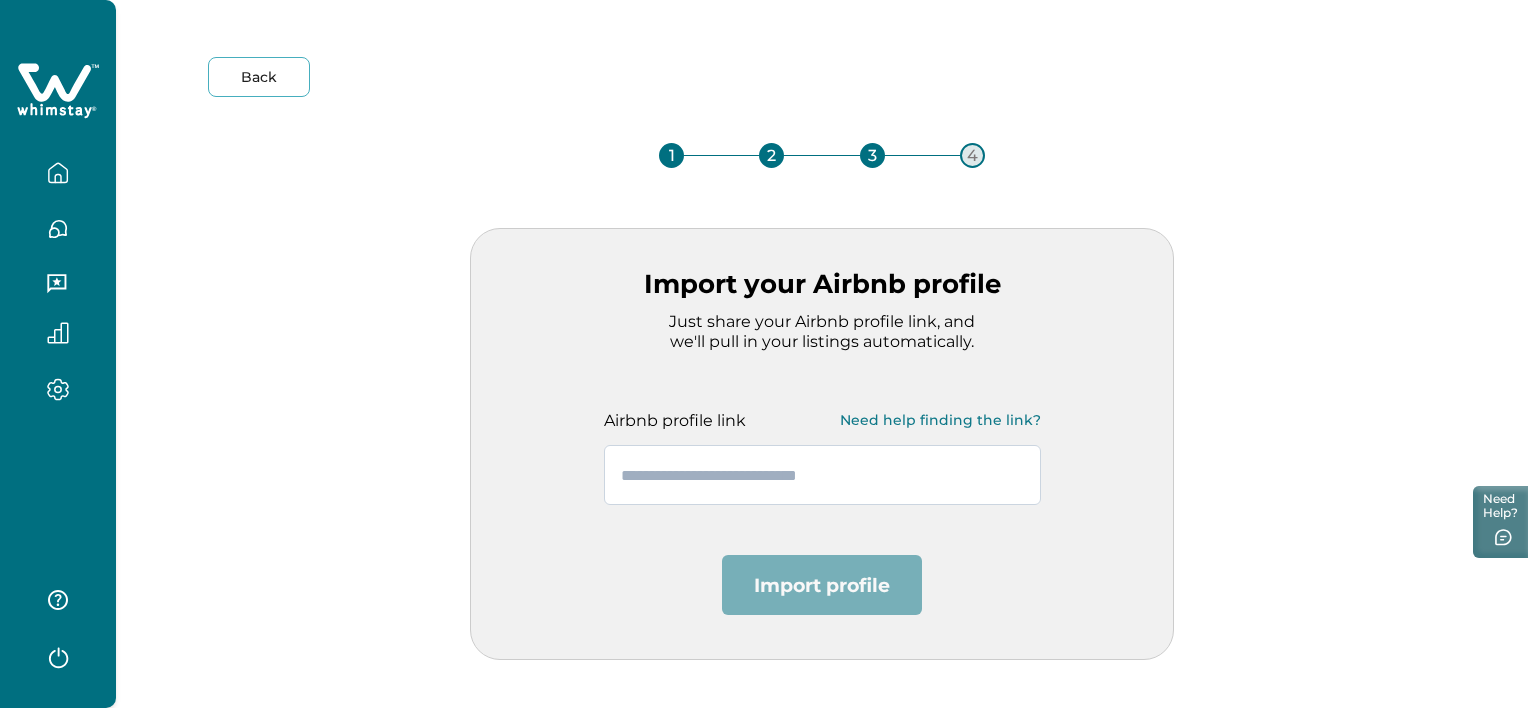 click at bounding box center (822, 475) 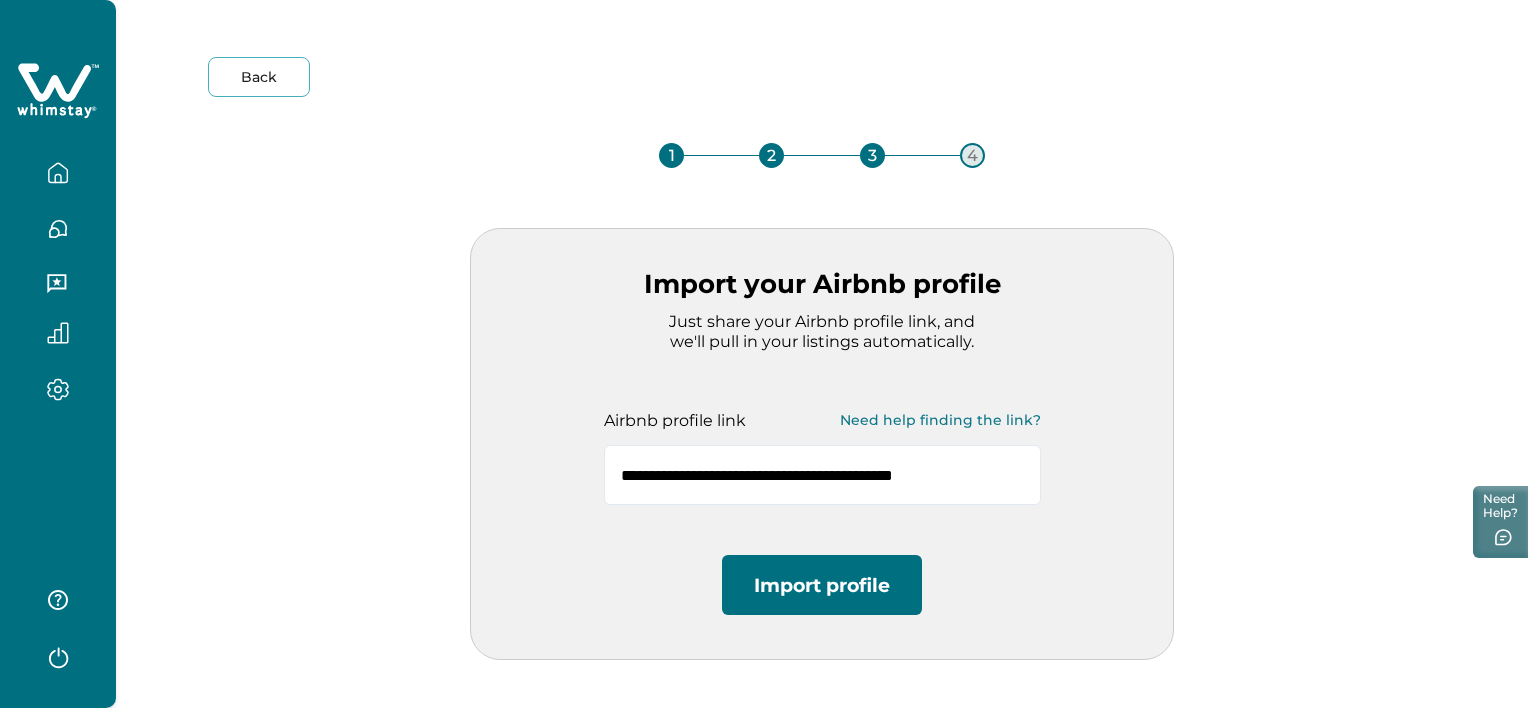 click on "Import profile" at bounding box center (822, 585) 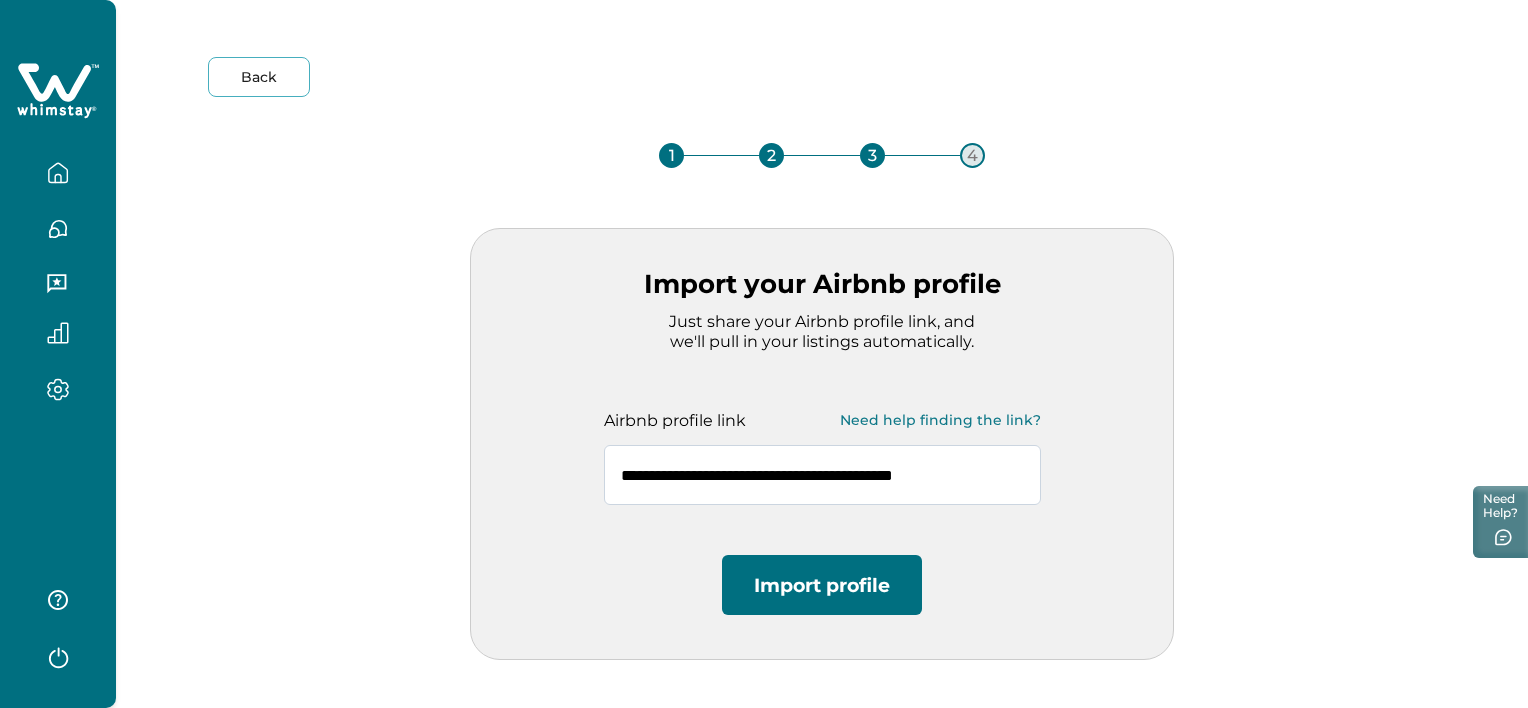 click on "**********" at bounding box center [822, 475] 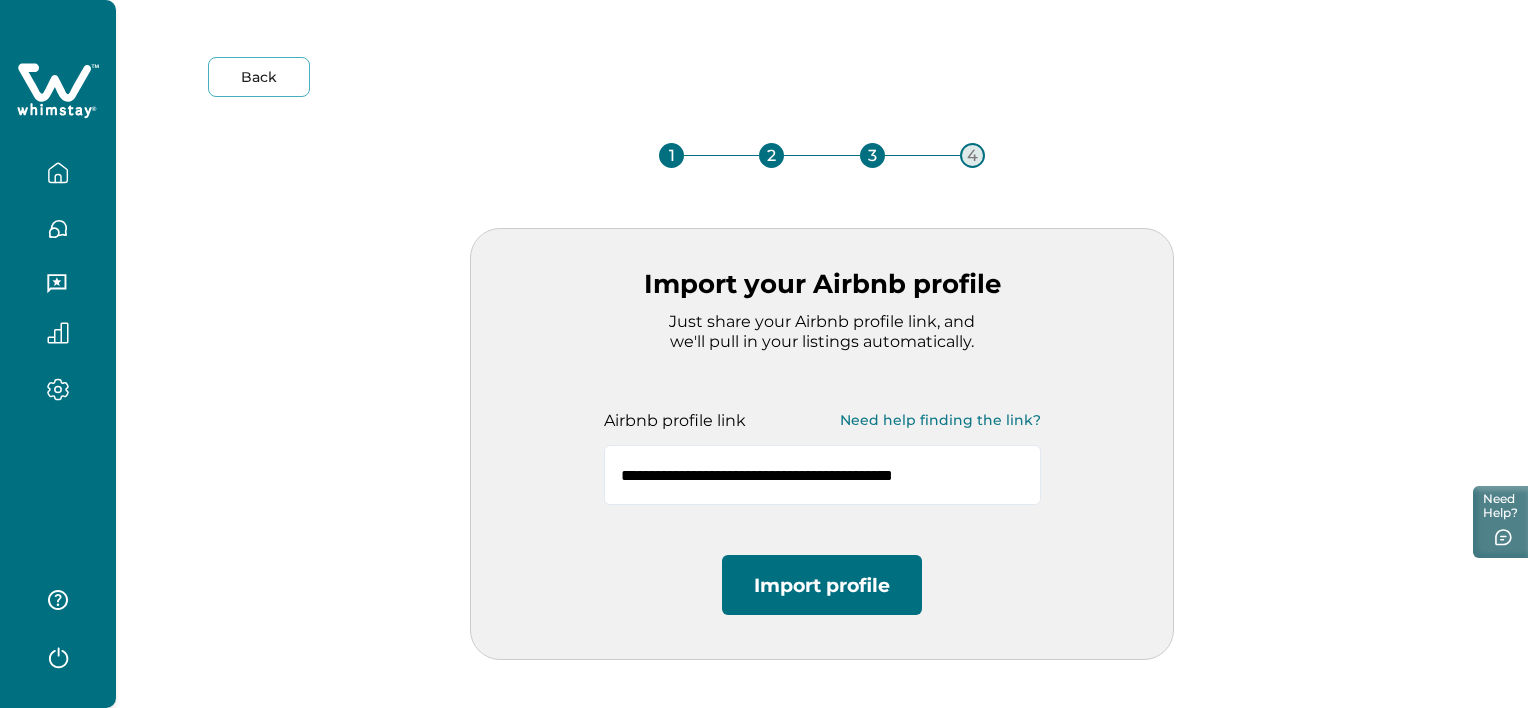 type on "**********" 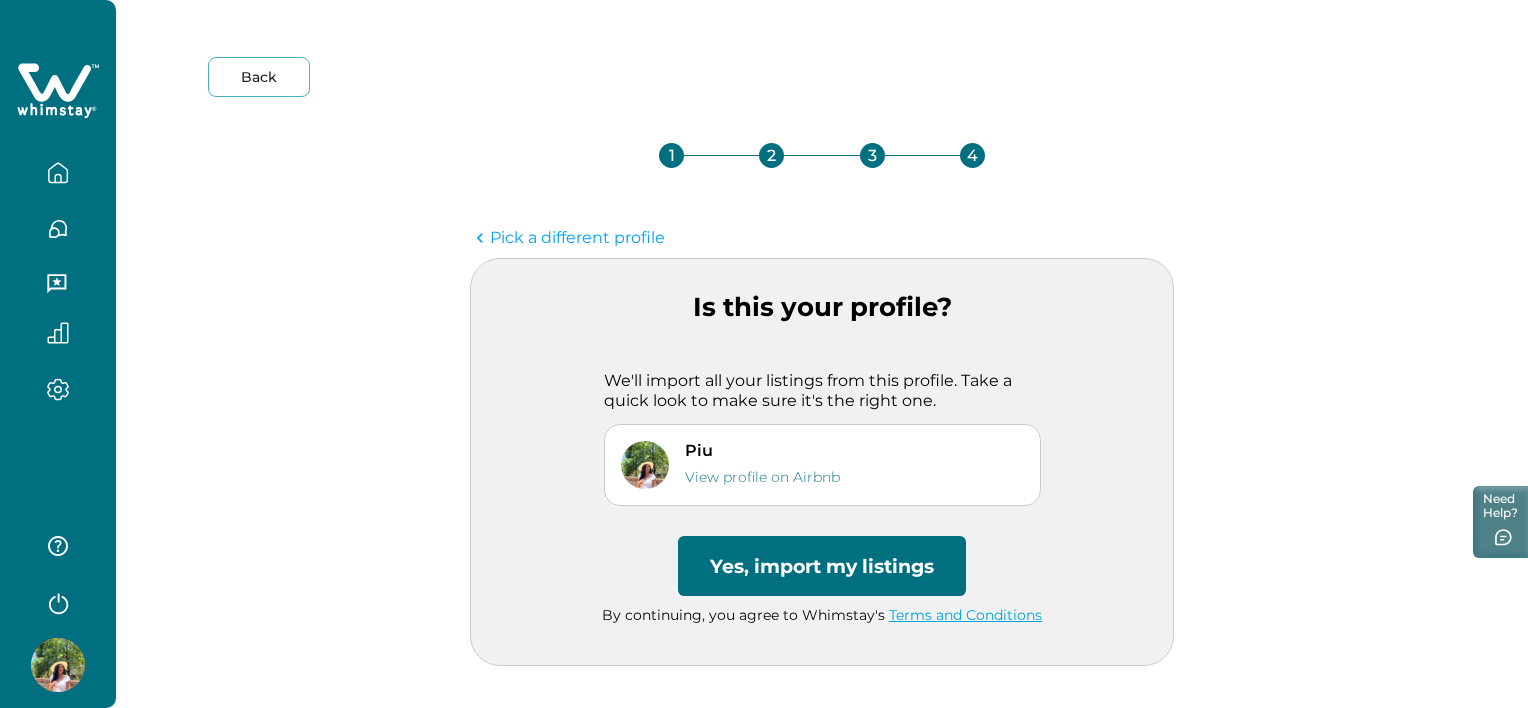 click on "1 2 3 4" at bounding box center (822, 170) 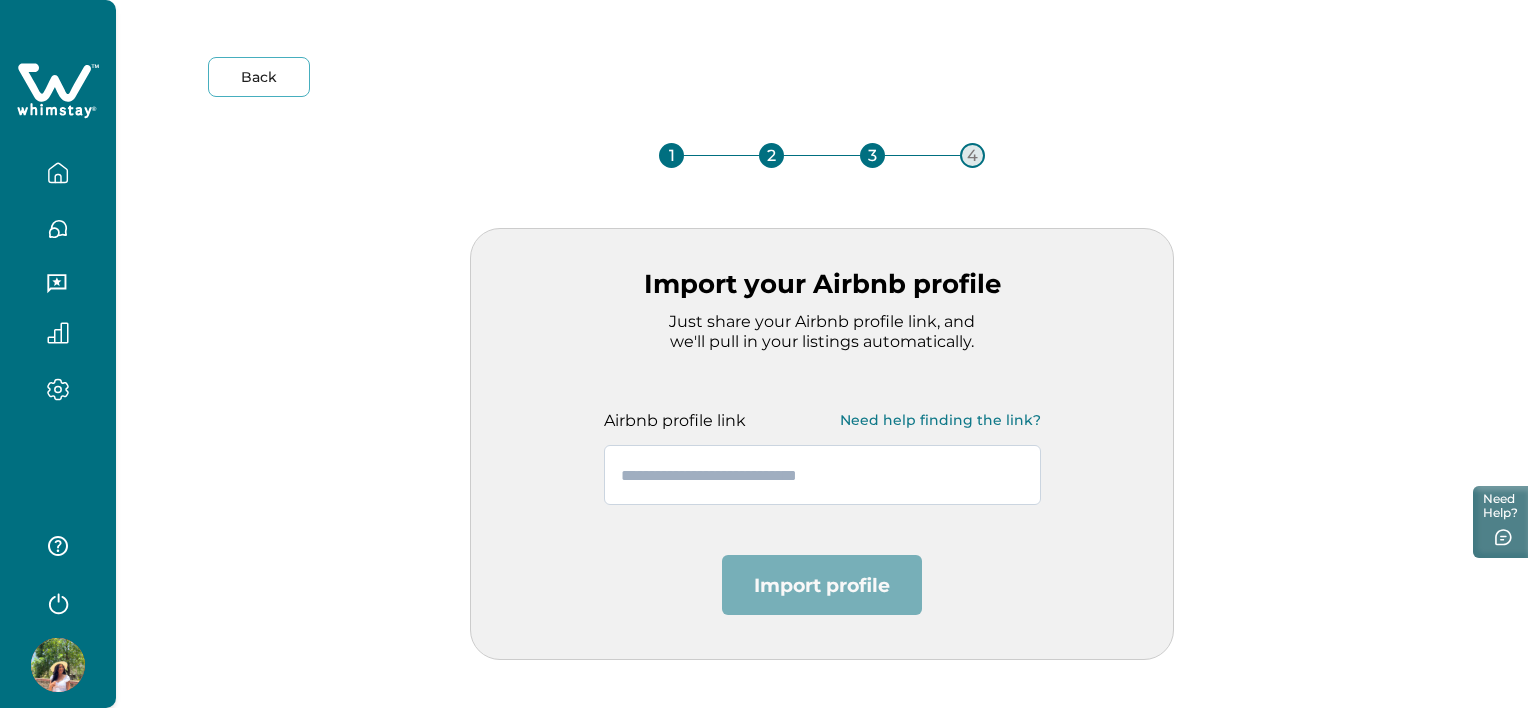 click at bounding box center [822, 475] 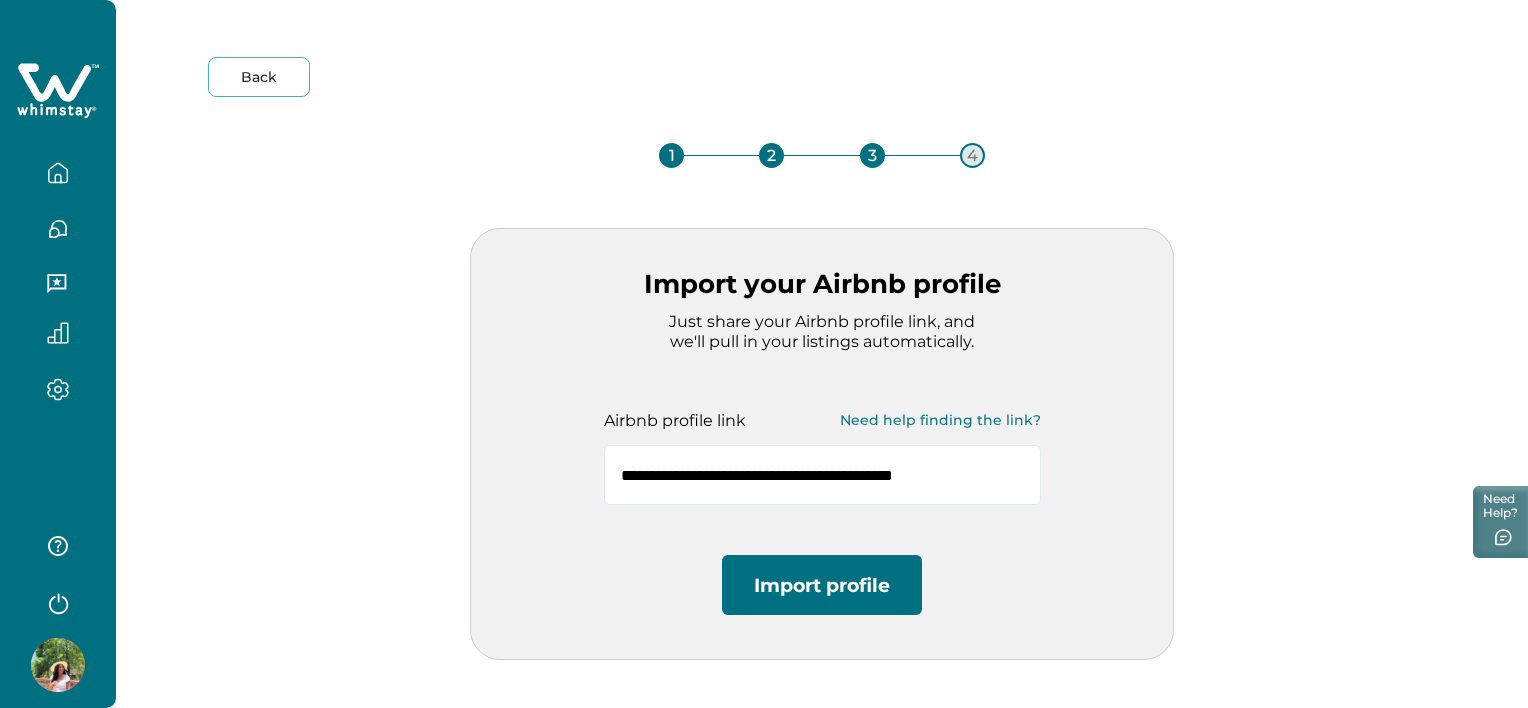 type on "**********" 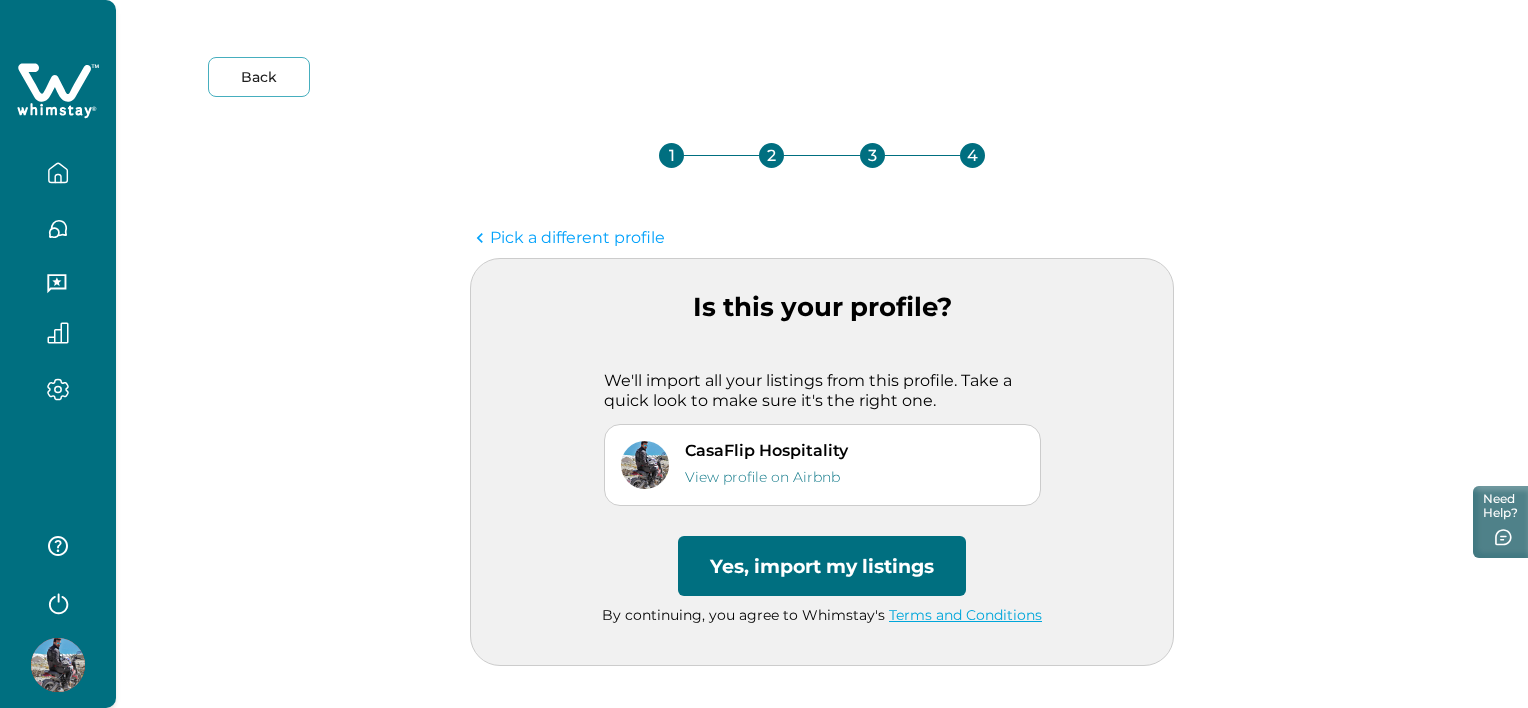 click on "Yes, import my listings" at bounding box center (822, 566) 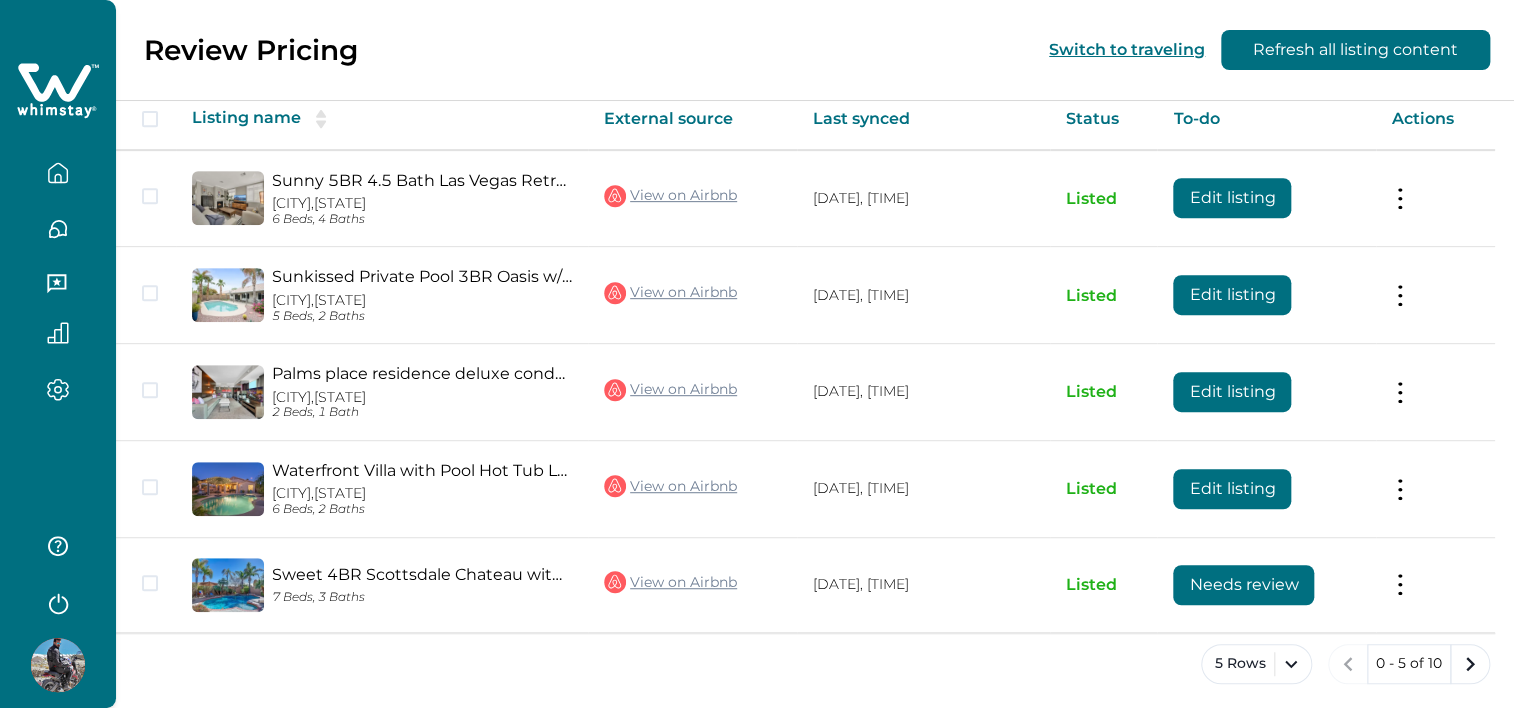 scroll, scrollTop: 354, scrollLeft: 0, axis: vertical 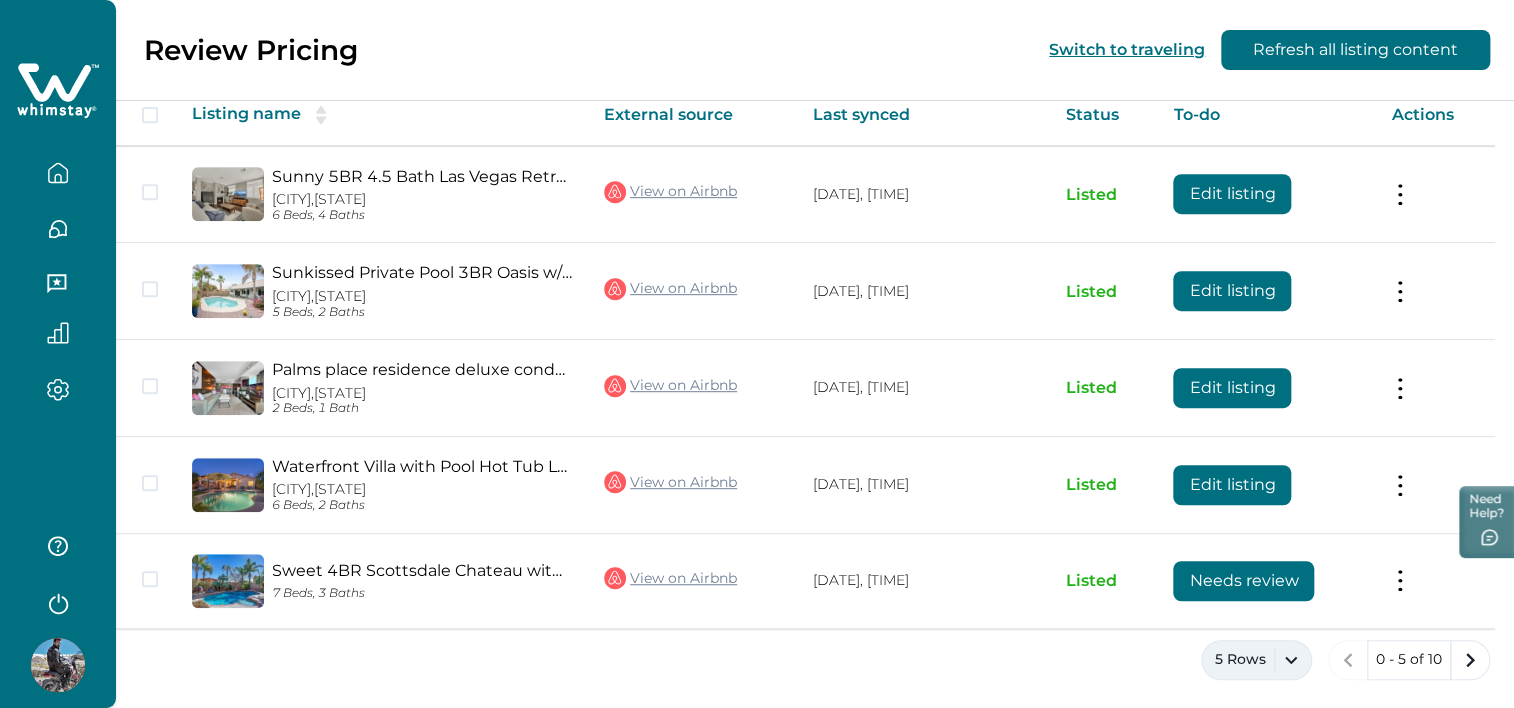 click on "5 Rows" at bounding box center (1256, 660) 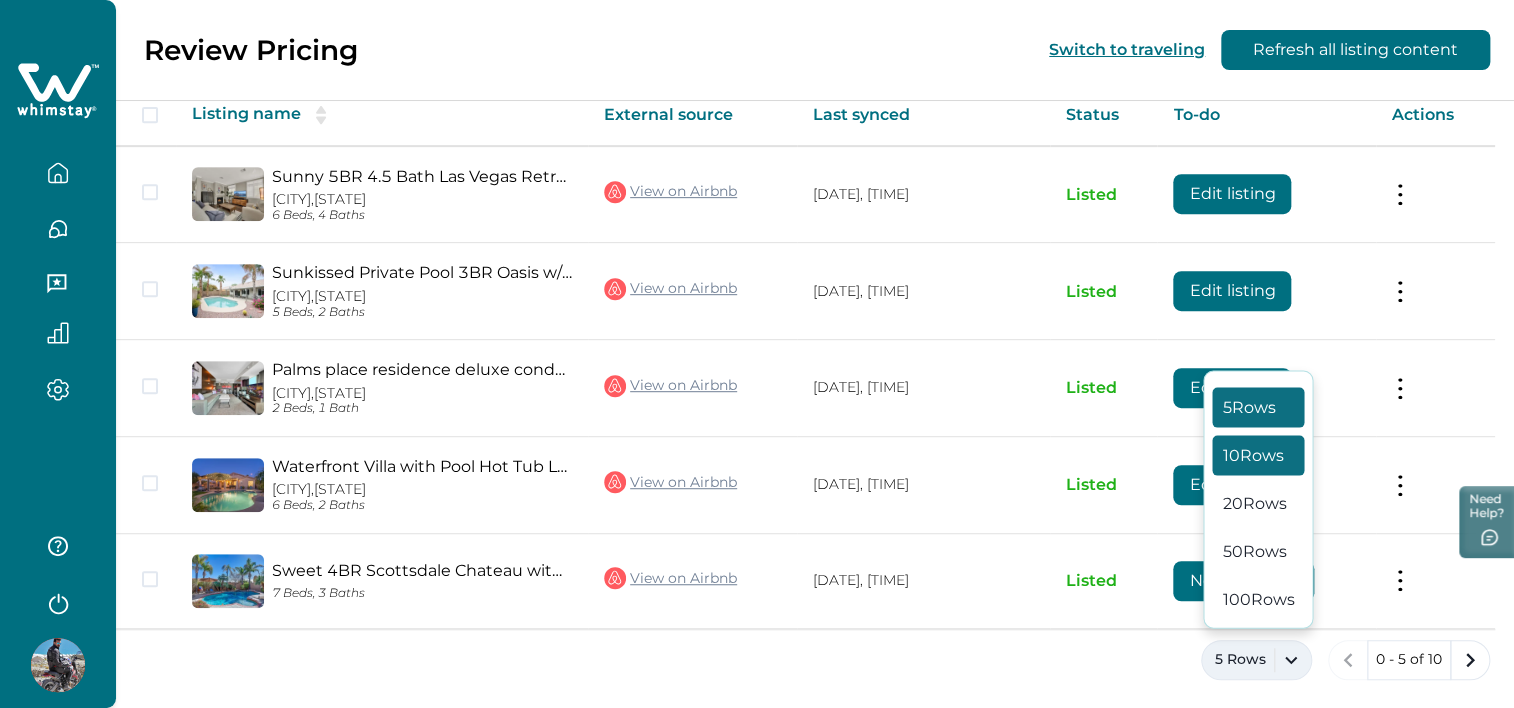 click on "10  Rows" at bounding box center (1258, 455) 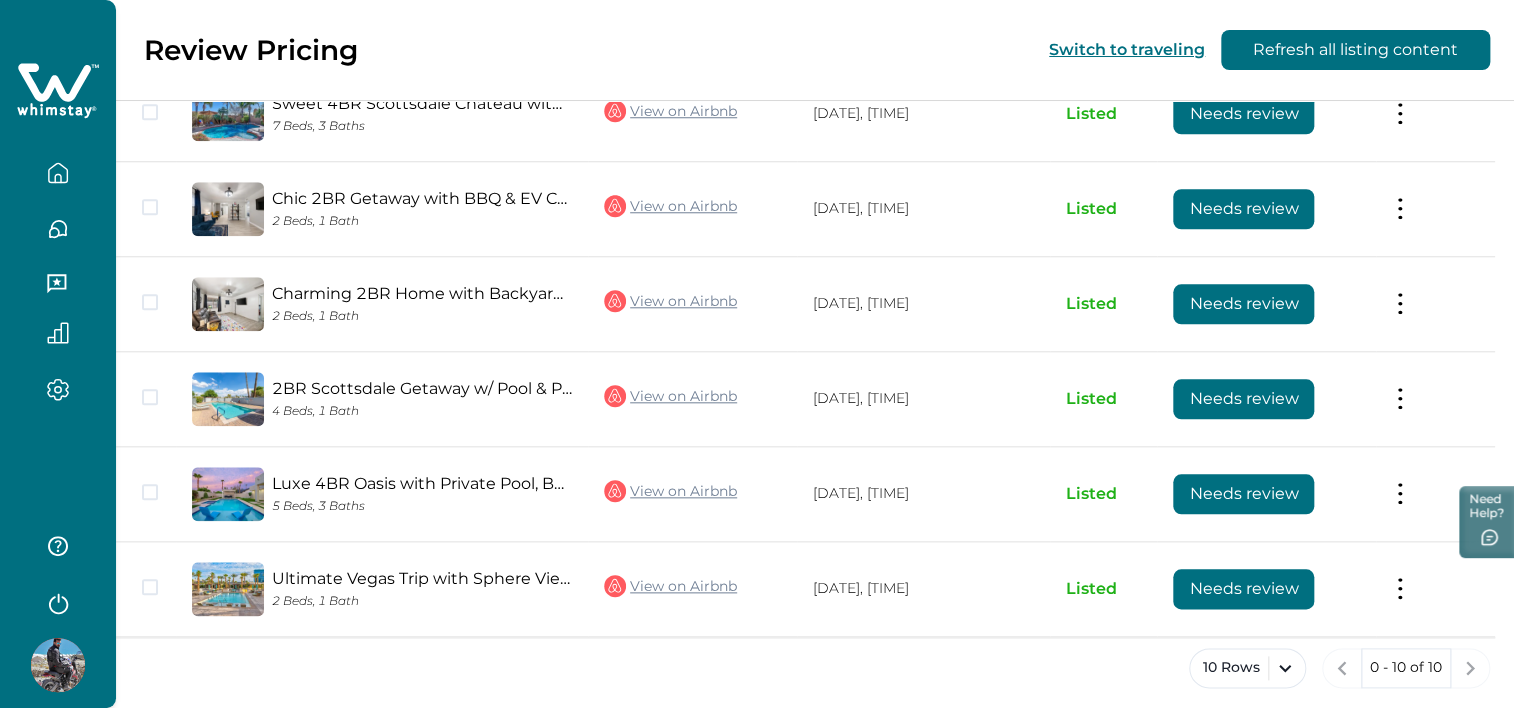 scroll, scrollTop: 828, scrollLeft: 0, axis: vertical 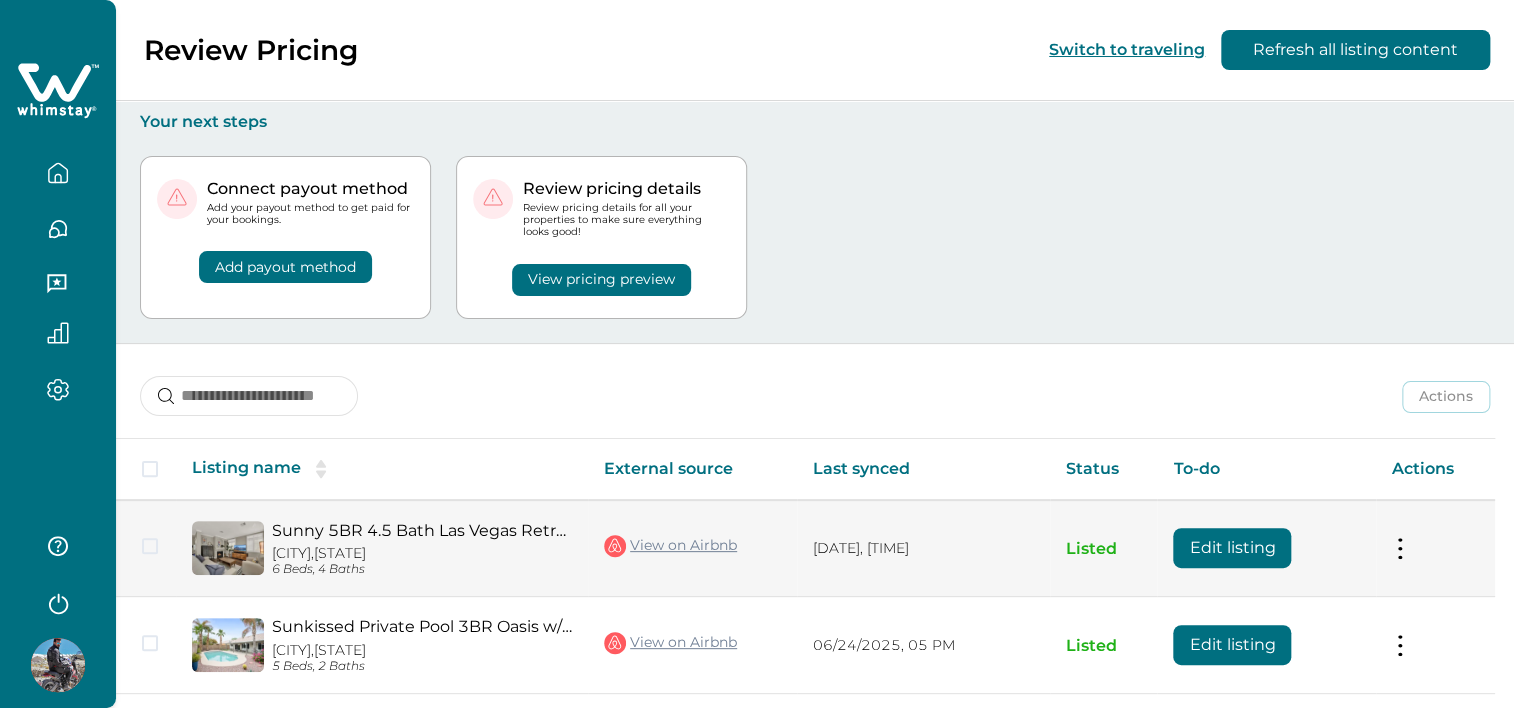 click on "Edit listing" at bounding box center (1232, 548) 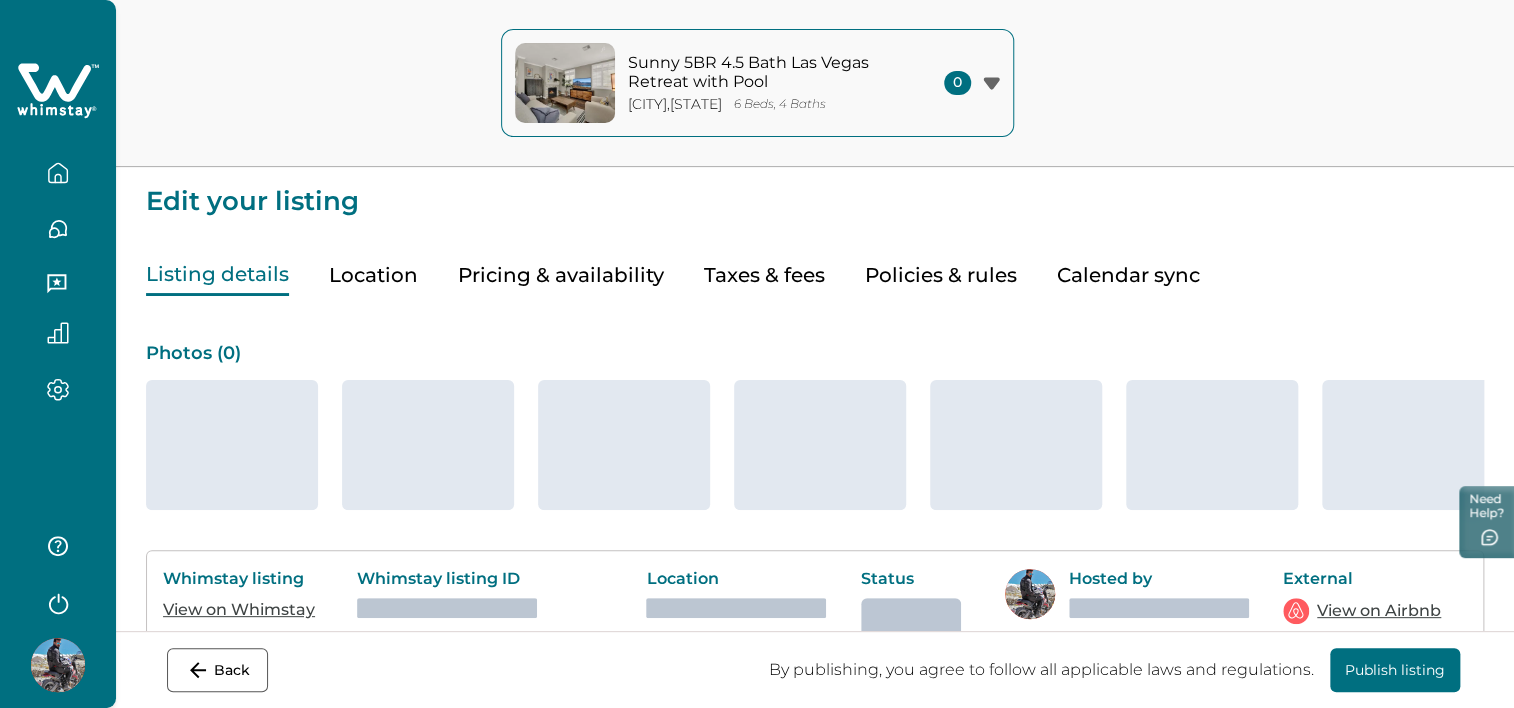 click on "Pricing & availability" at bounding box center (561, 275) 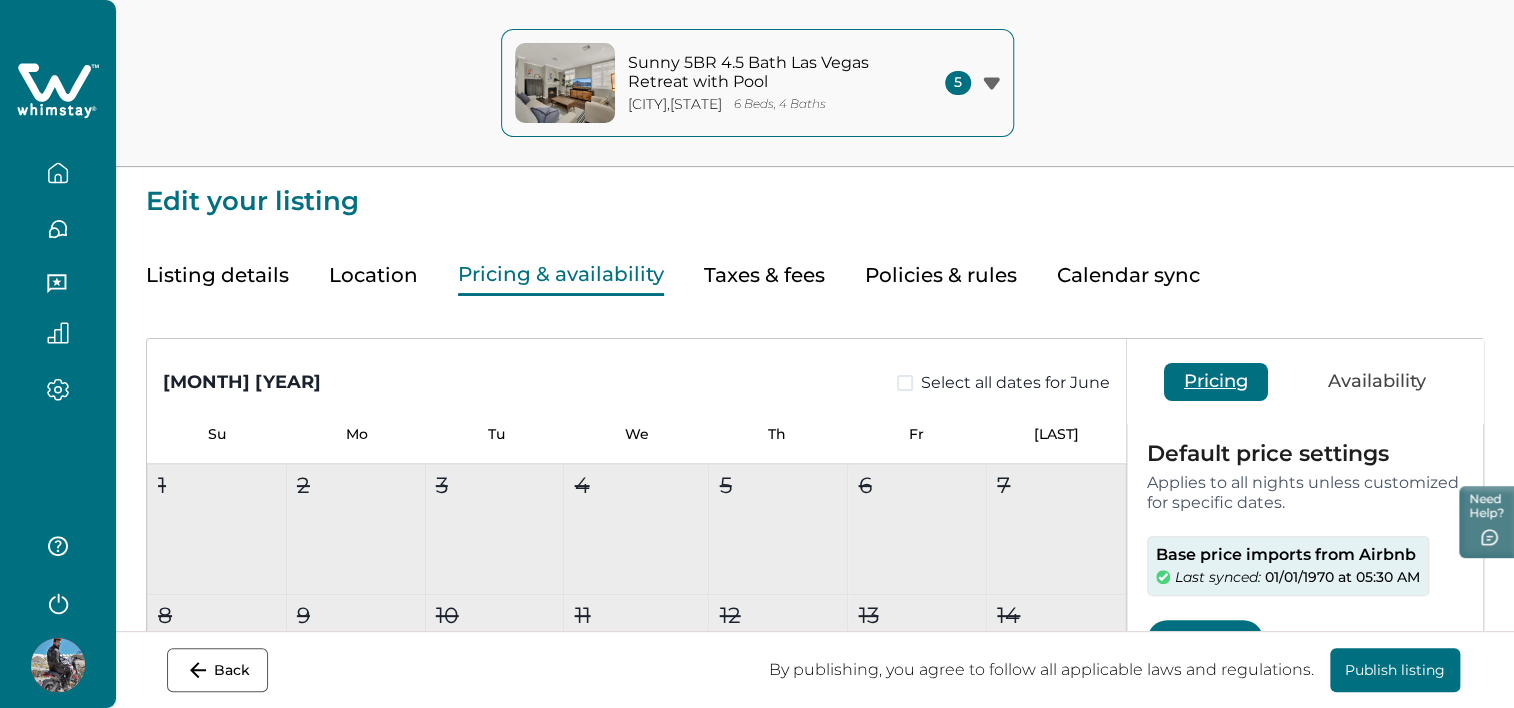 click on "Pricing & availability" at bounding box center [561, 275] 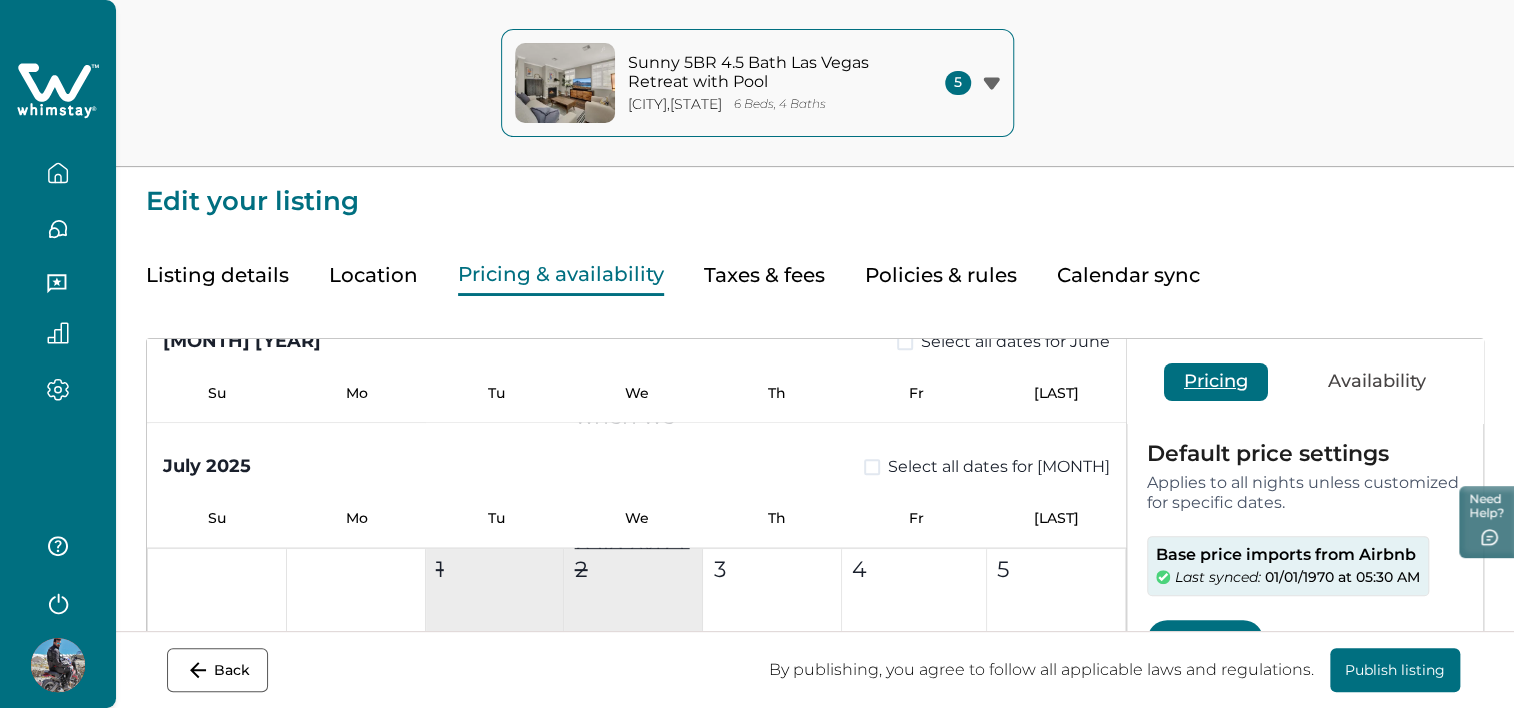 scroll, scrollTop: 776, scrollLeft: 0, axis: vertical 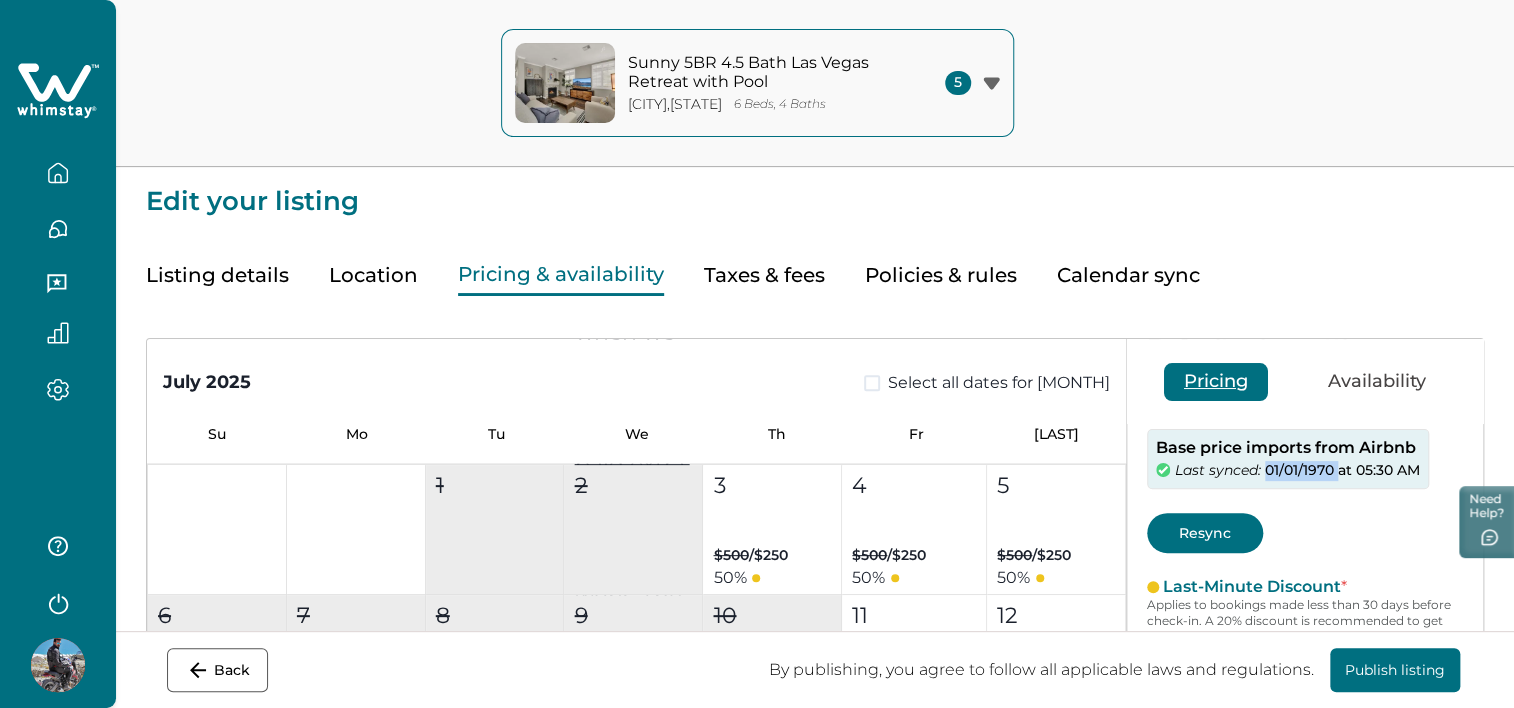 drag, startPoint x: 1264, startPoint y: 460, endPoint x: 1338, endPoint y: 459, distance: 74.00676 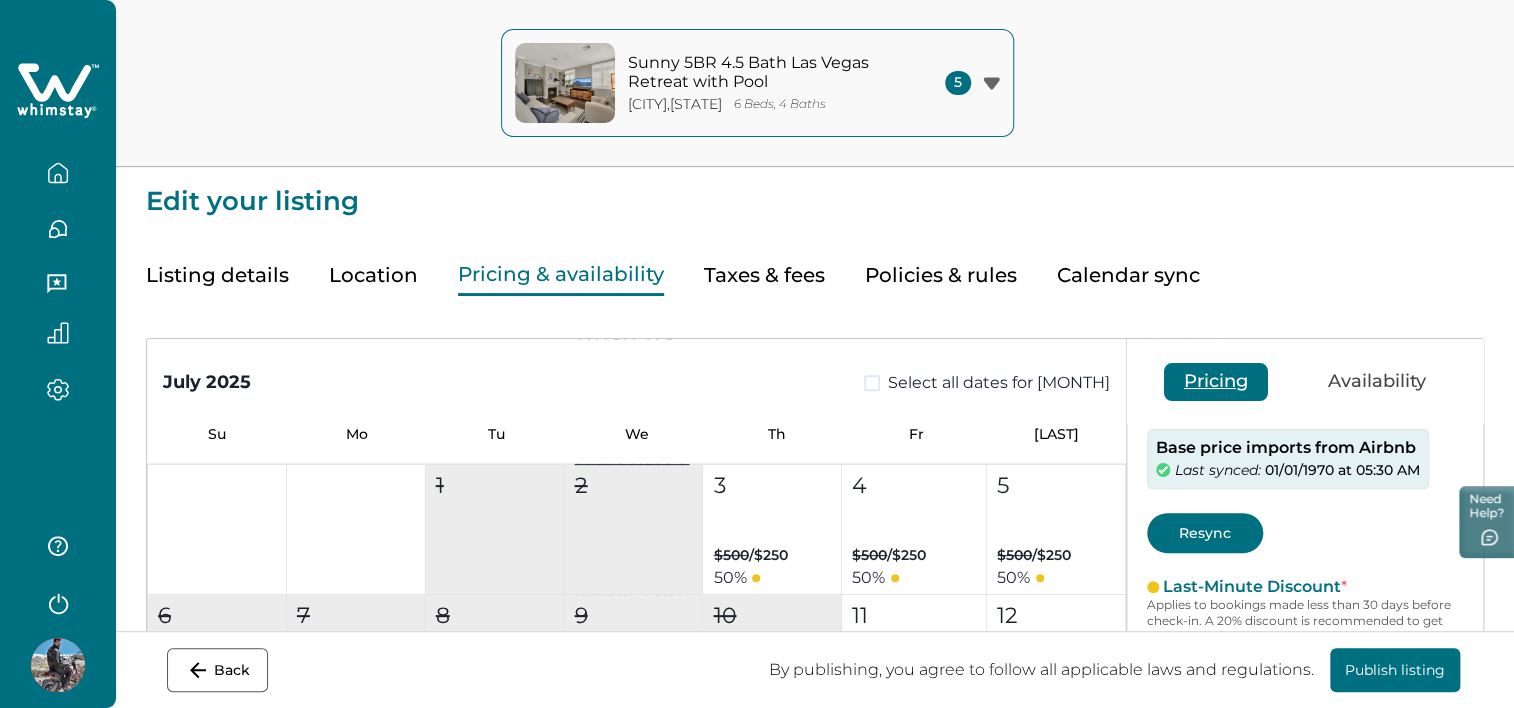 click on "Default price settings Applies to all nights unless customized for specific dates. Base price imports from Airbnb   Last synced:   01/01/1970 at 05:30 AM   Resync Last-Minute Discount * Applies to bookings made less than 30 days before check-in. A 20% discount is recommended to get the most bookings (15% minimum required). ** % Extended Calendar Discount Applies to bookings made 30+ days in advance (outside the Last-Minute Discount window). This is optional, but encouraged to get more bookings. ** % Pricing Preview" at bounding box center [1305, 646] 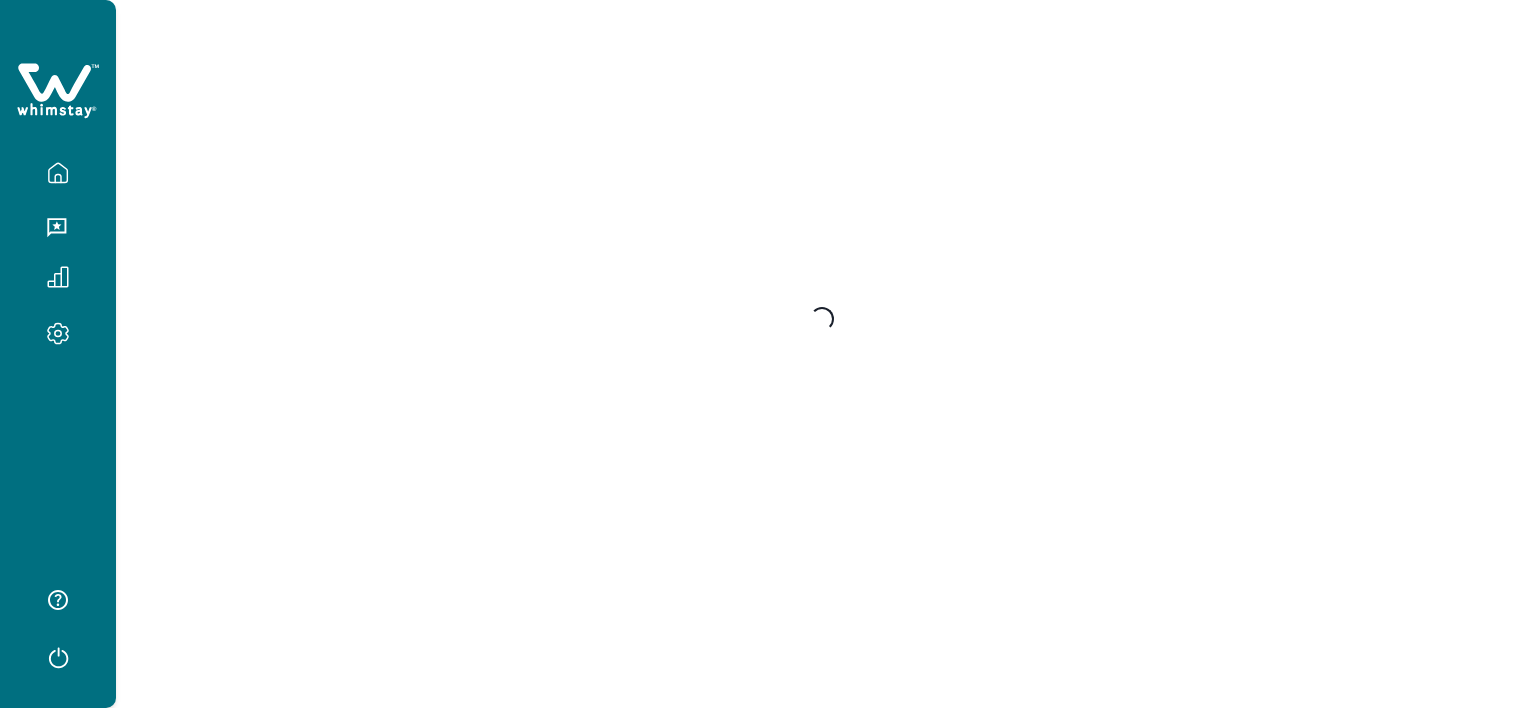 scroll, scrollTop: 0, scrollLeft: 0, axis: both 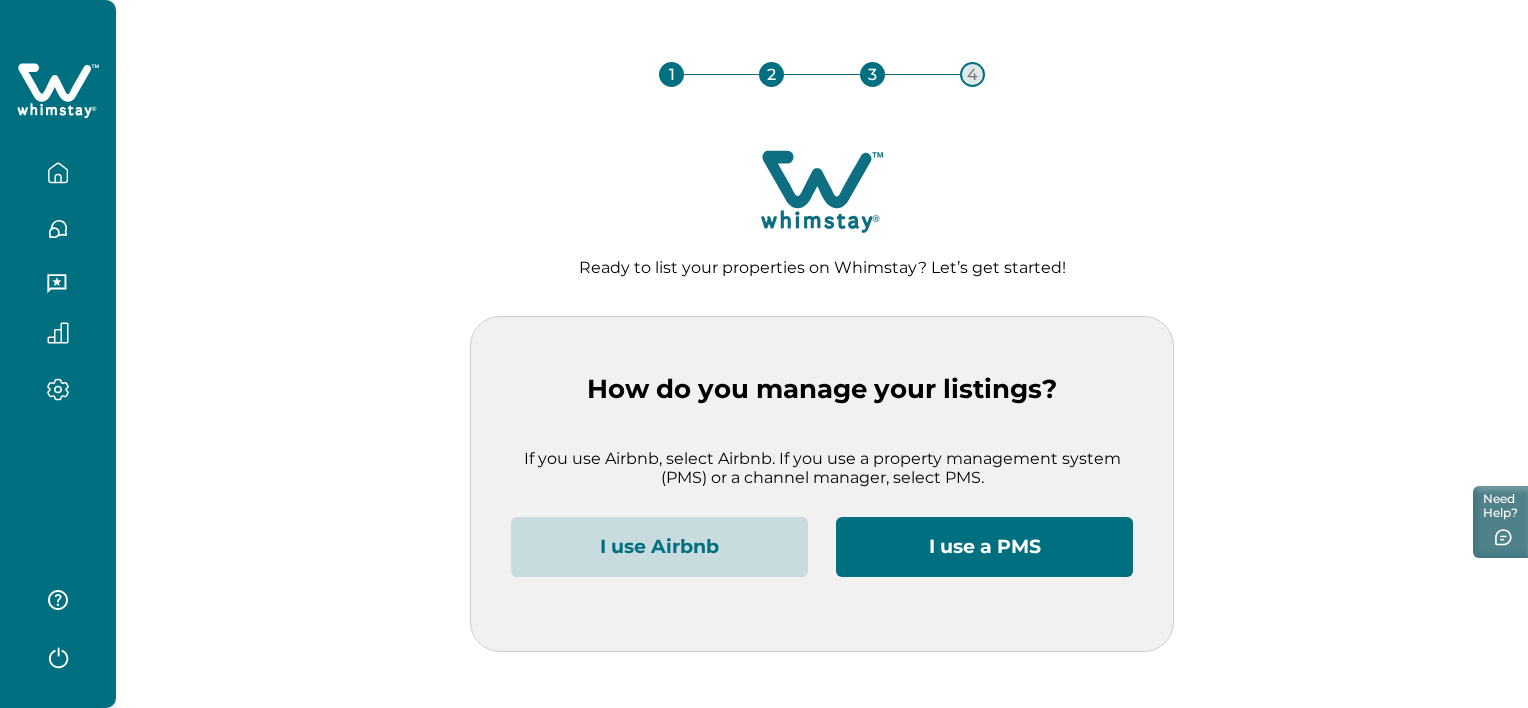 click on "I use Airbnb" at bounding box center [659, 547] 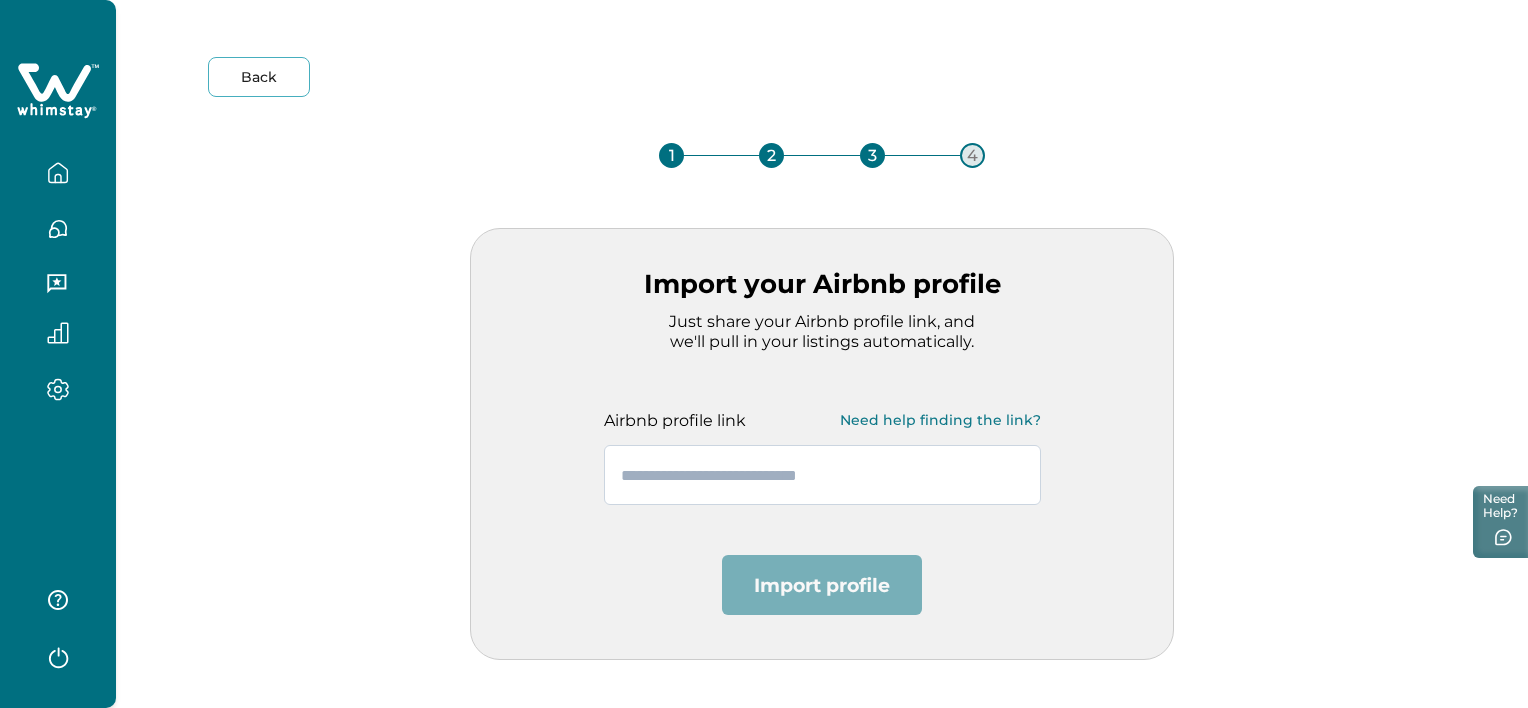 click at bounding box center [822, 475] 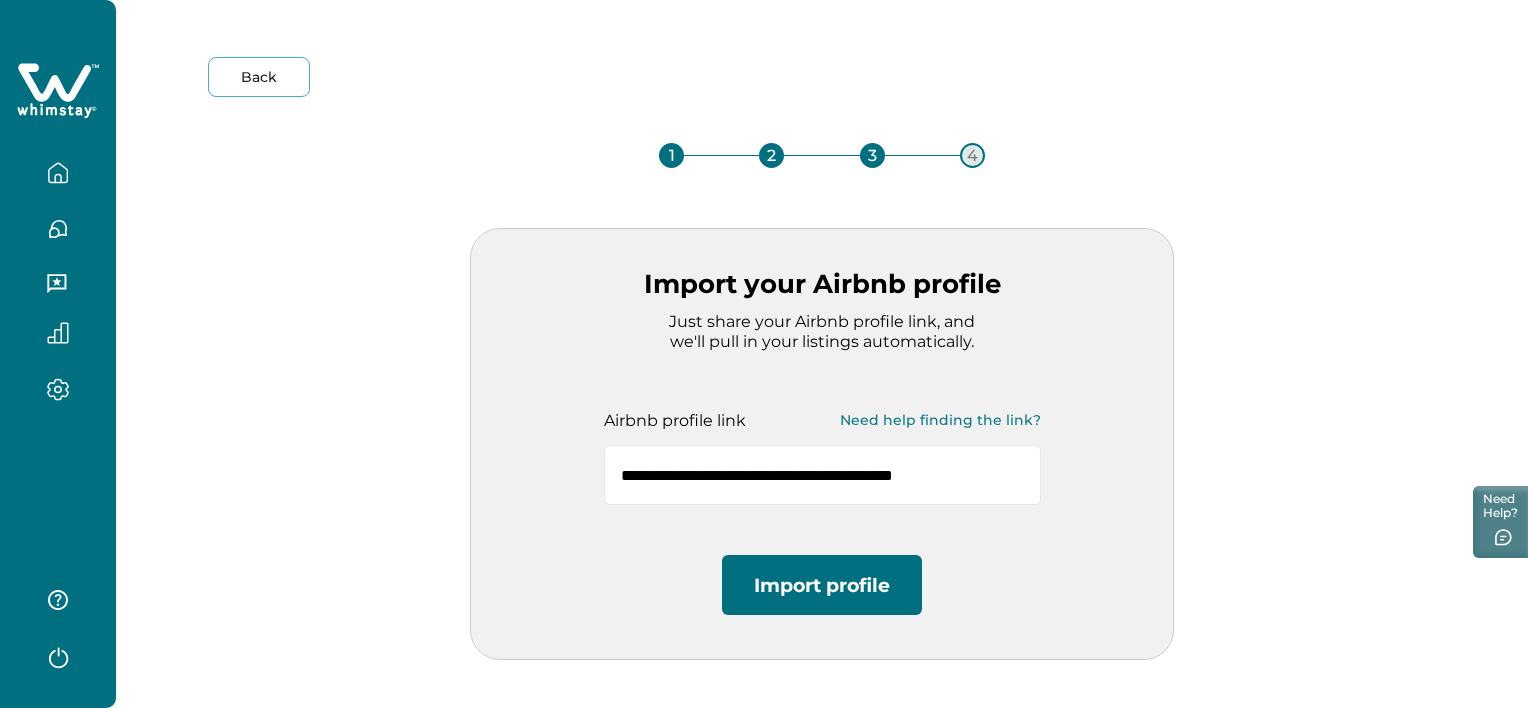 click on "Import profile" at bounding box center [822, 585] 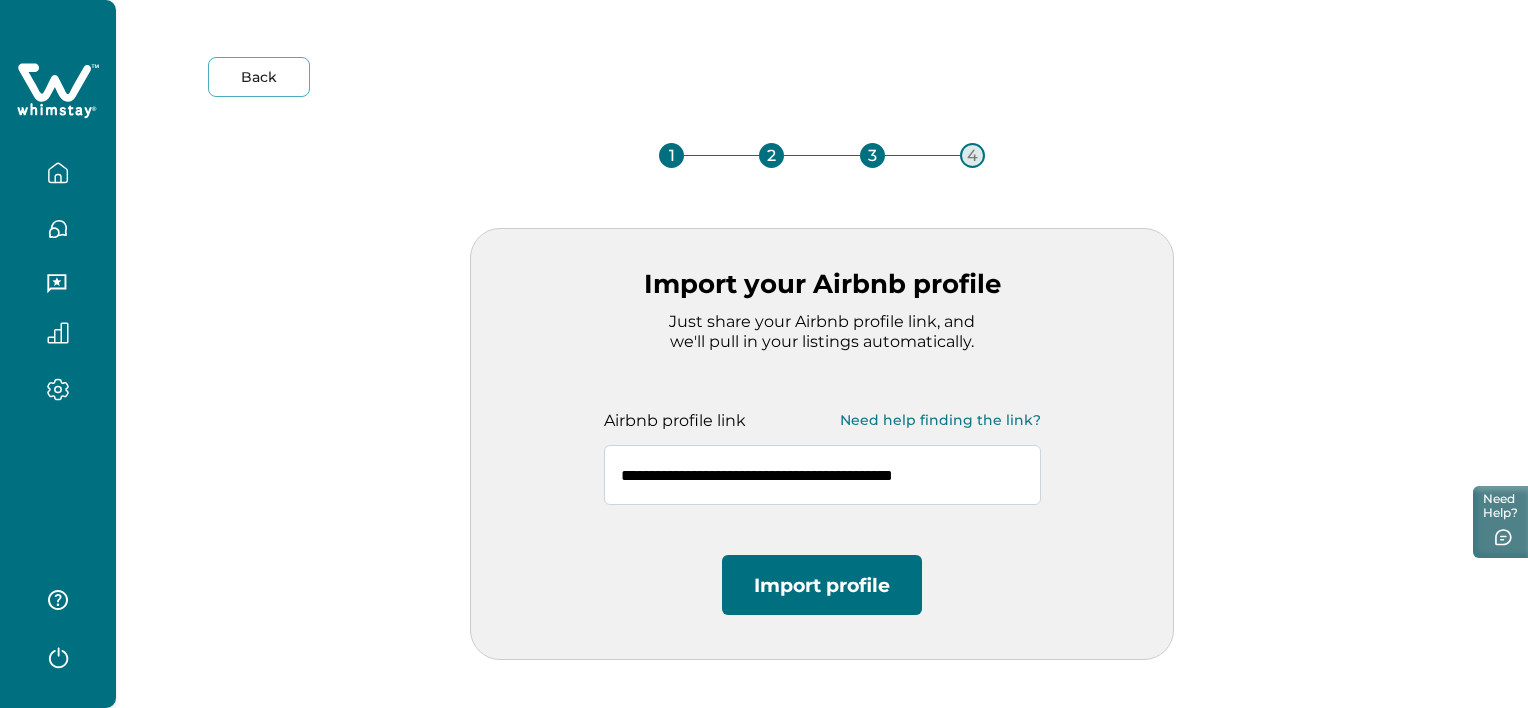 click on "**********" at bounding box center (822, 475) 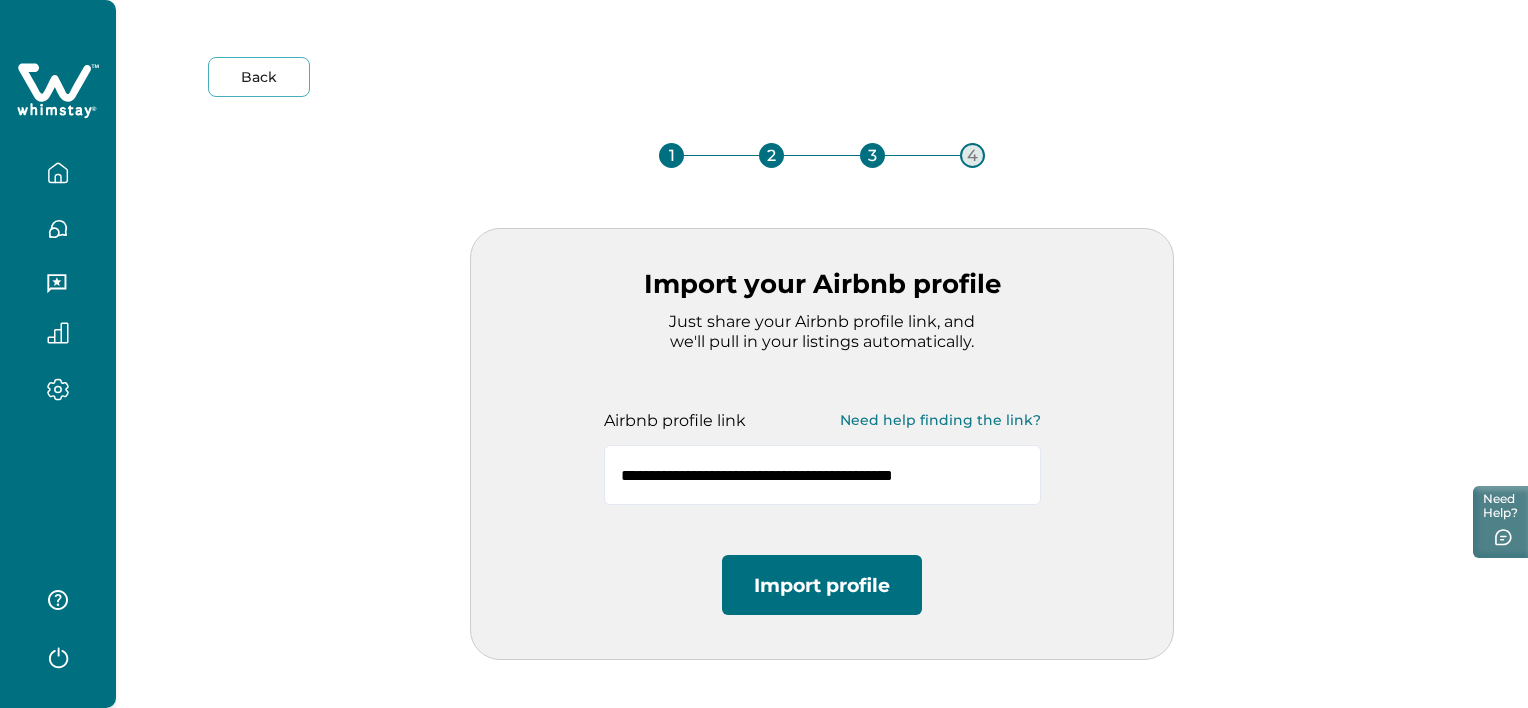 type on "**********" 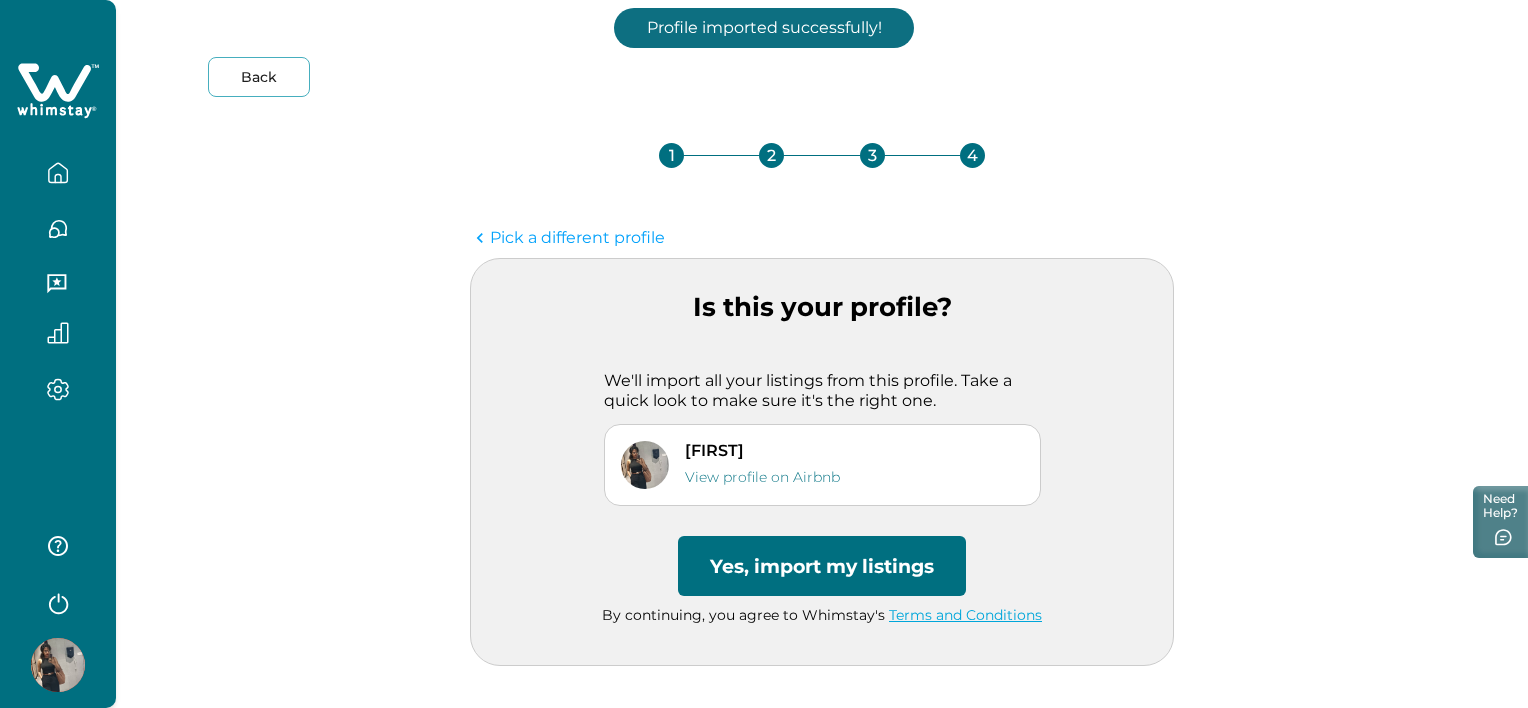 click on "Is this your profile? We'll import all your listings from this profile. Take a quick look to make sure it's the right one. Priya View profile on Airbnb Yes, import my listings By continuing, you agree to Whimstay's   Terms and Conditions" at bounding box center (822, 462) 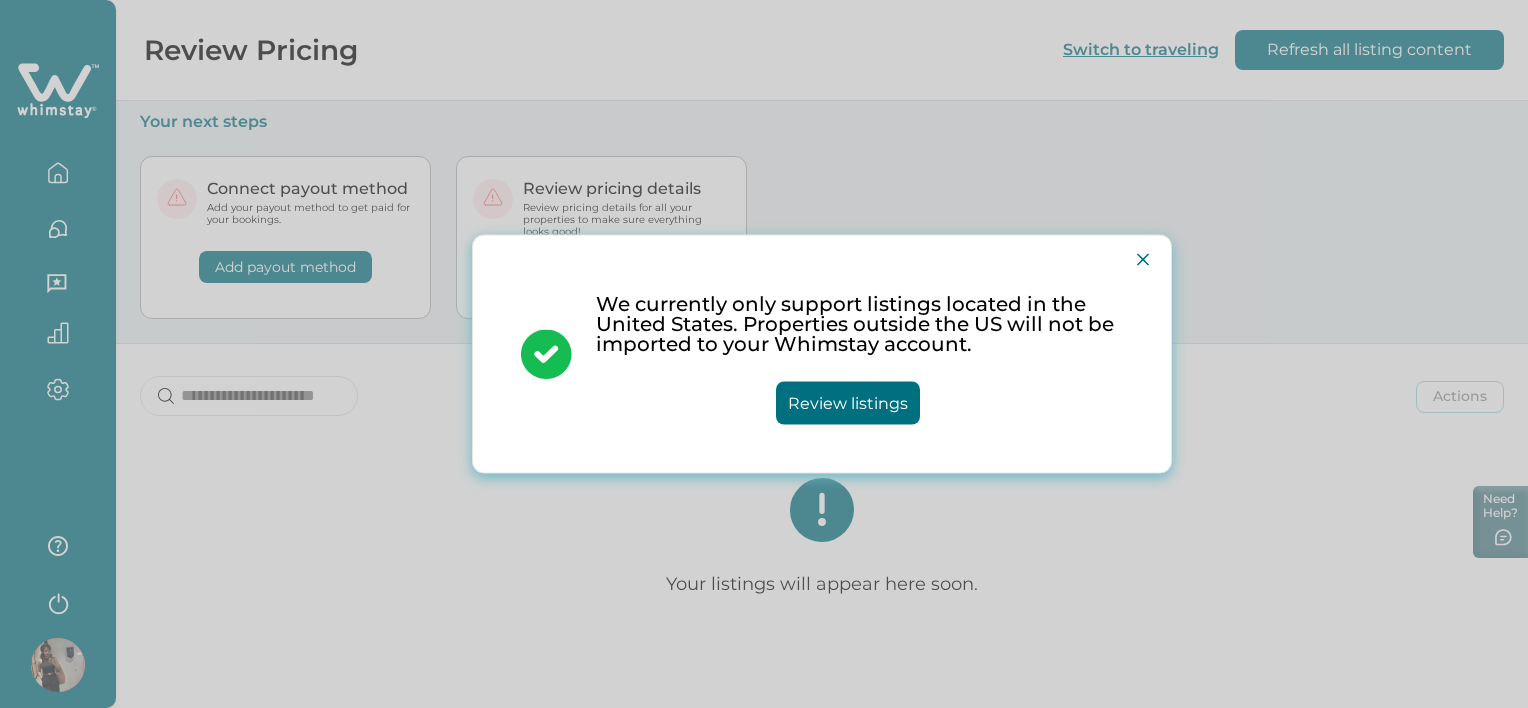 click on "Review listings" at bounding box center (848, 403) 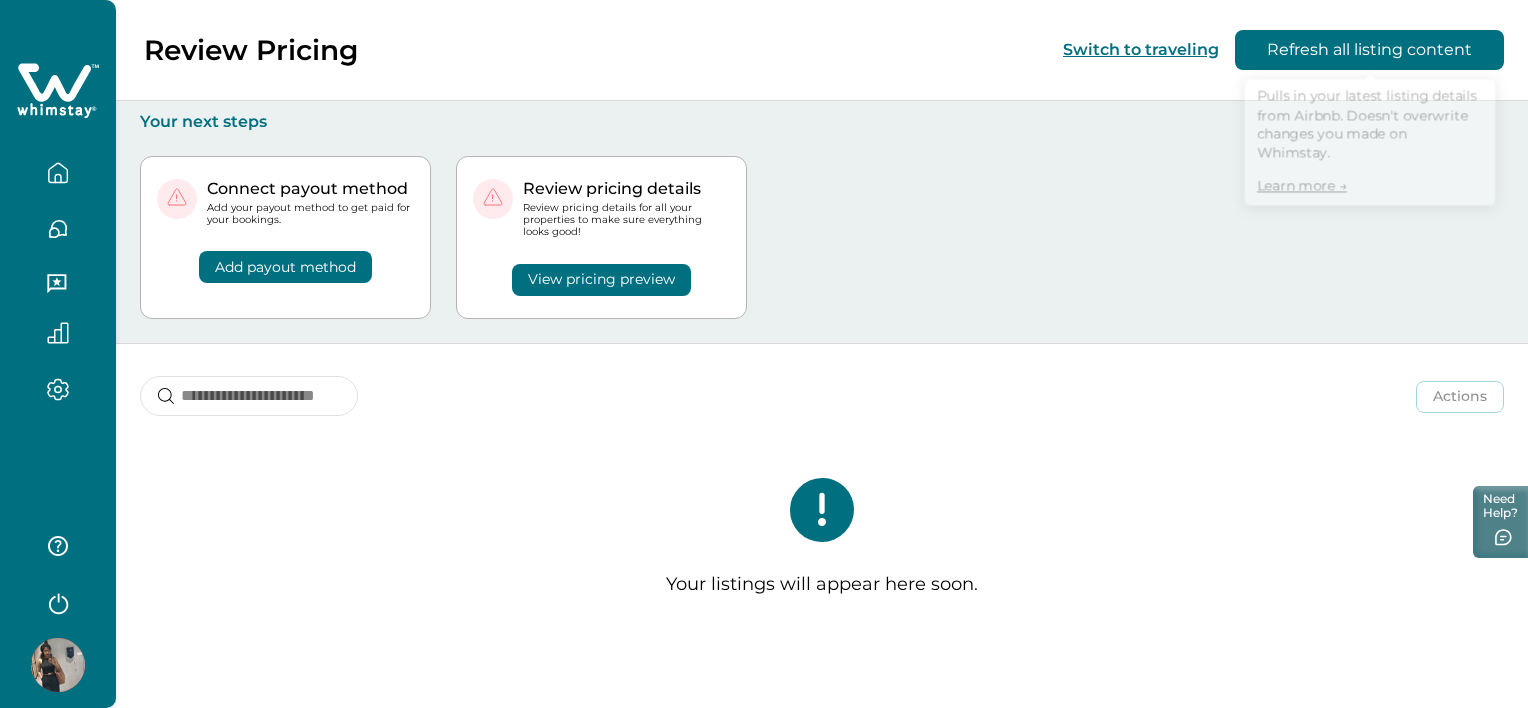 click on "Refresh all listing content" at bounding box center (1369, 50) 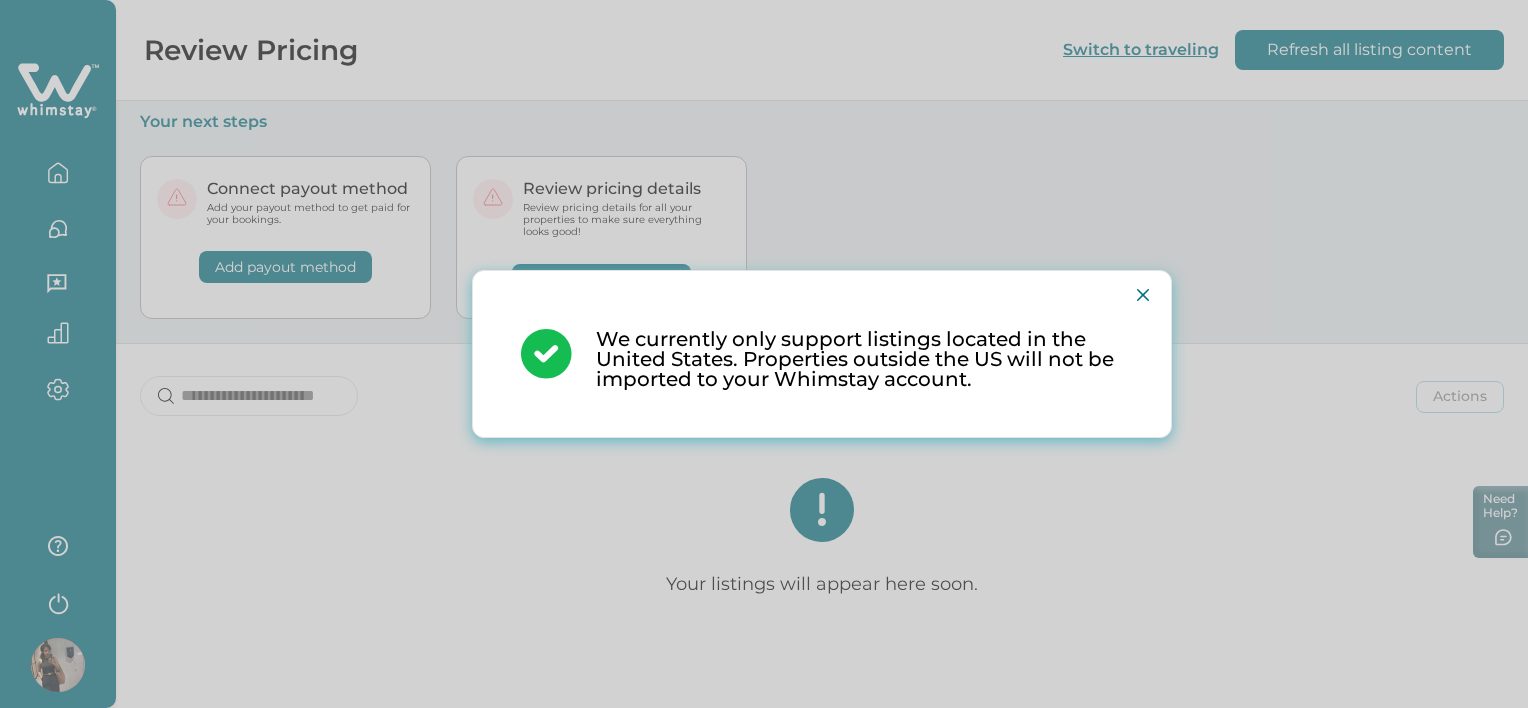 type 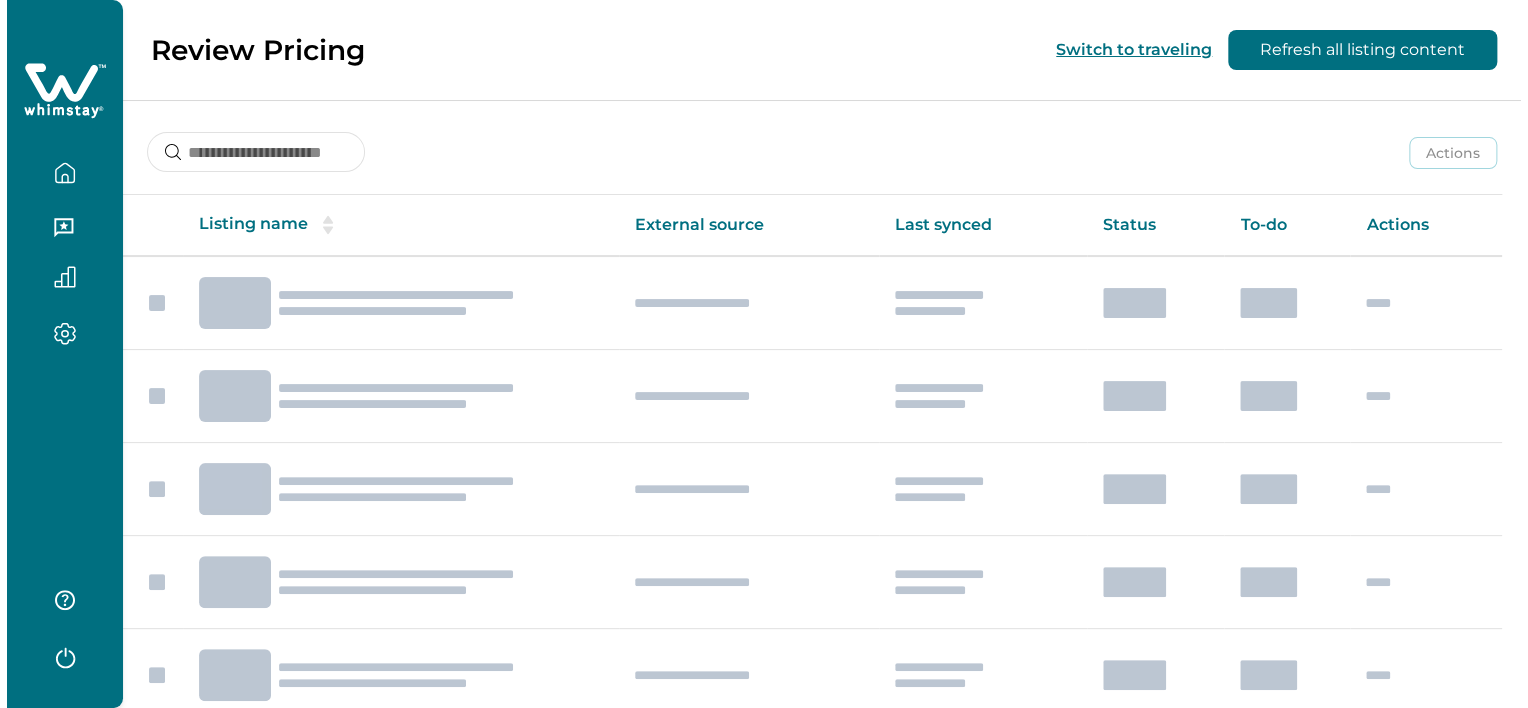scroll, scrollTop: 0, scrollLeft: 0, axis: both 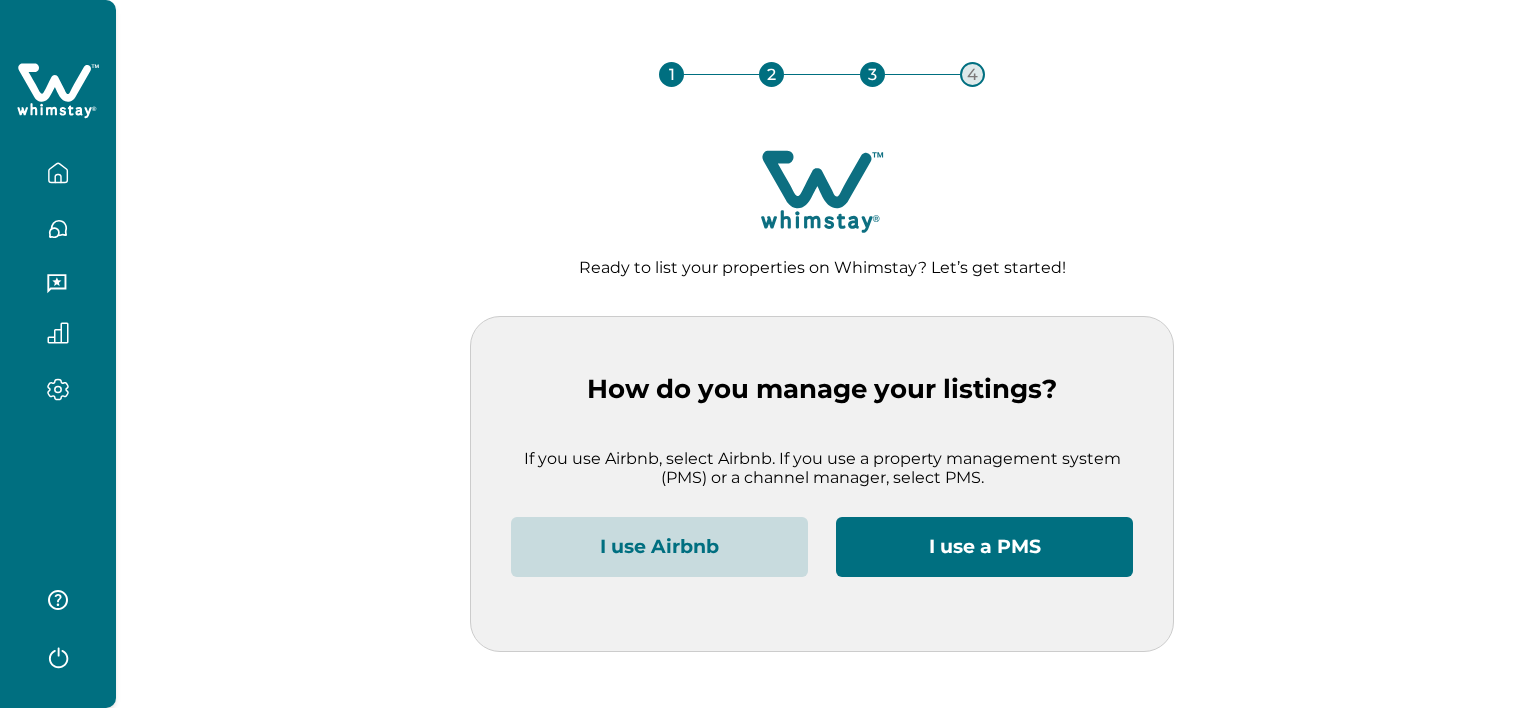 click on "I use Airbnb" at bounding box center (659, 547) 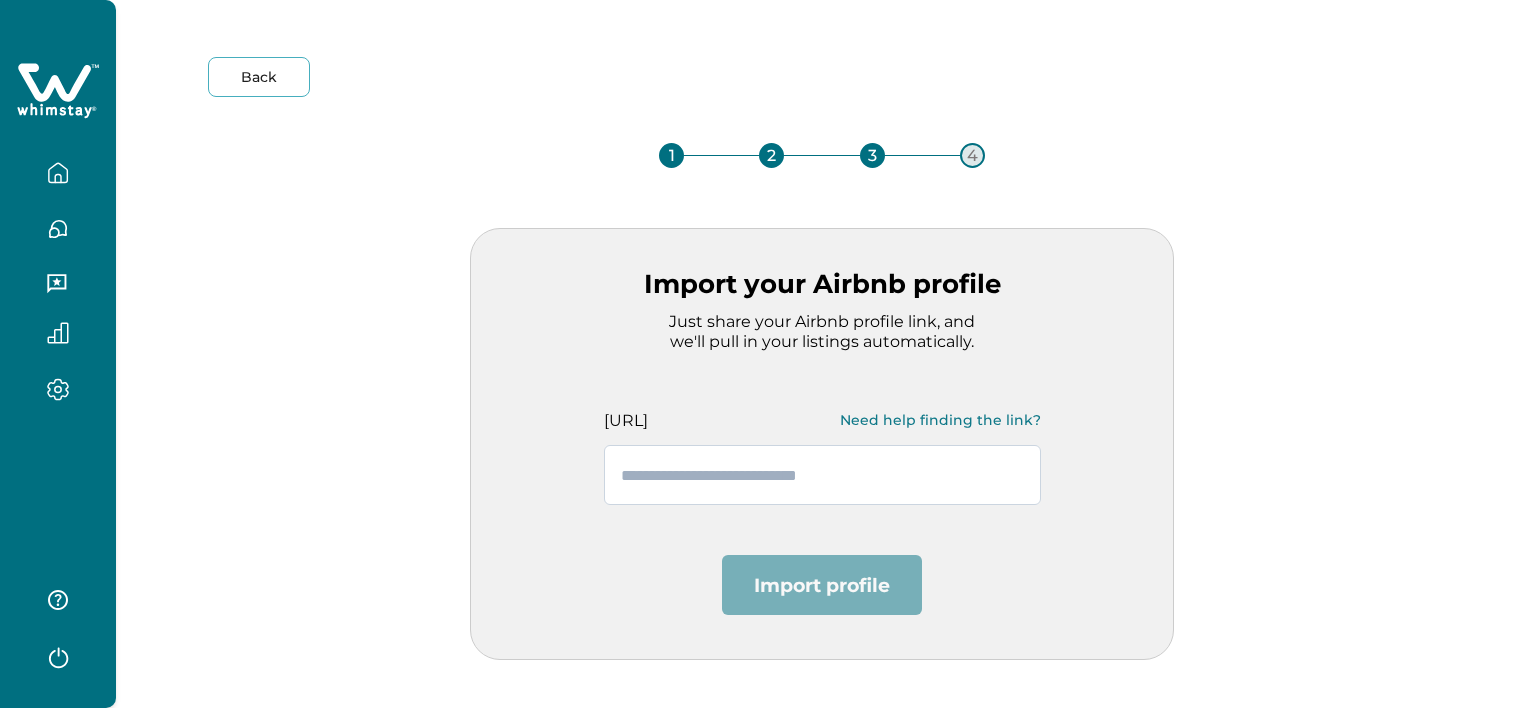 click at bounding box center (822, 475) 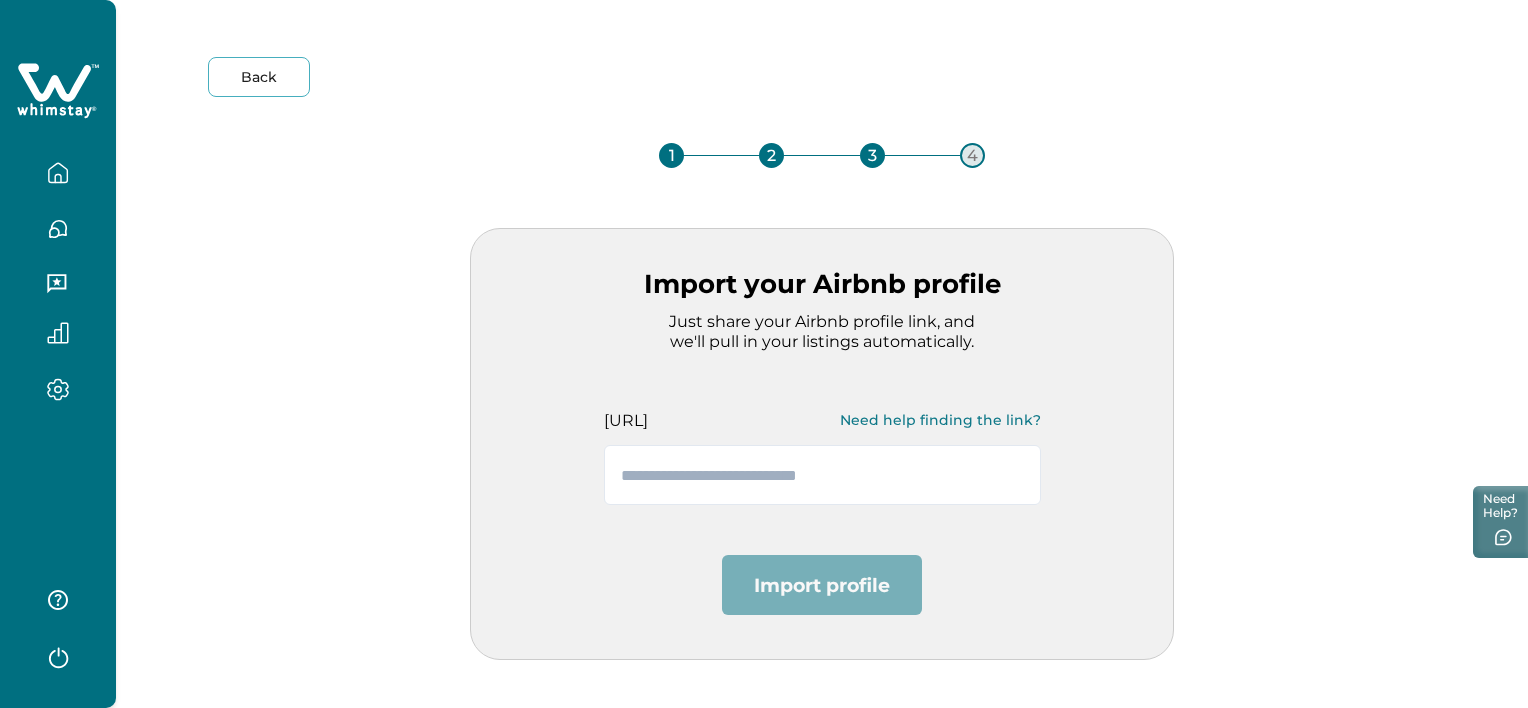 paste on "**********" 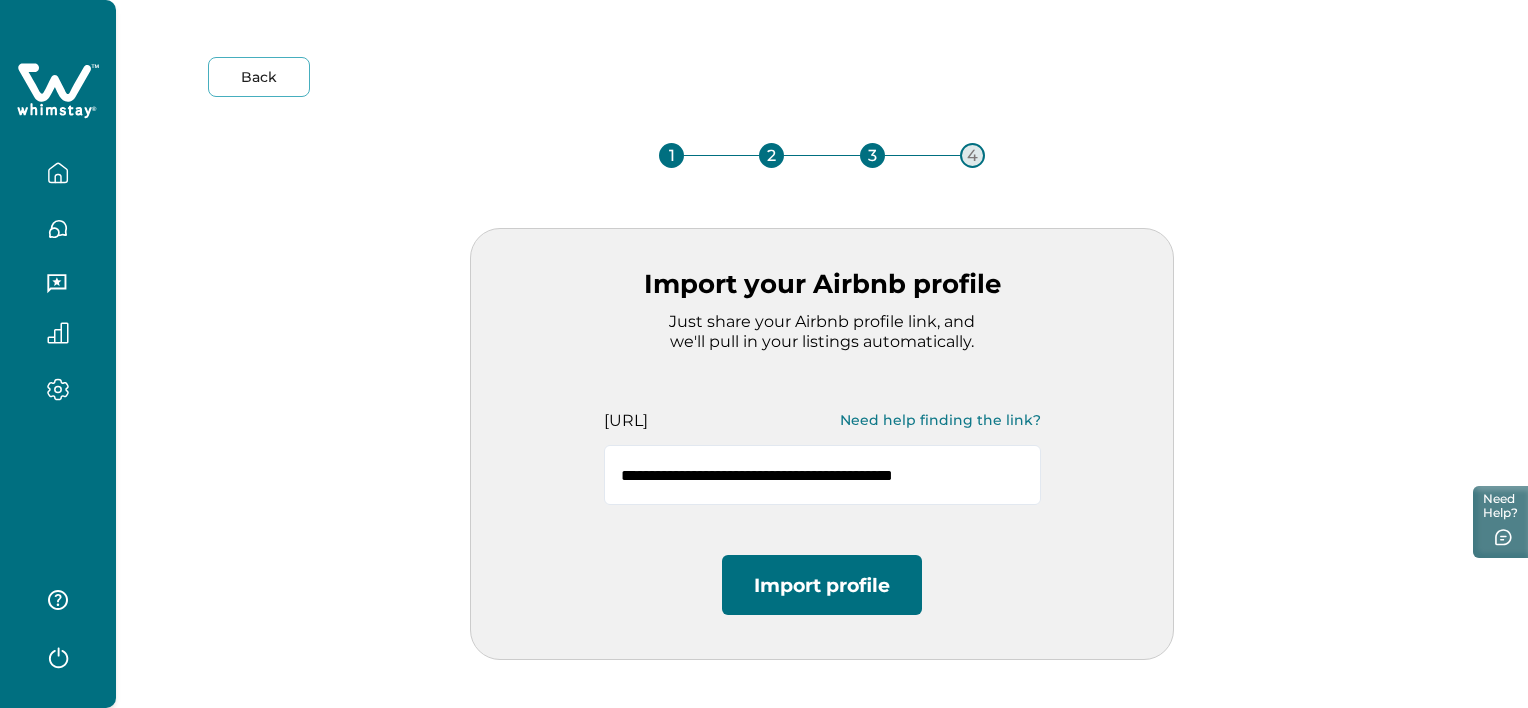 type on "**********" 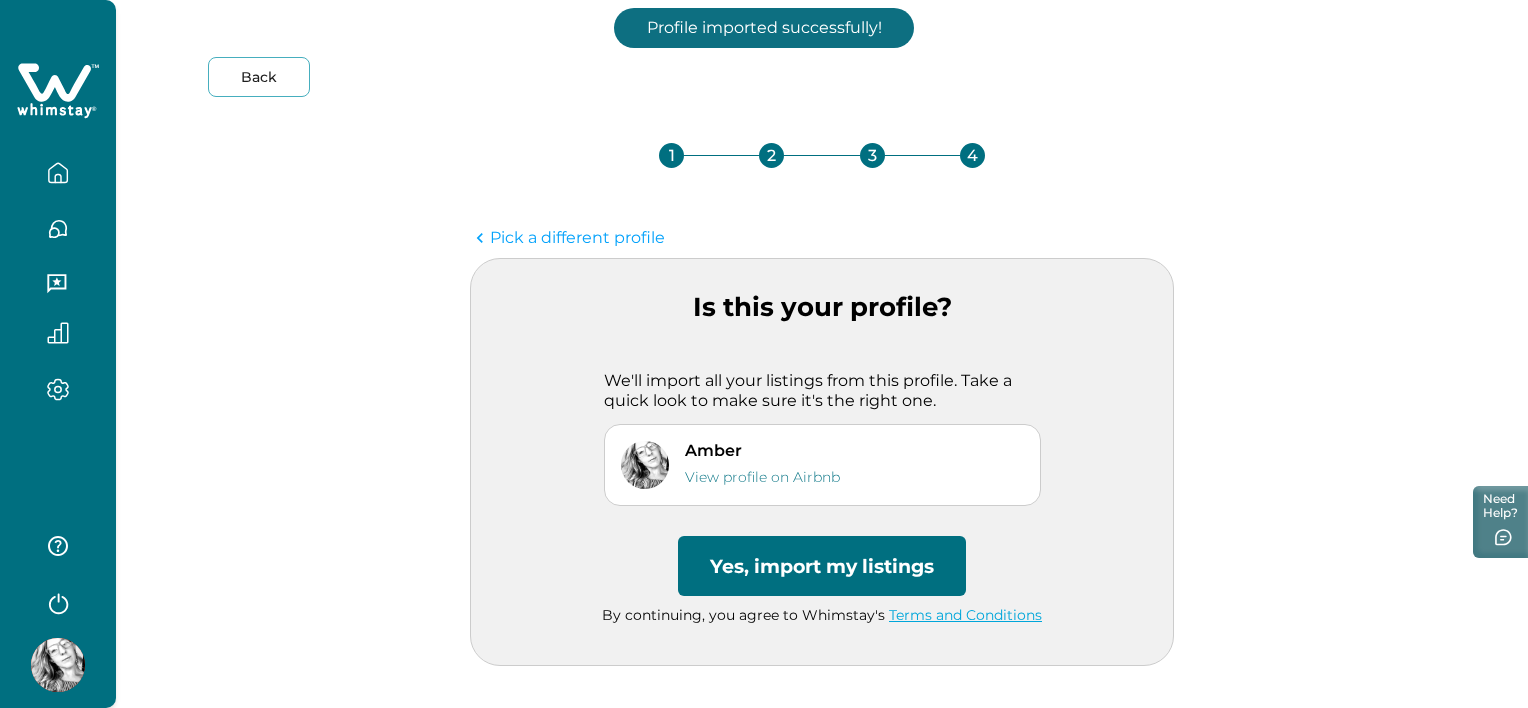 click on "Yes, import my listings" at bounding box center (822, 566) 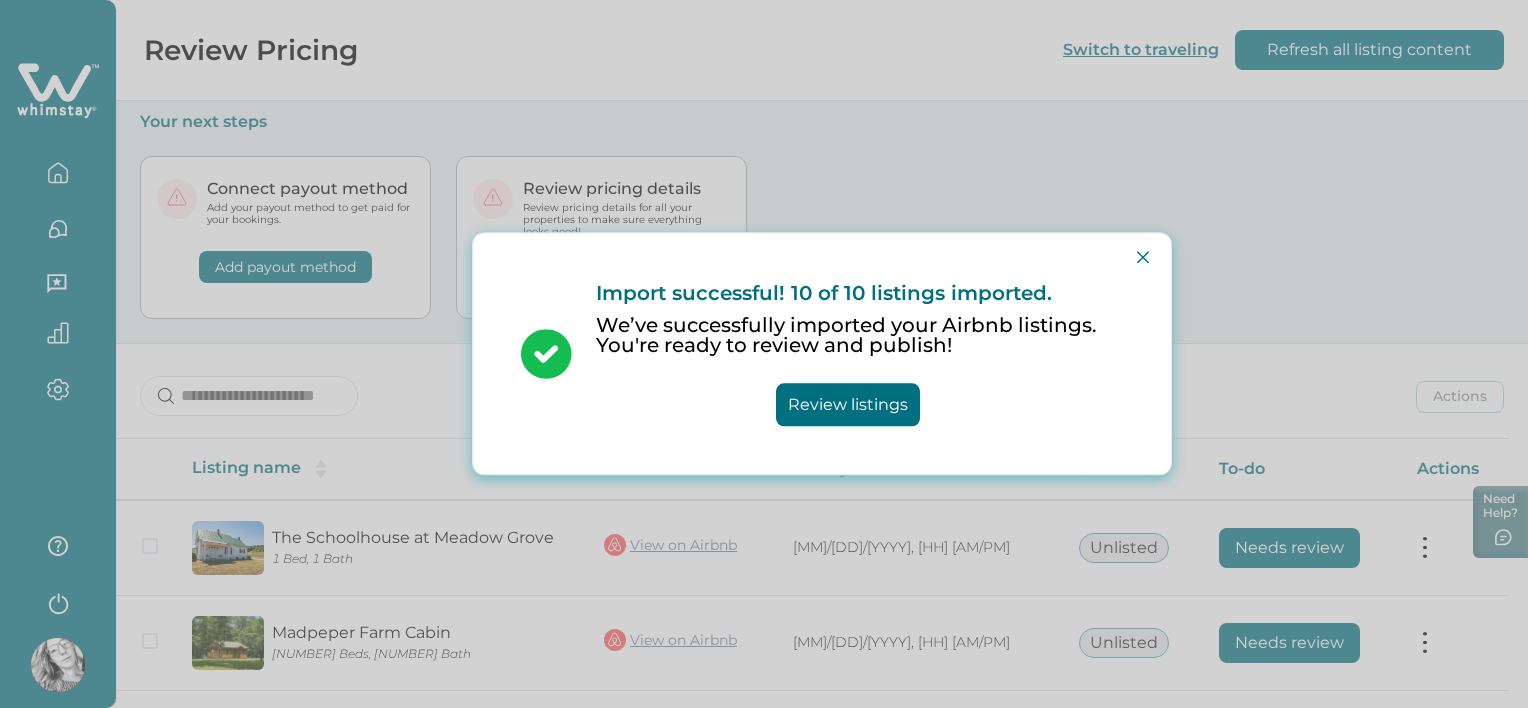 click on "Review listings" at bounding box center (848, 405) 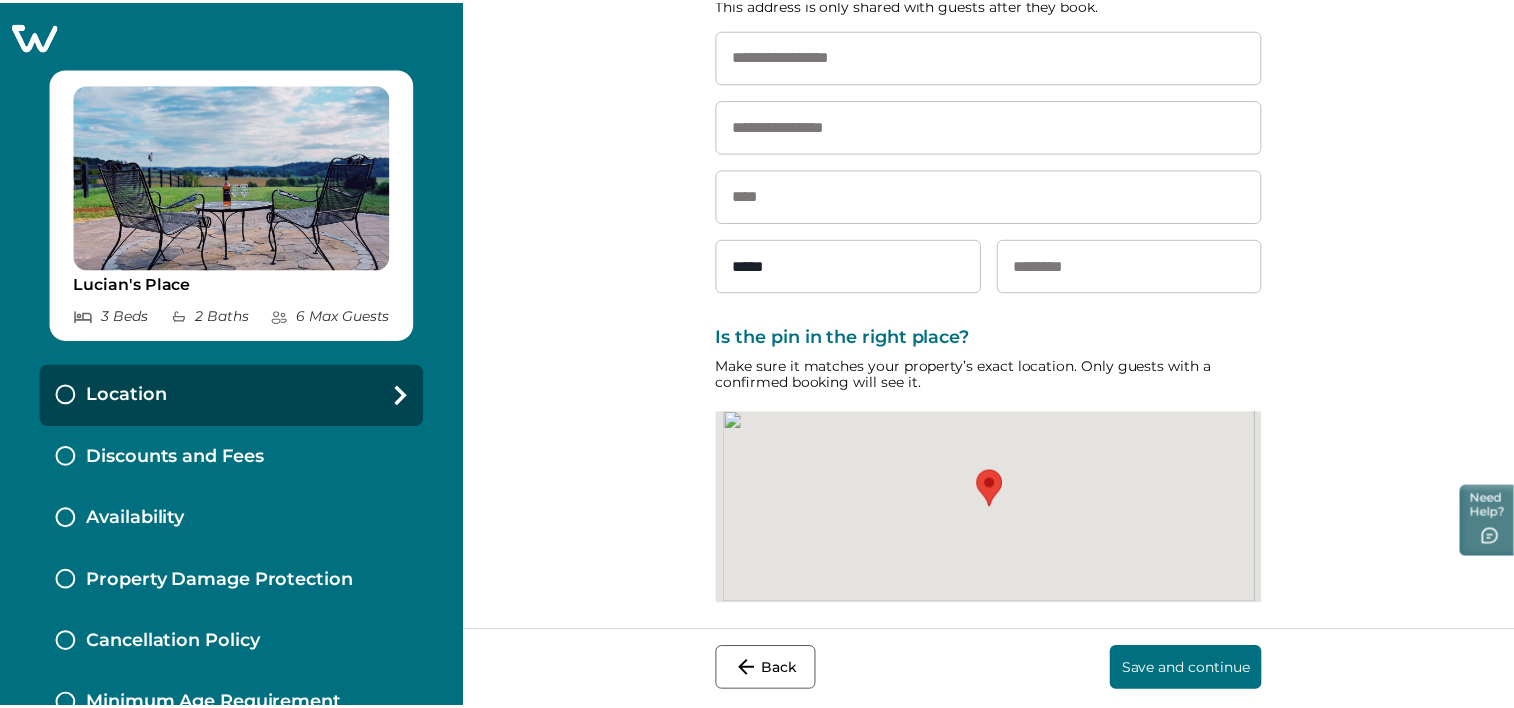 scroll, scrollTop: 128, scrollLeft: 0, axis: vertical 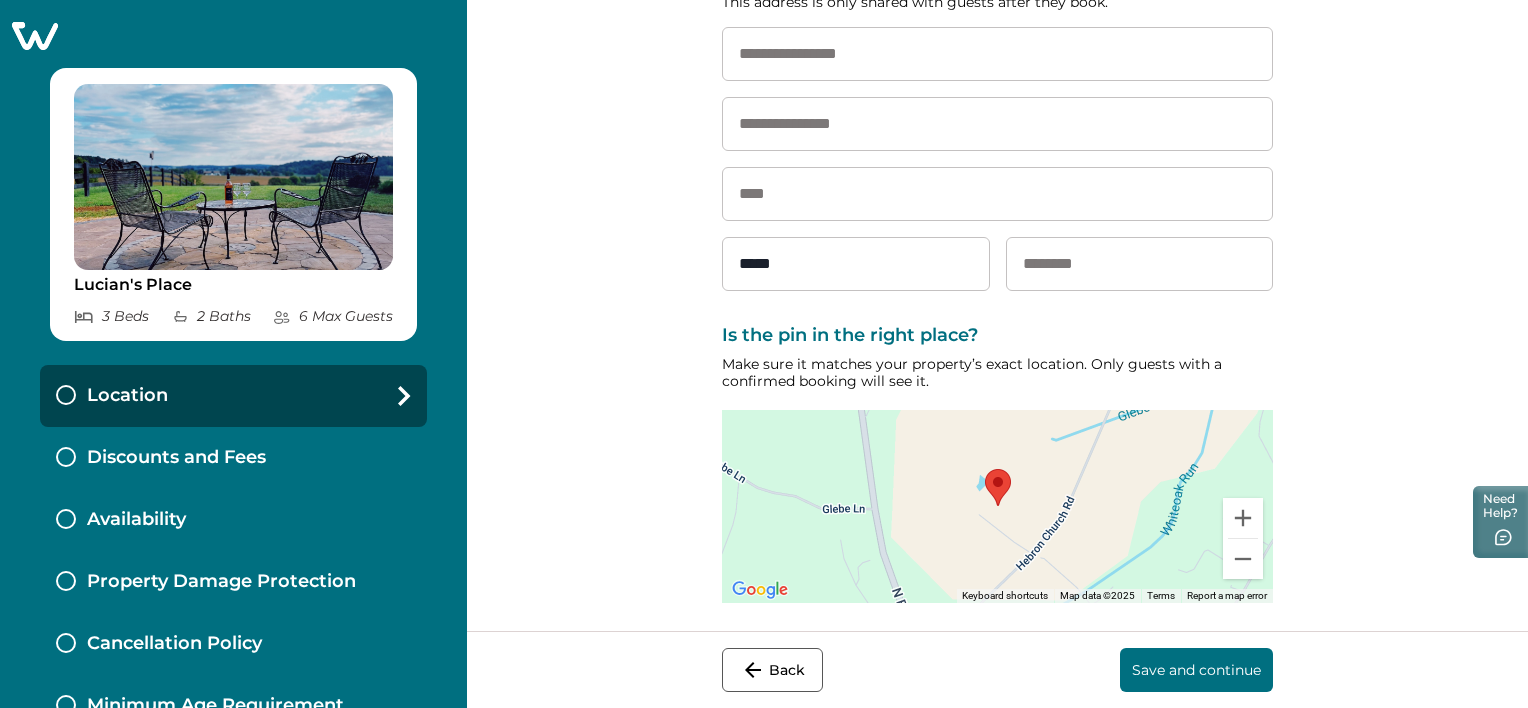 click at bounding box center [35, 36] 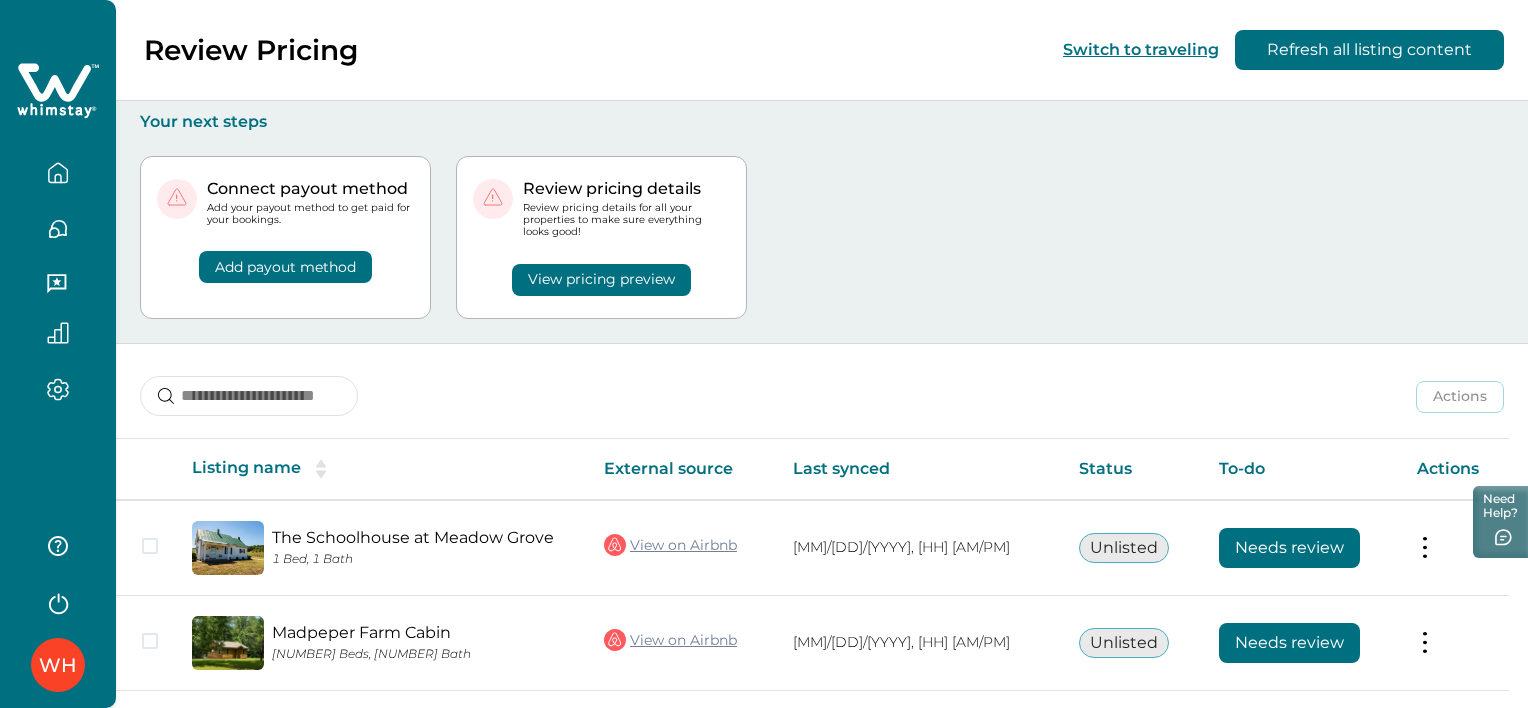 click at bounding box center [58, 217] 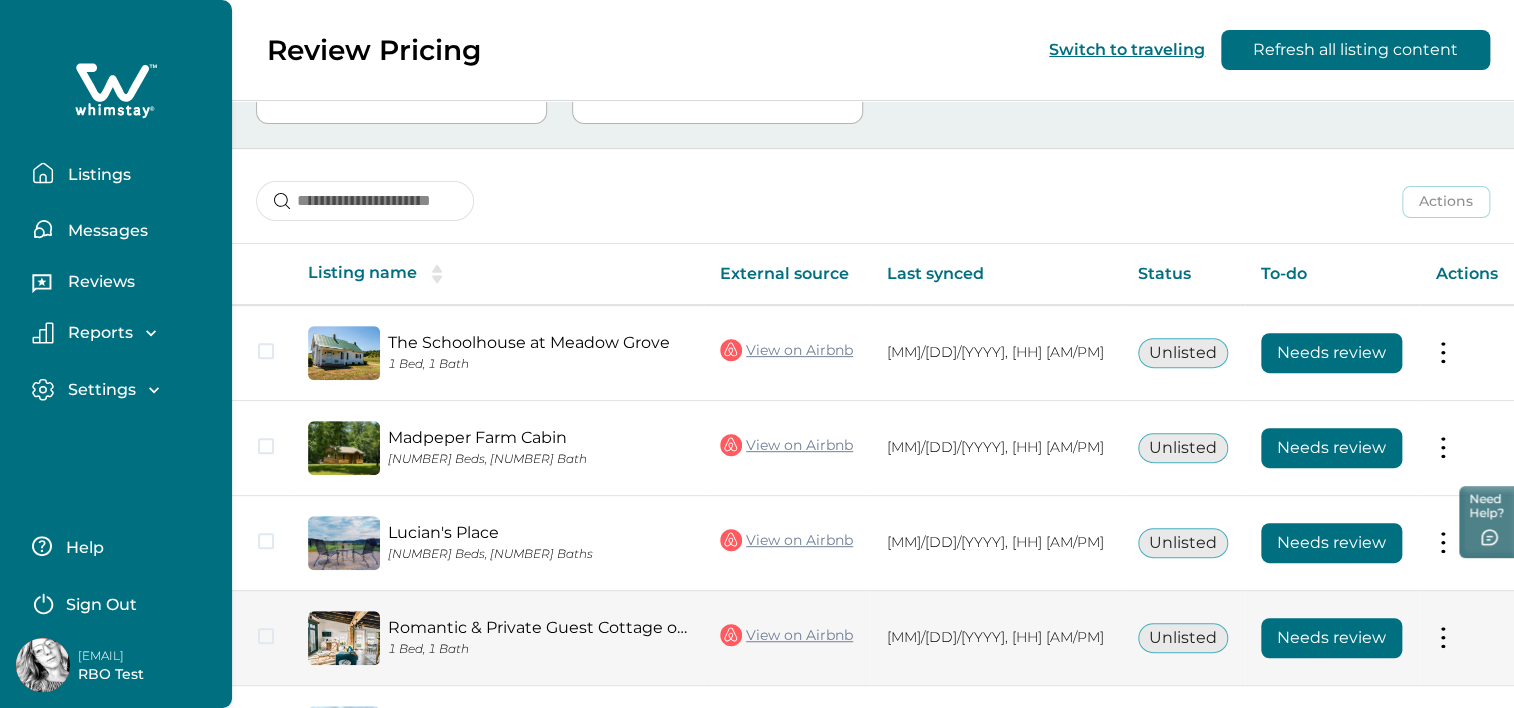 scroll, scrollTop: 348, scrollLeft: 0, axis: vertical 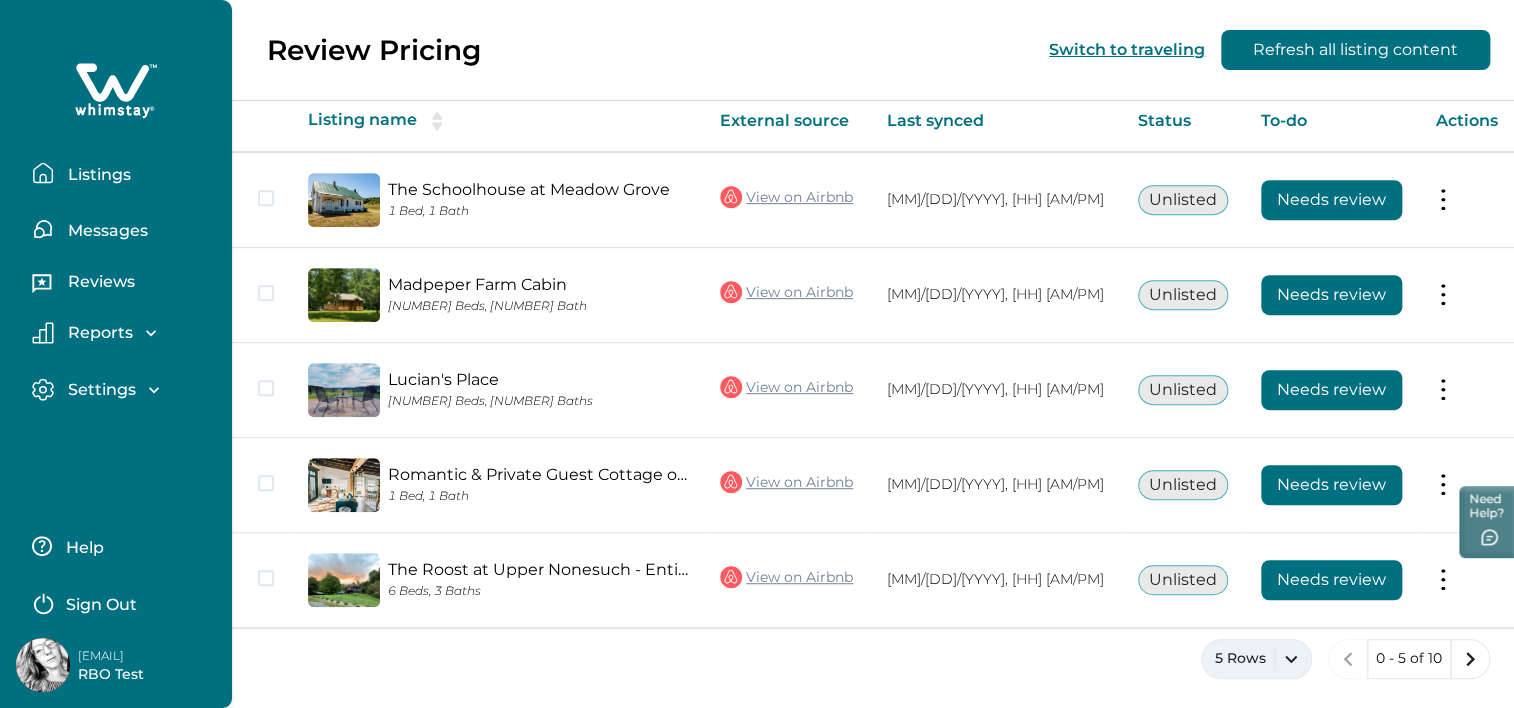 click on "5 Rows" at bounding box center [1256, 659] 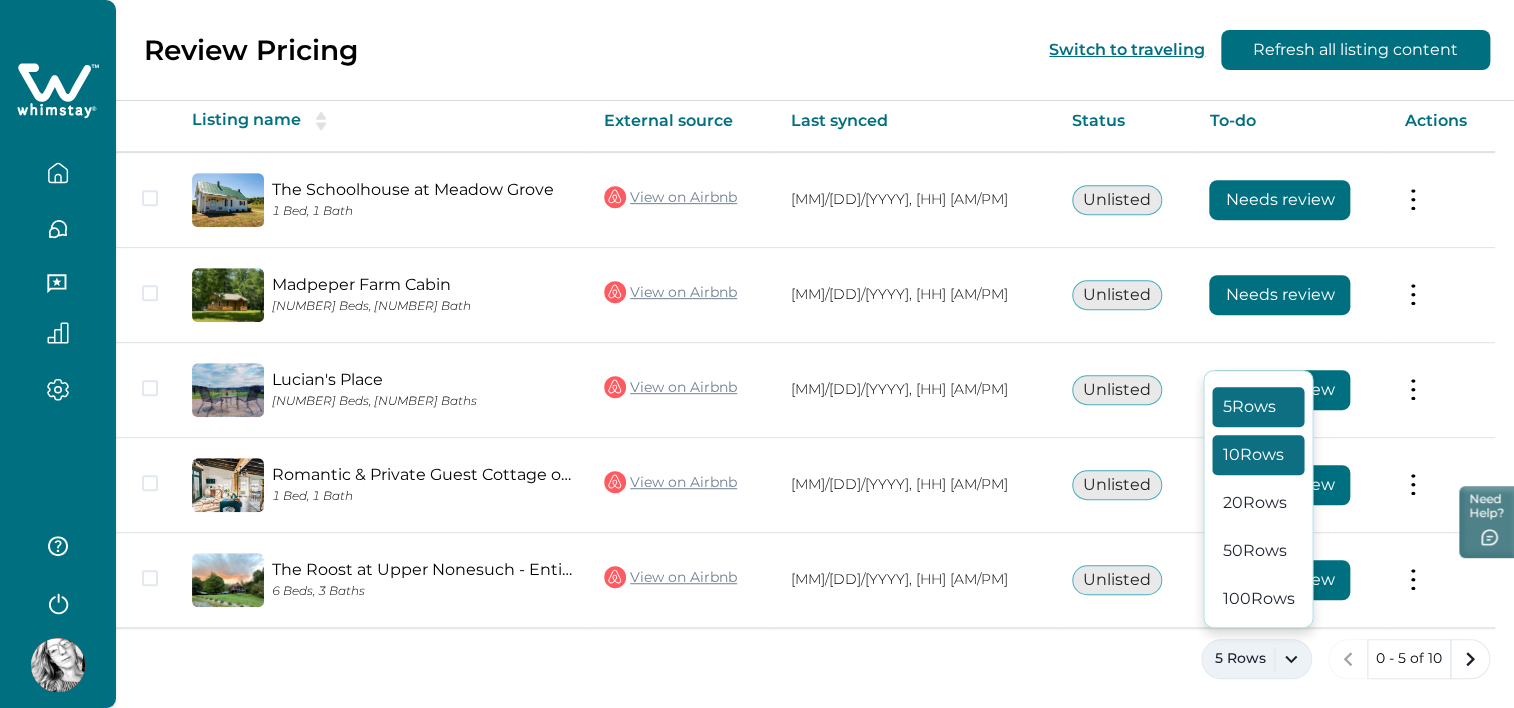 click on "10  Rows" at bounding box center [1258, 455] 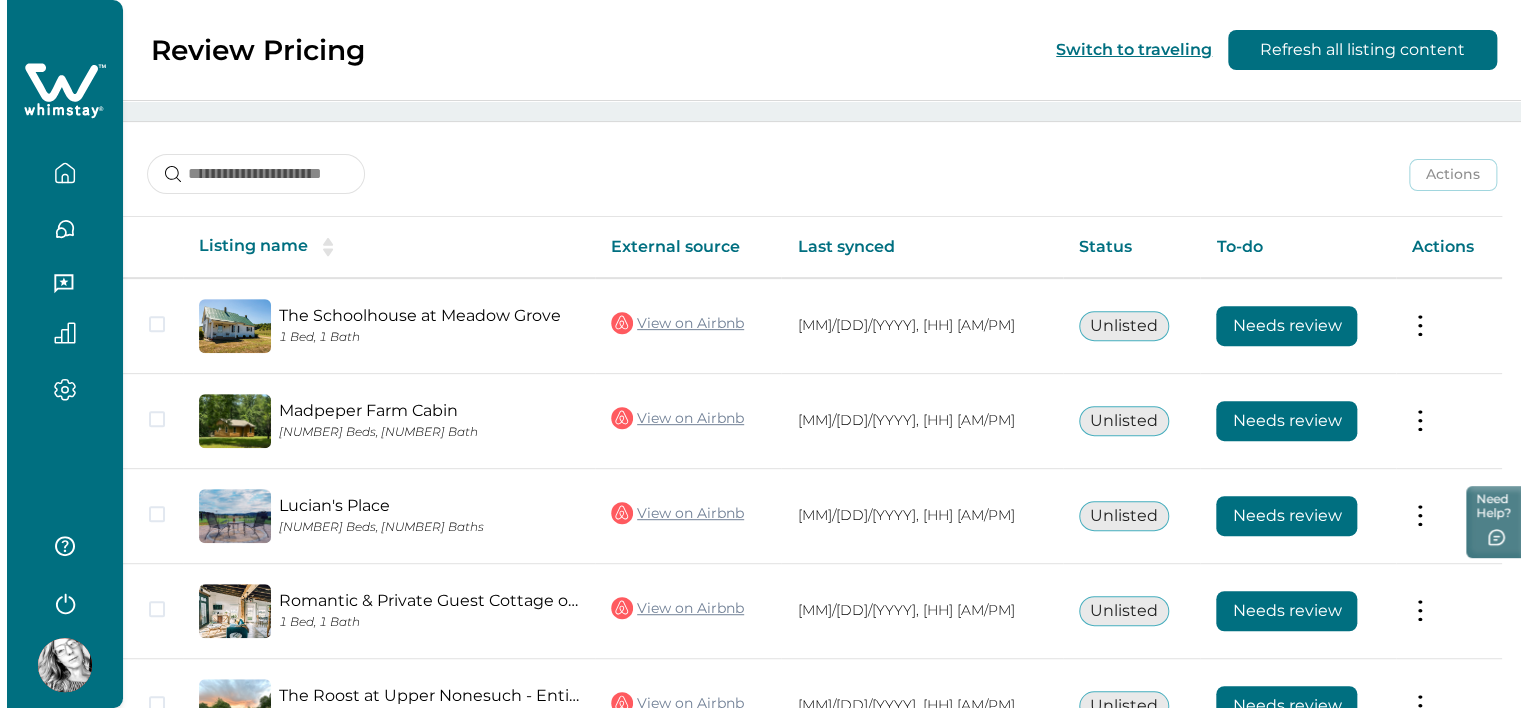 scroll, scrollTop: 0, scrollLeft: 0, axis: both 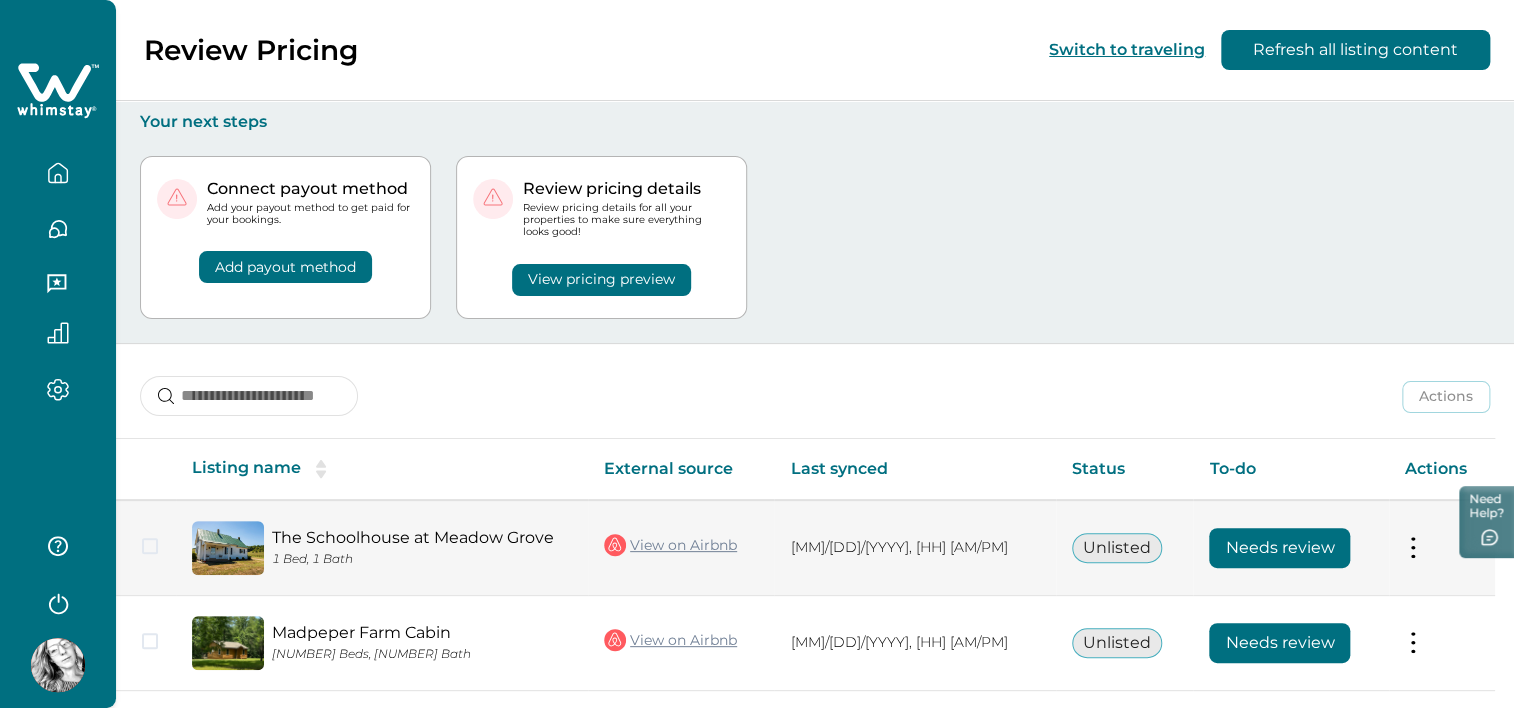 click on "Needs review" at bounding box center (1279, 548) 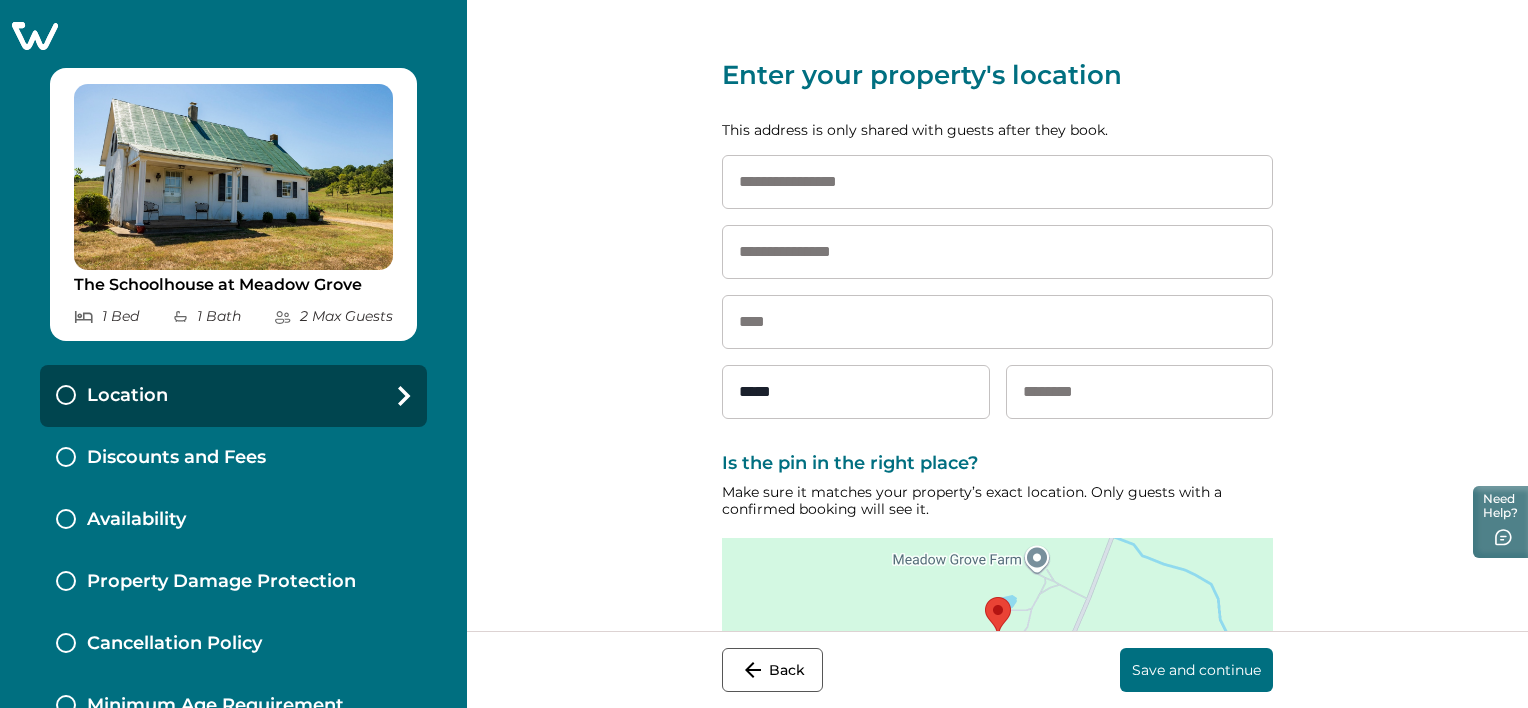click at bounding box center [997, 182] 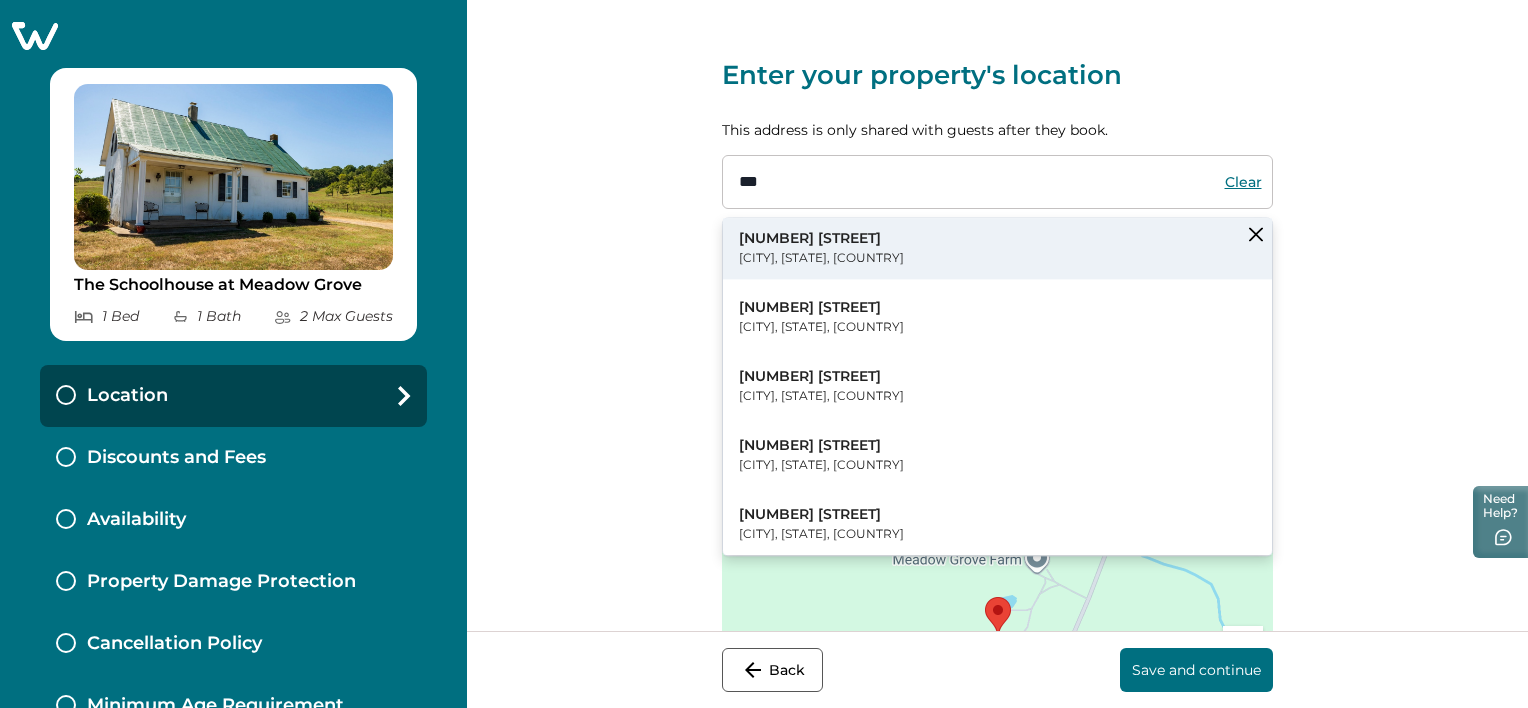 type on "***" 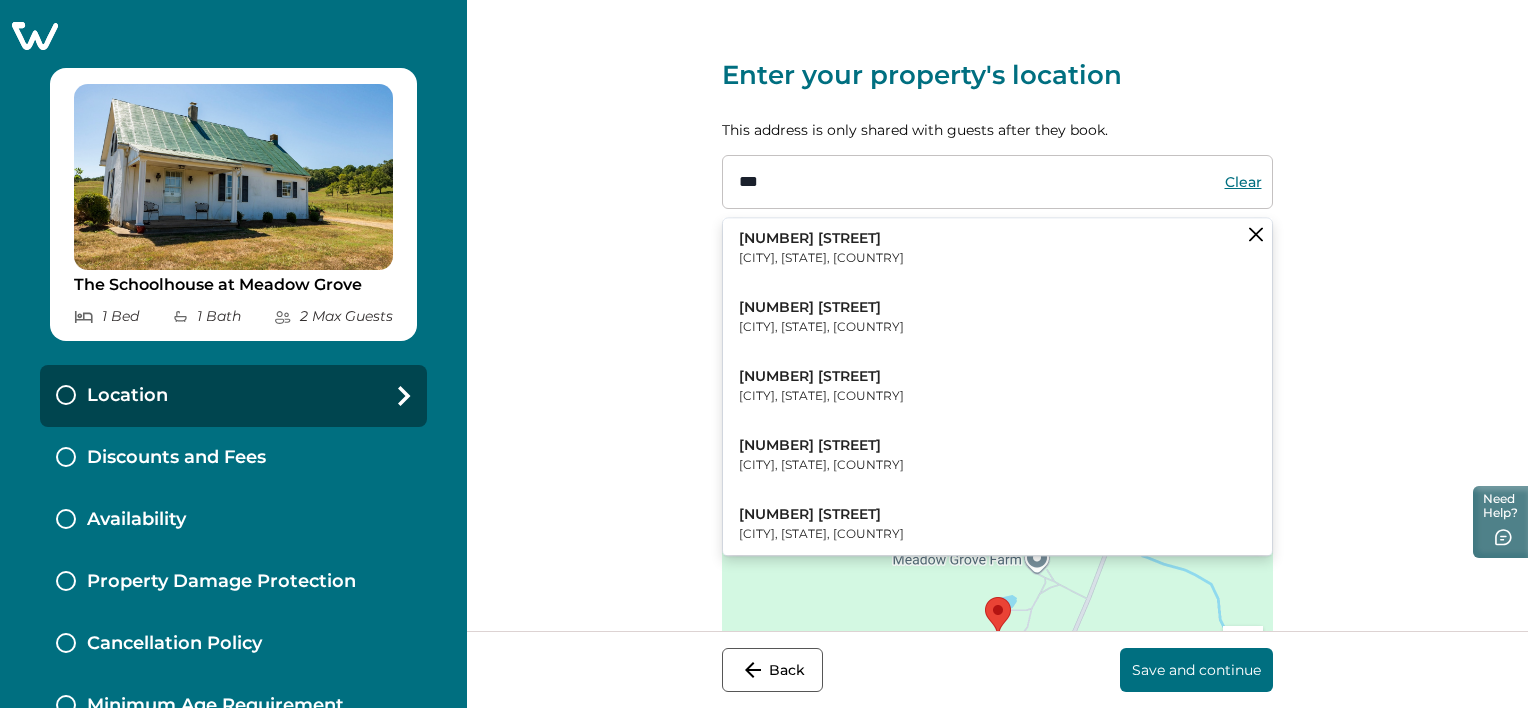 click on "123 William Street New York, NY, USA" at bounding box center (997, 248) 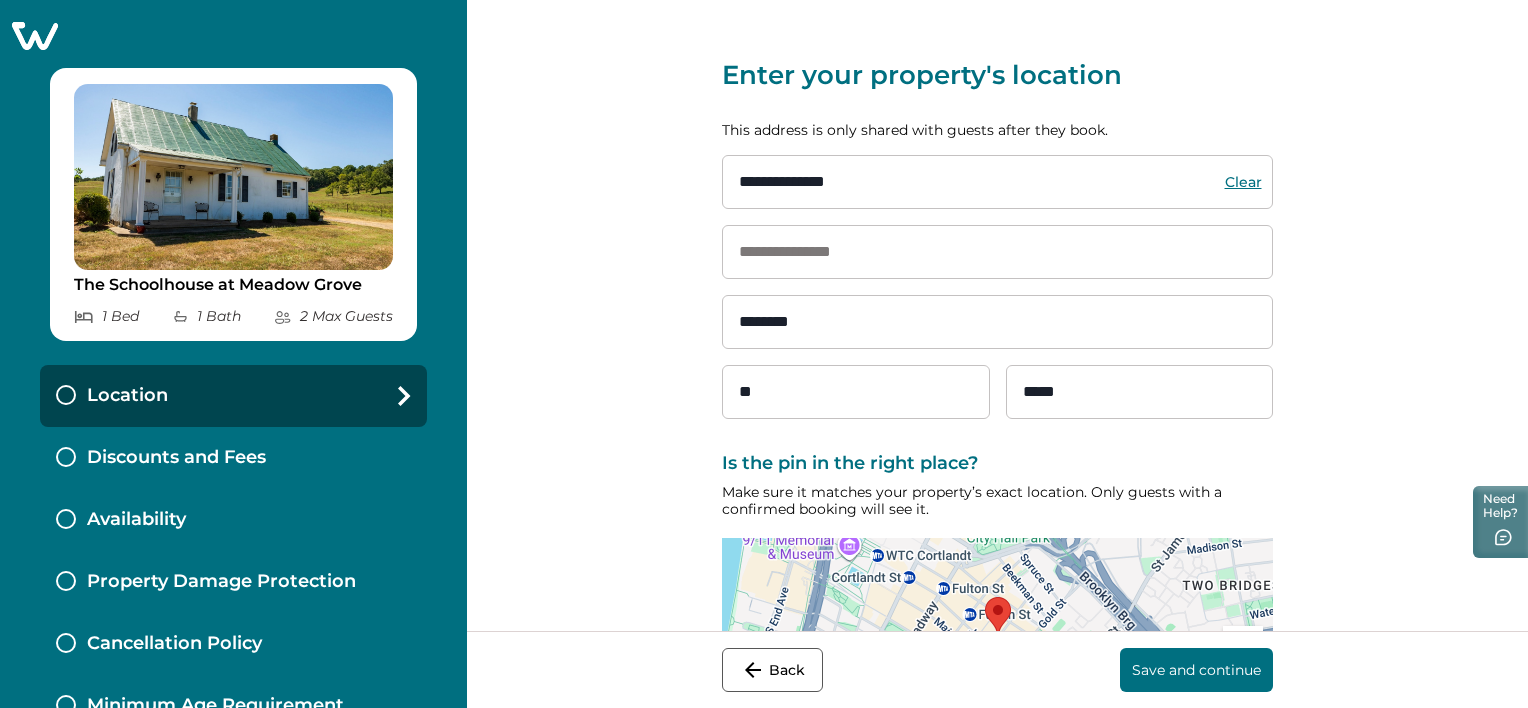 click on "Save and continue" at bounding box center (1196, 670) 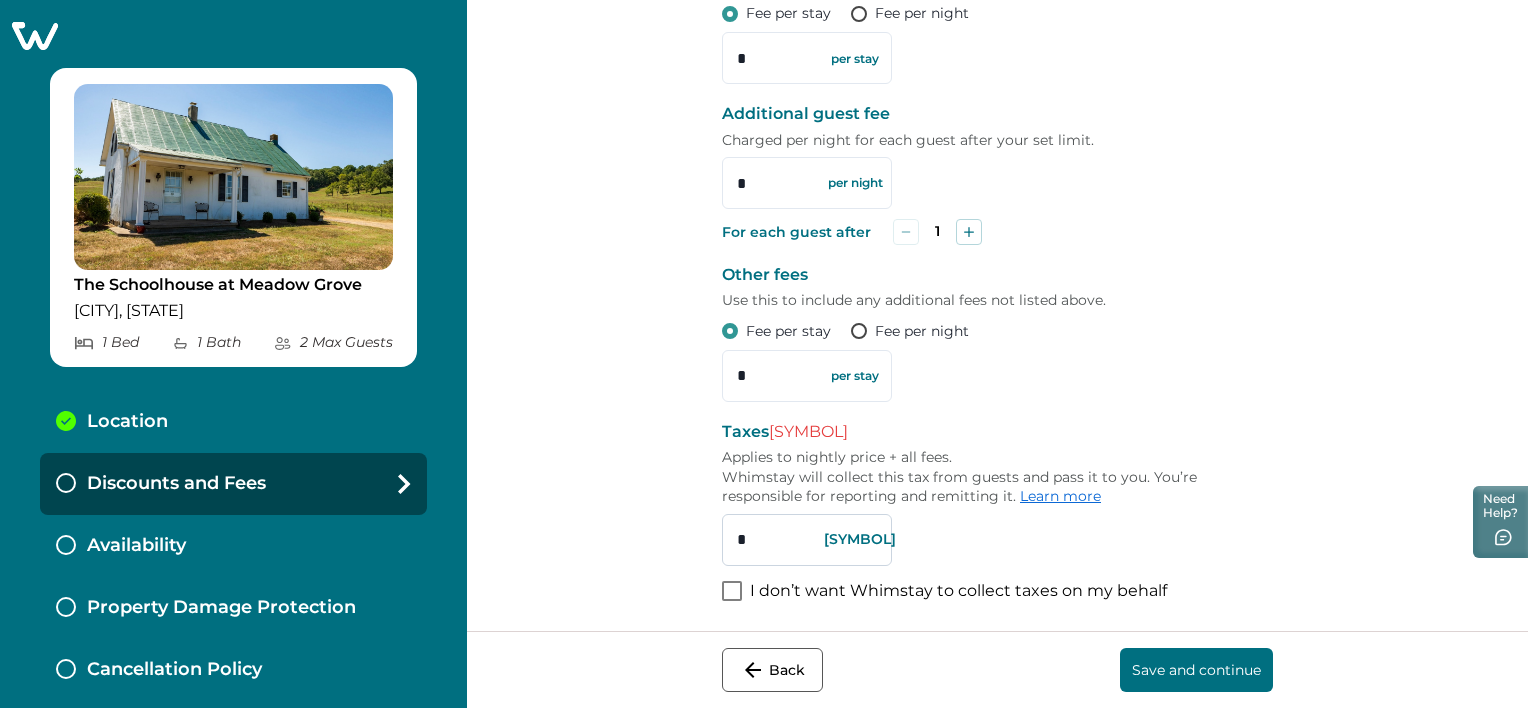 scroll, scrollTop: 714, scrollLeft: 0, axis: vertical 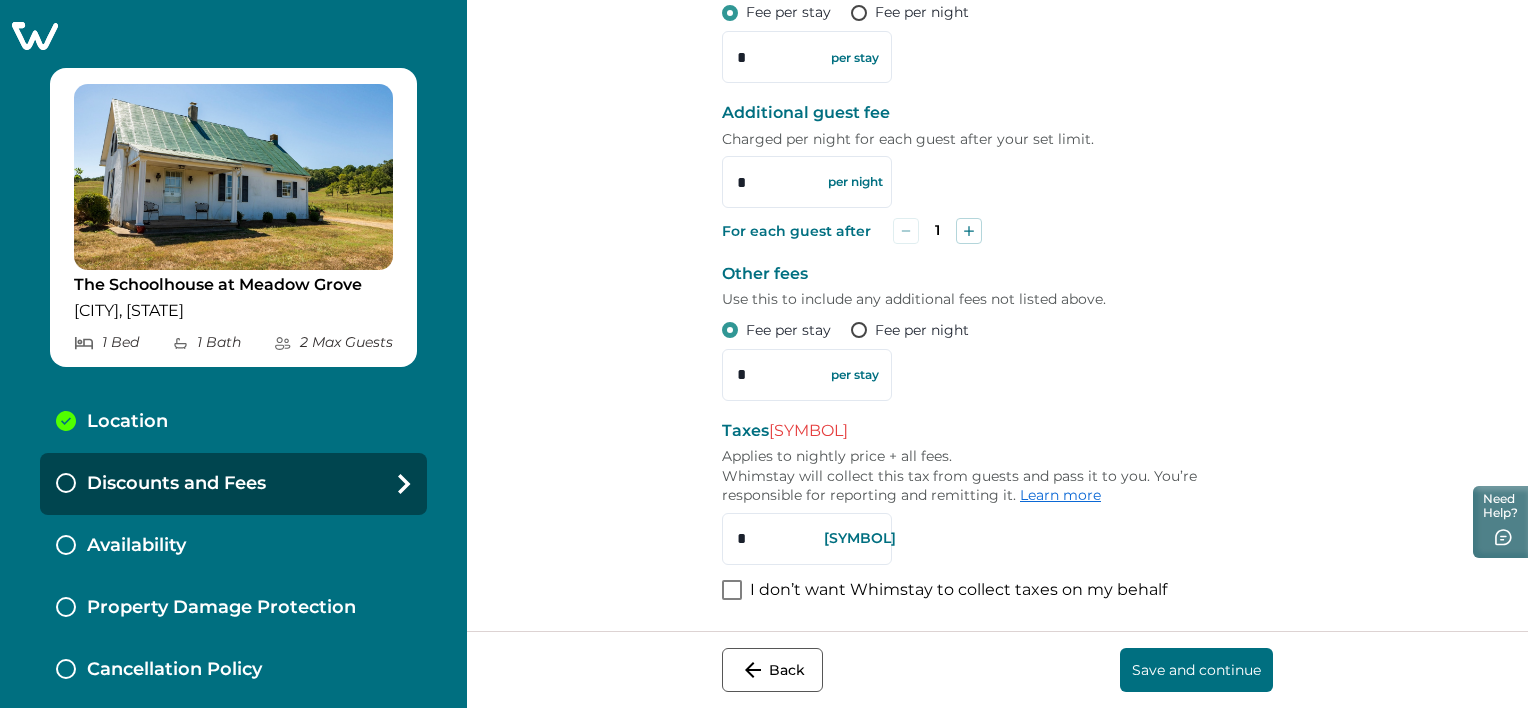 click on "I don’t want Whimstay to collect taxes on my behalf" at bounding box center (958, 590) 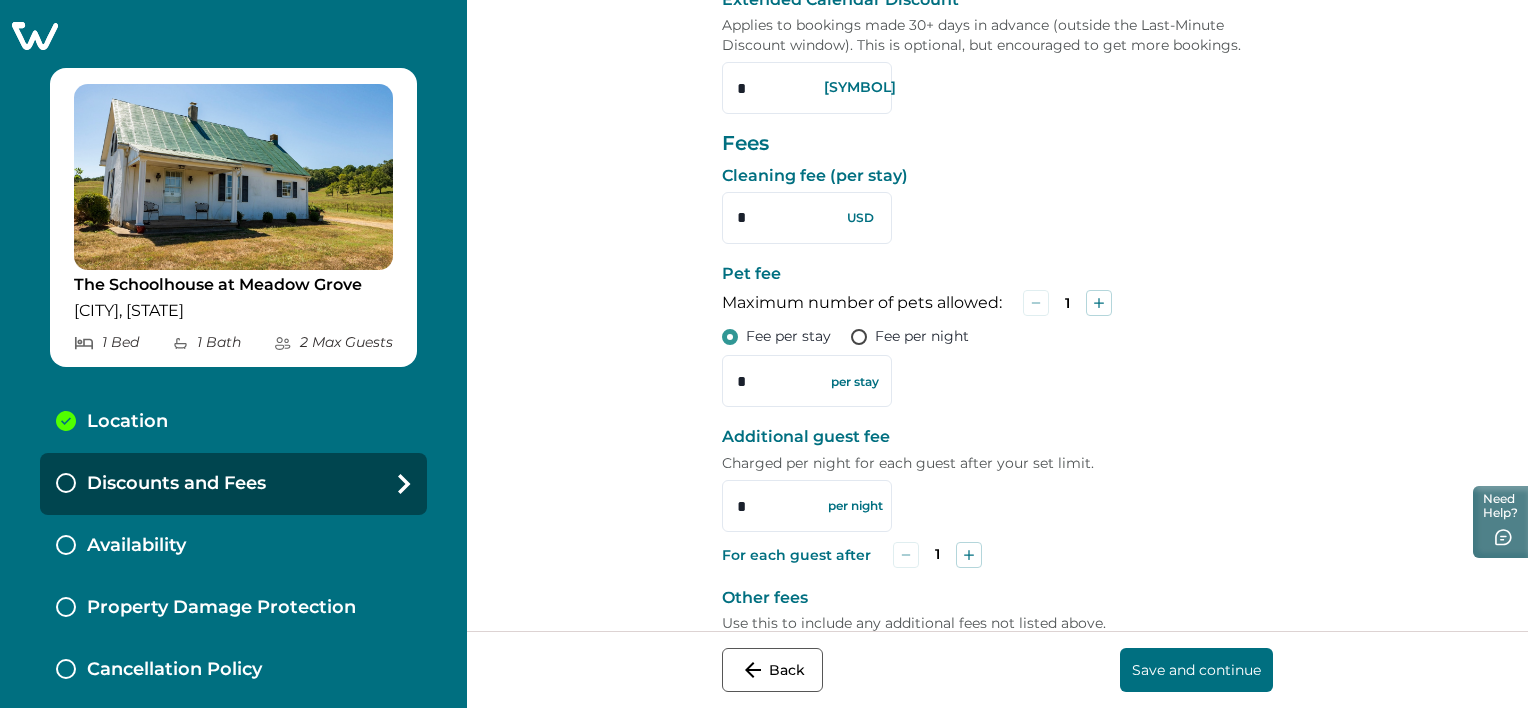 scroll, scrollTop: 614, scrollLeft: 0, axis: vertical 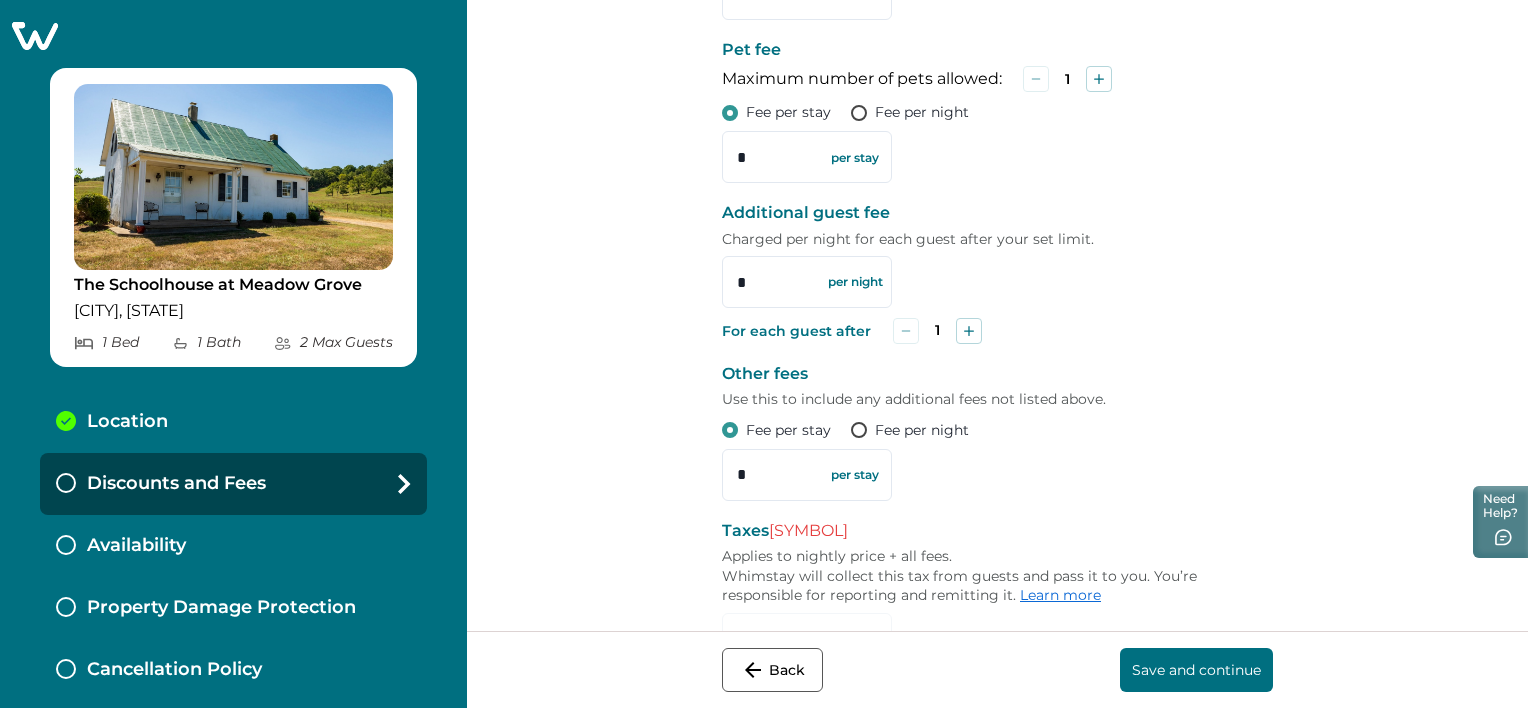 click on "Save and continue" at bounding box center (1196, 670) 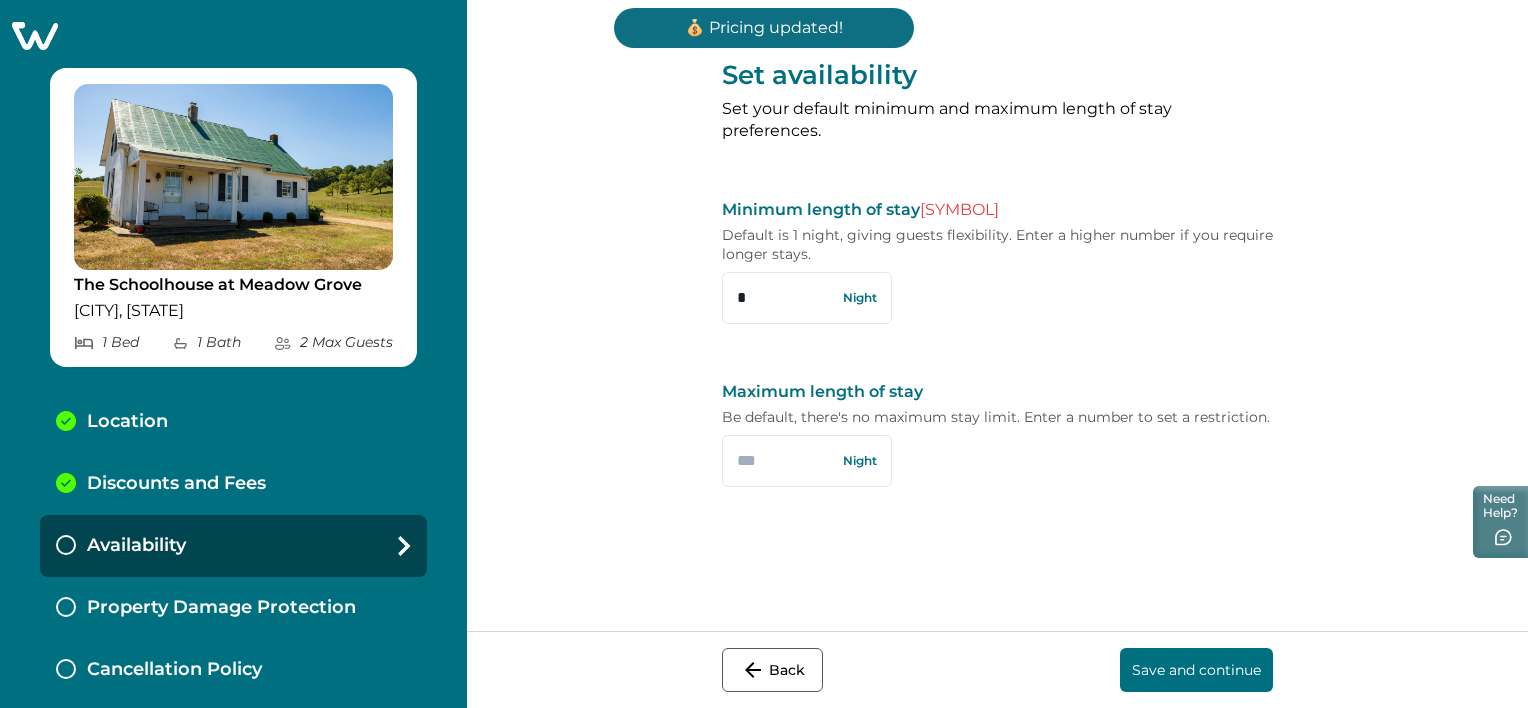 scroll, scrollTop: 0, scrollLeft: 0, axis: both 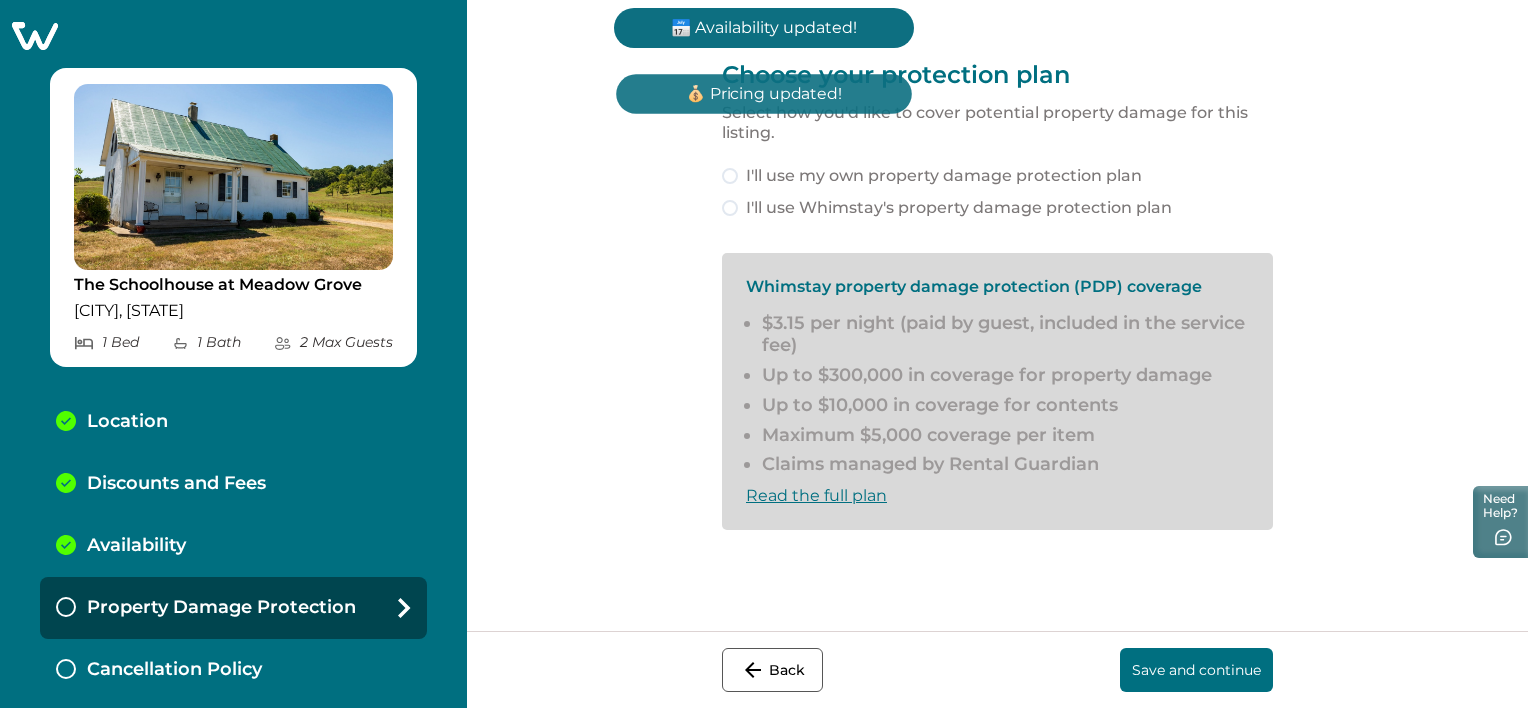 click on "I'll use my own property damage protection plan" at bounding box center (944, 176) 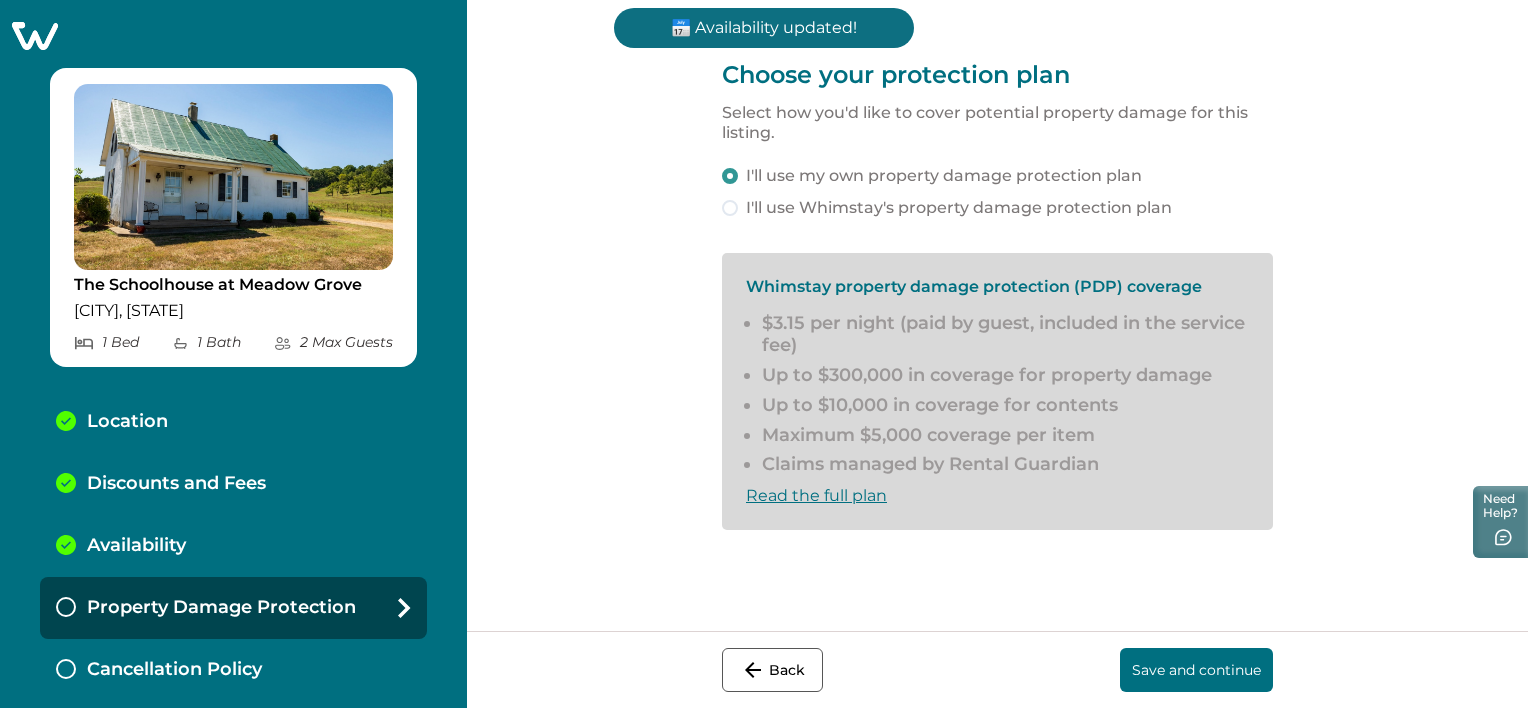 click on "Save and continue" at bounding box center (1196, 670) 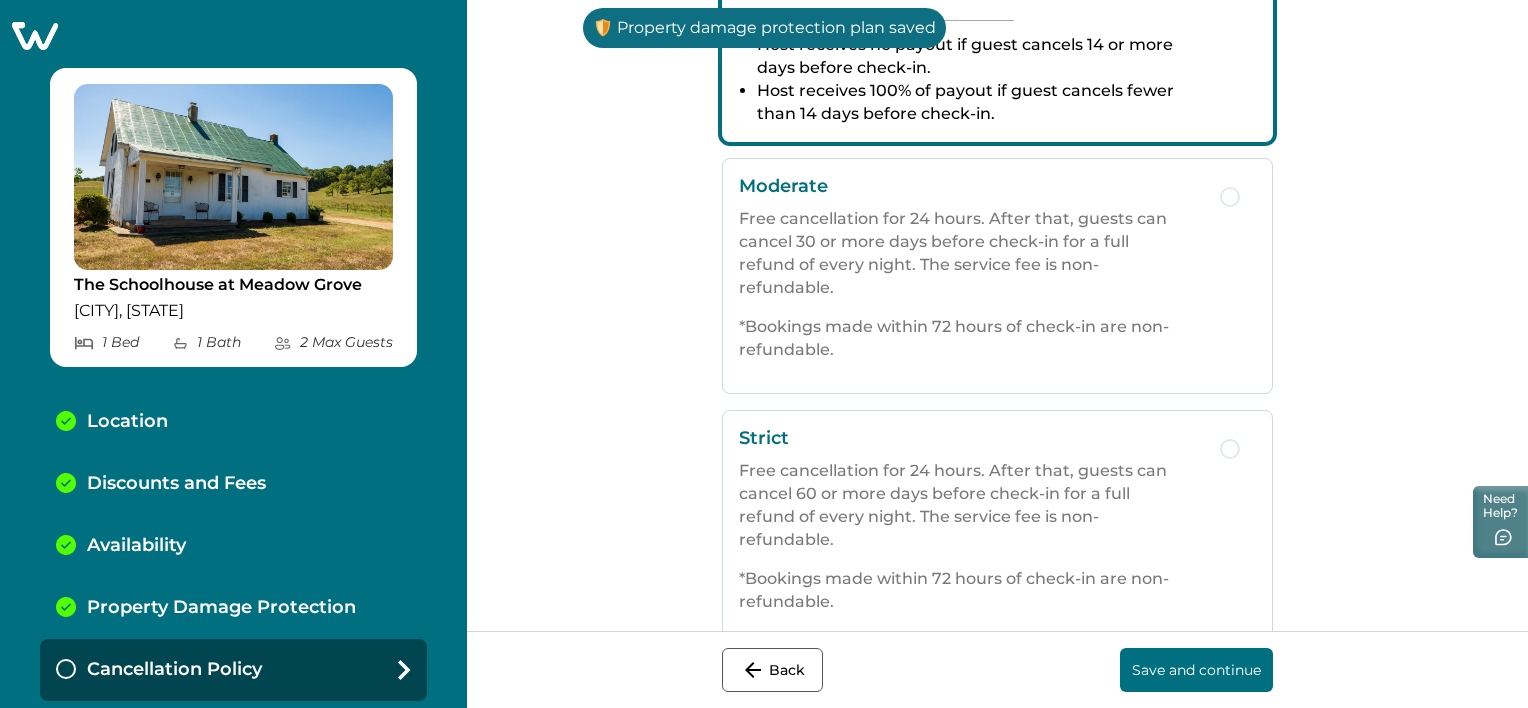 scroll, scrollTop: 600, scrollLeft: 0, axis: vertical 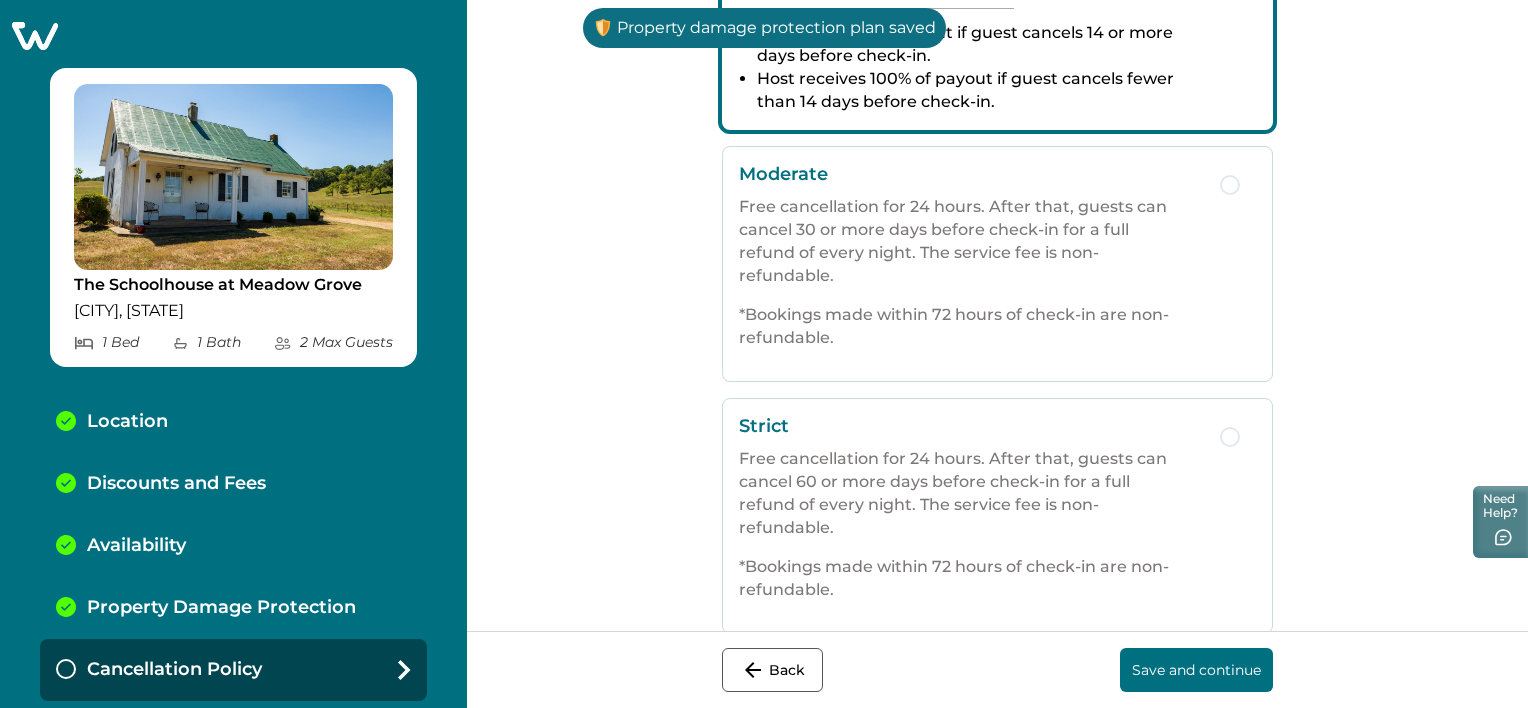 click on "Save and continue" at bounding box center [1196, 670] 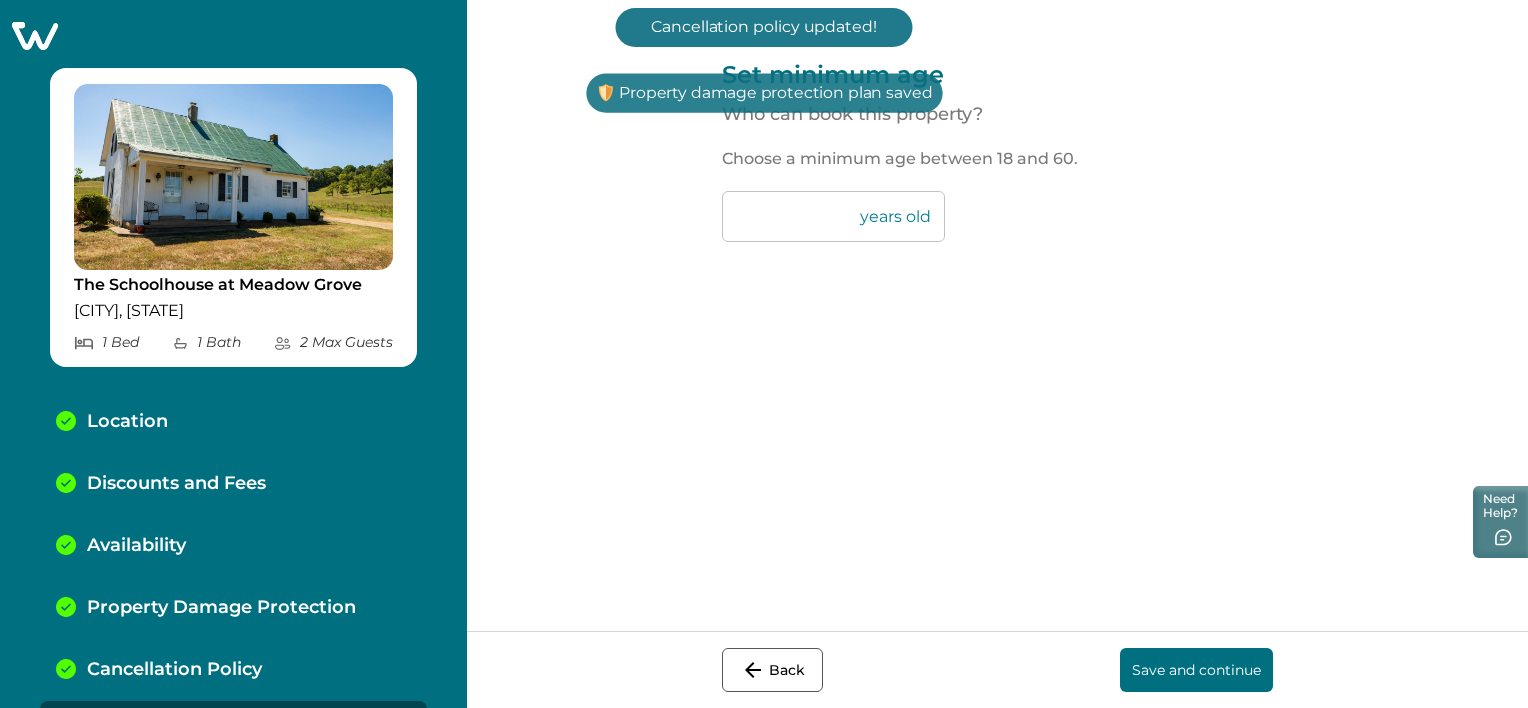 scroll, scrollTop: 0, scrollLeft: 0, axis: both 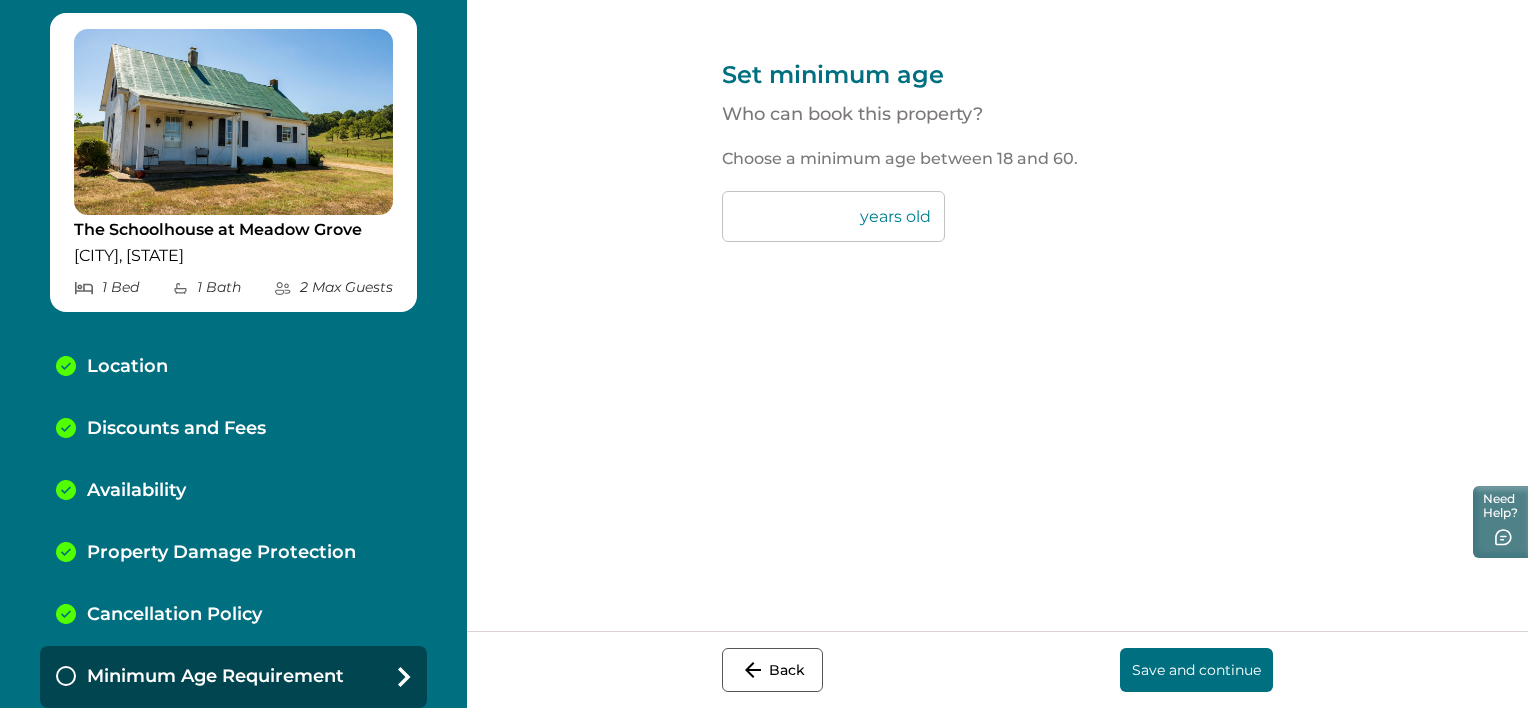 click on "Save and continue" at bounding box center (1196, 670) 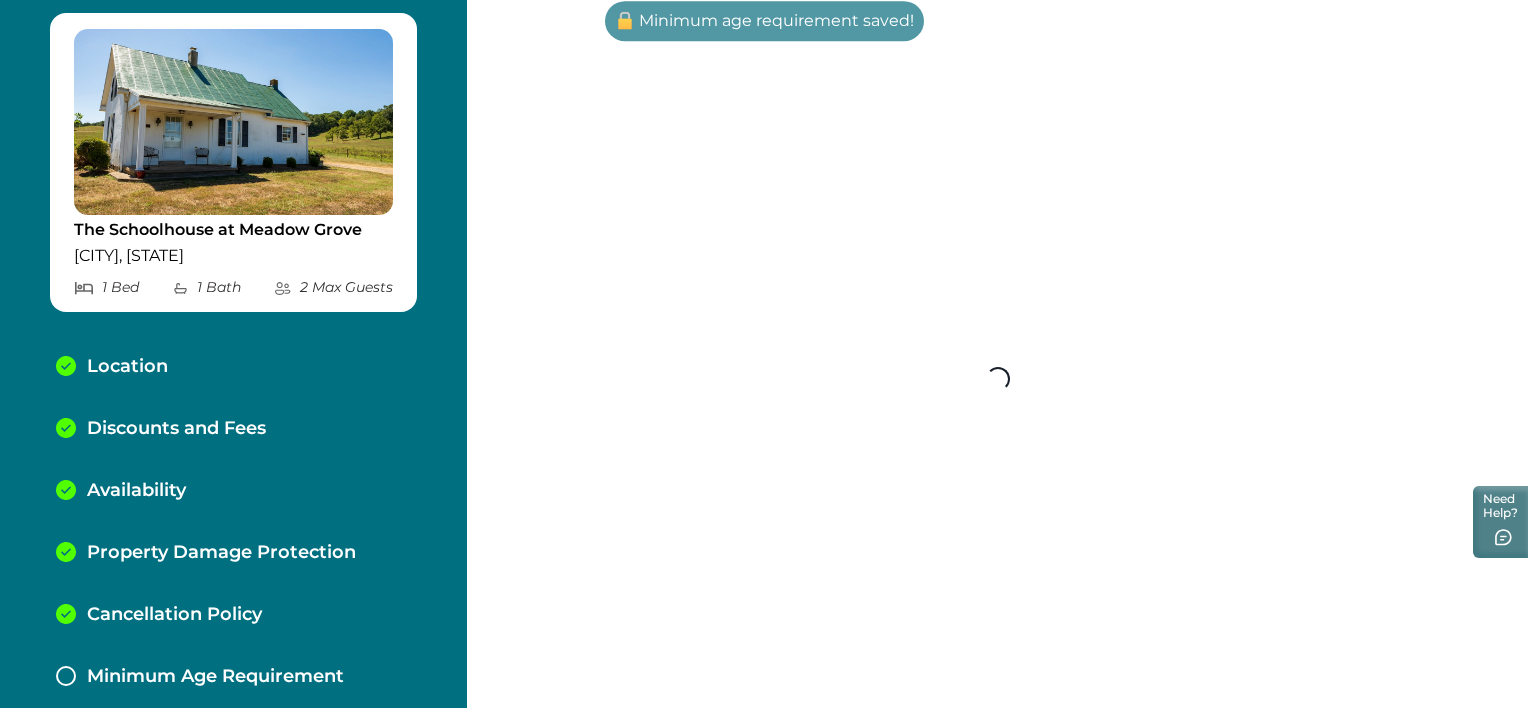 scroll, scrollTop: 116, scrollLeft: 0, axis: vertical 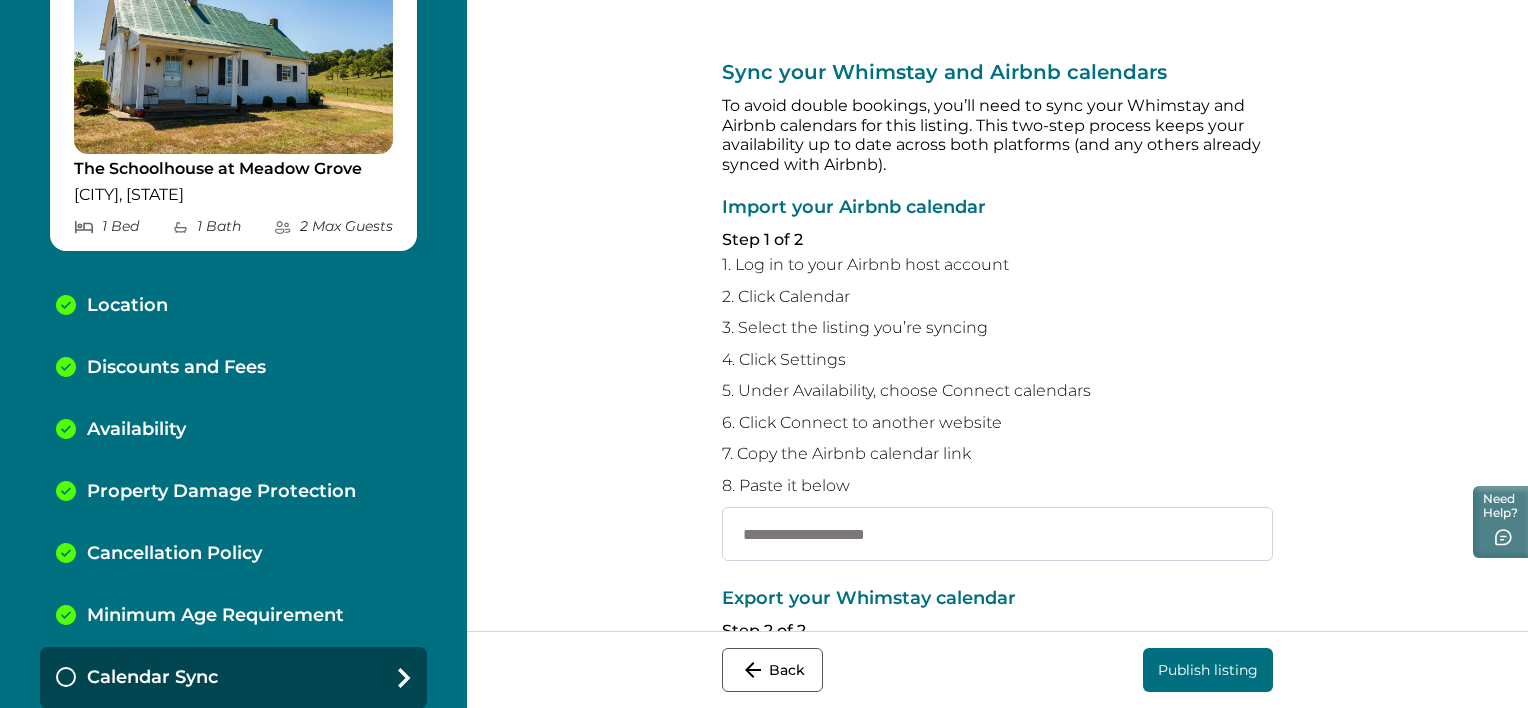 click at bounding box center (997, 534) 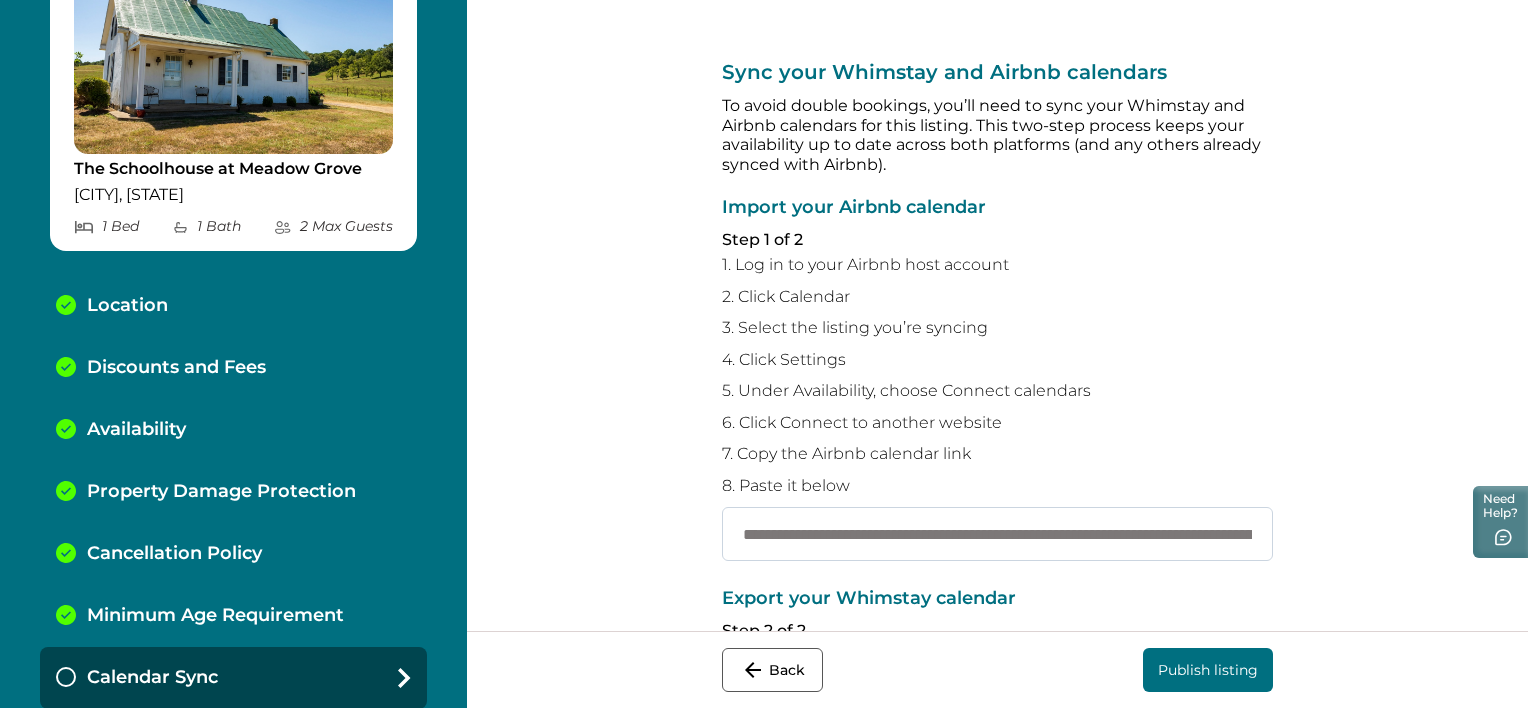 scroll, scrollTop: 0, scrollLeft: 344, axis: horizontal 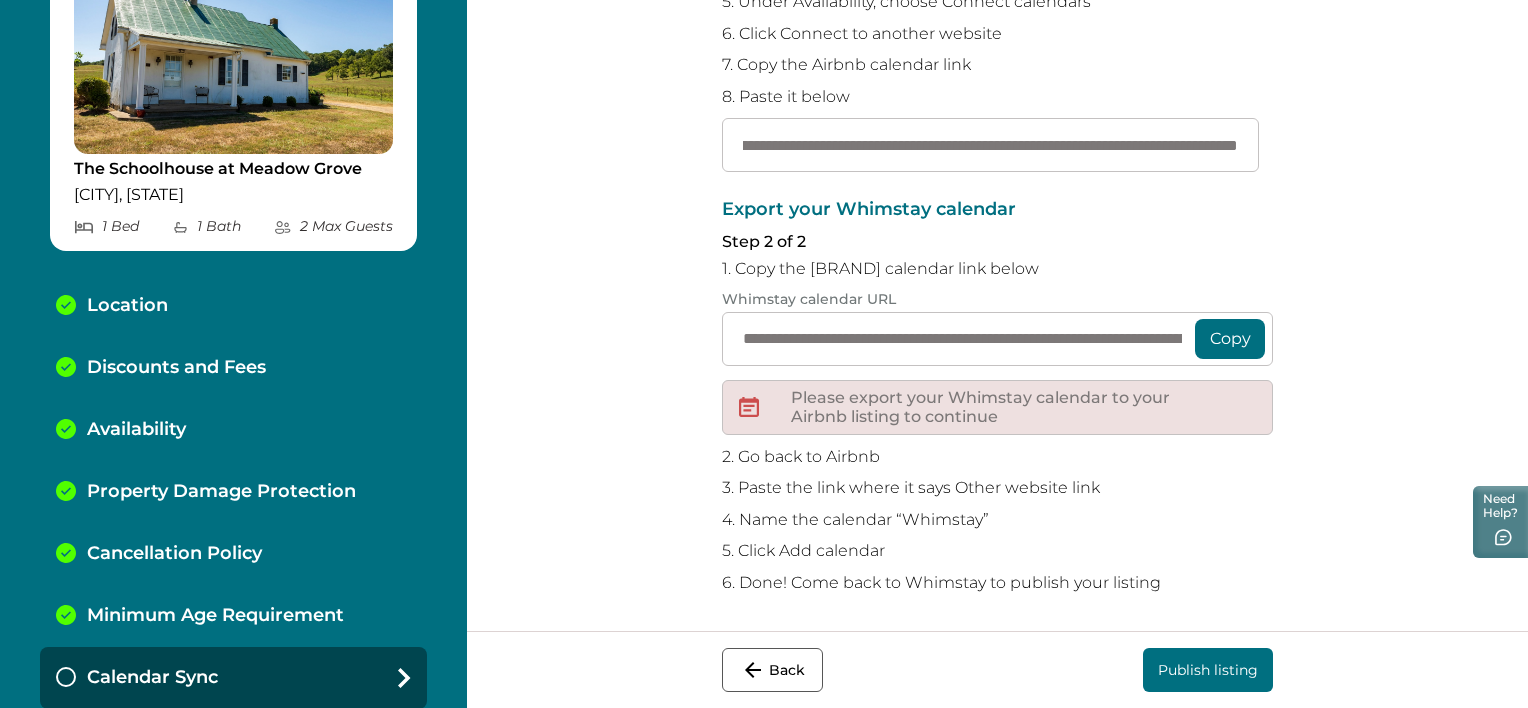 type on "**********" 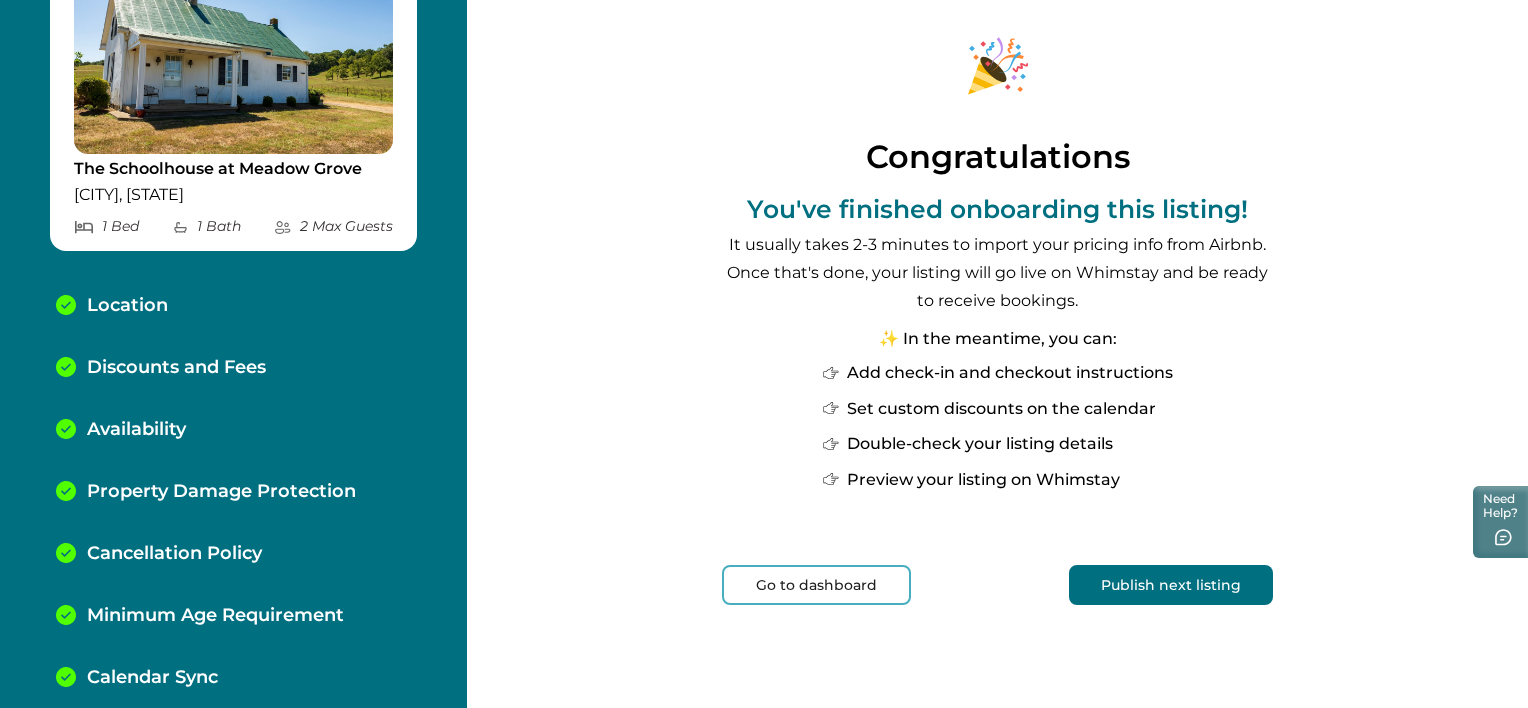 scroll, scrollTop: 0, scrollLeft: 0, axis: both 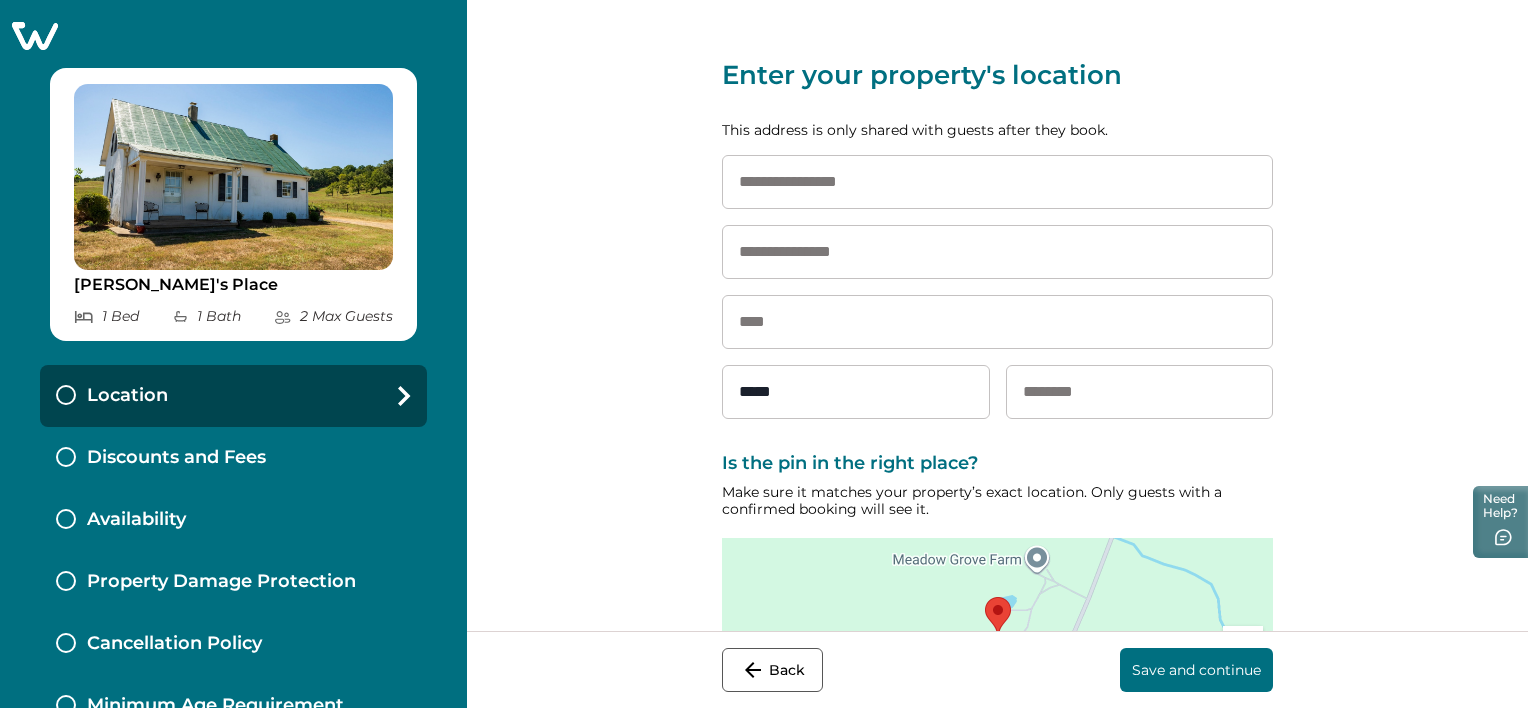 click at bounding box center (34, 35) 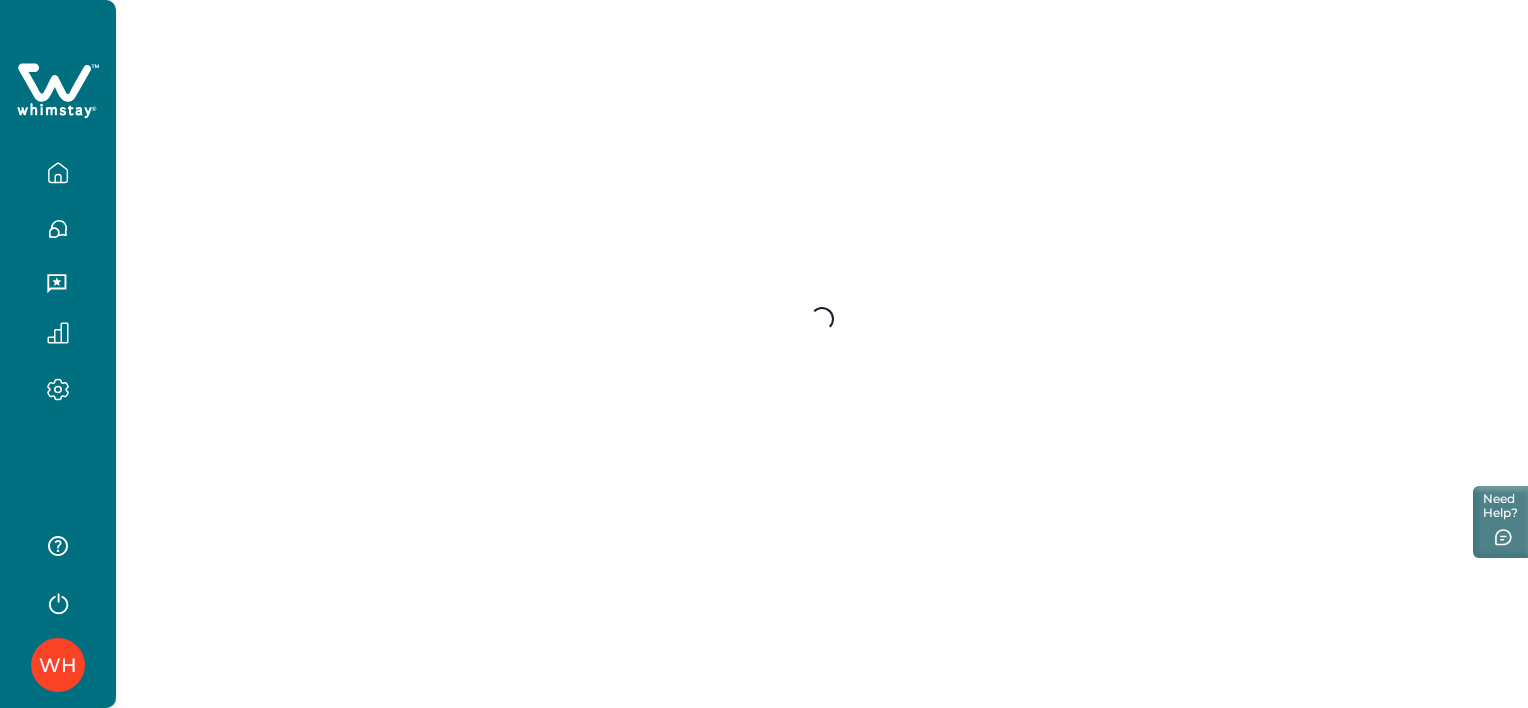 click at bounding box center [58, 217] 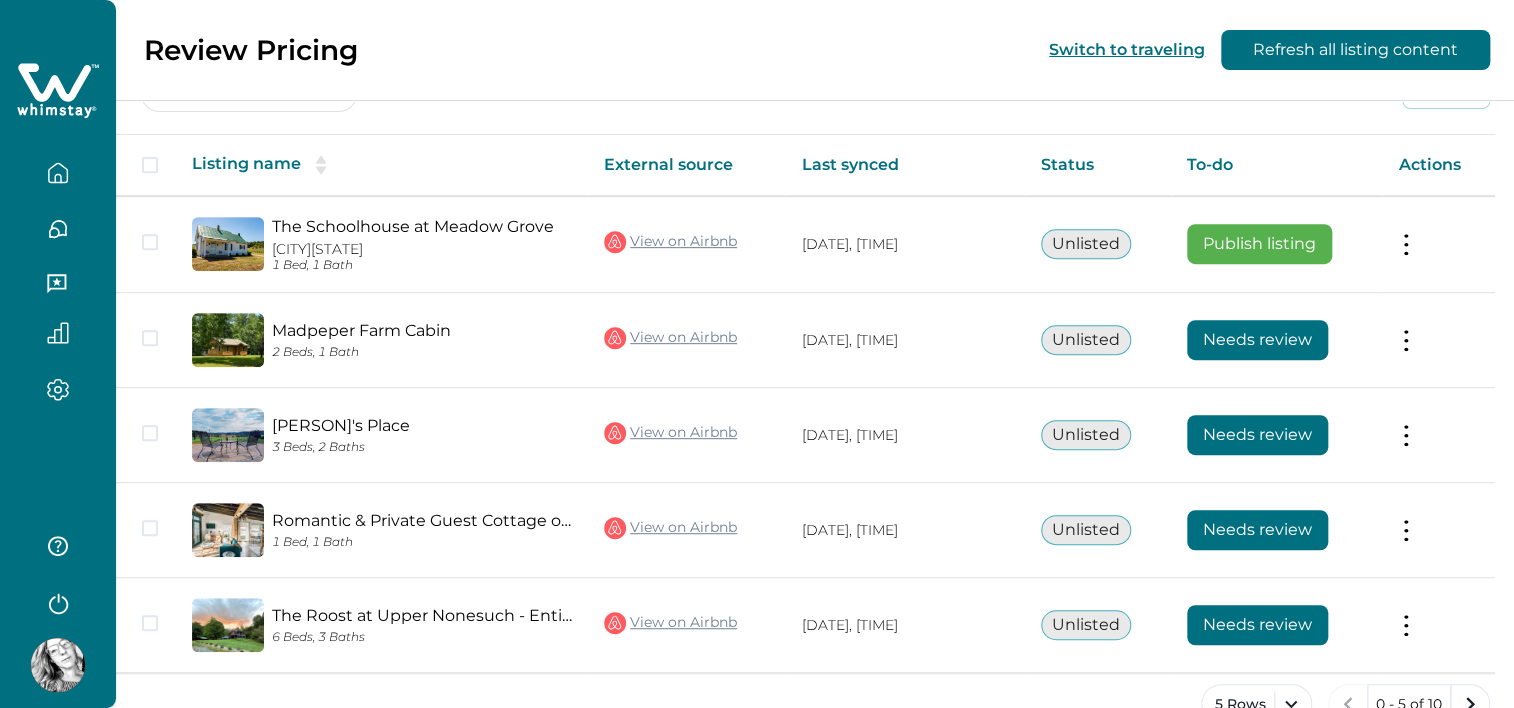 scroll, scrollTop: 349, scrollLeft: 0, axis: vertical 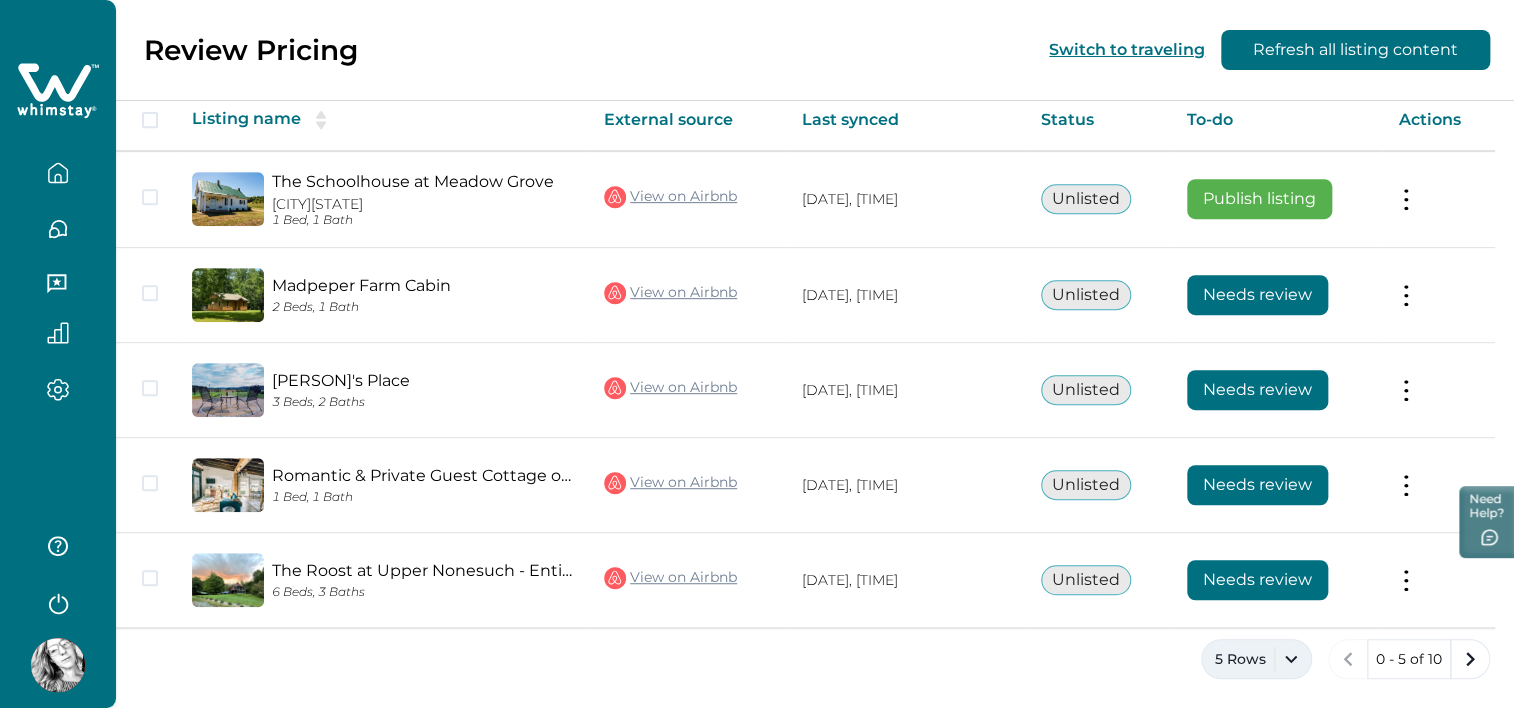 click on "5 Rows" at bounding box center (1256, 659) 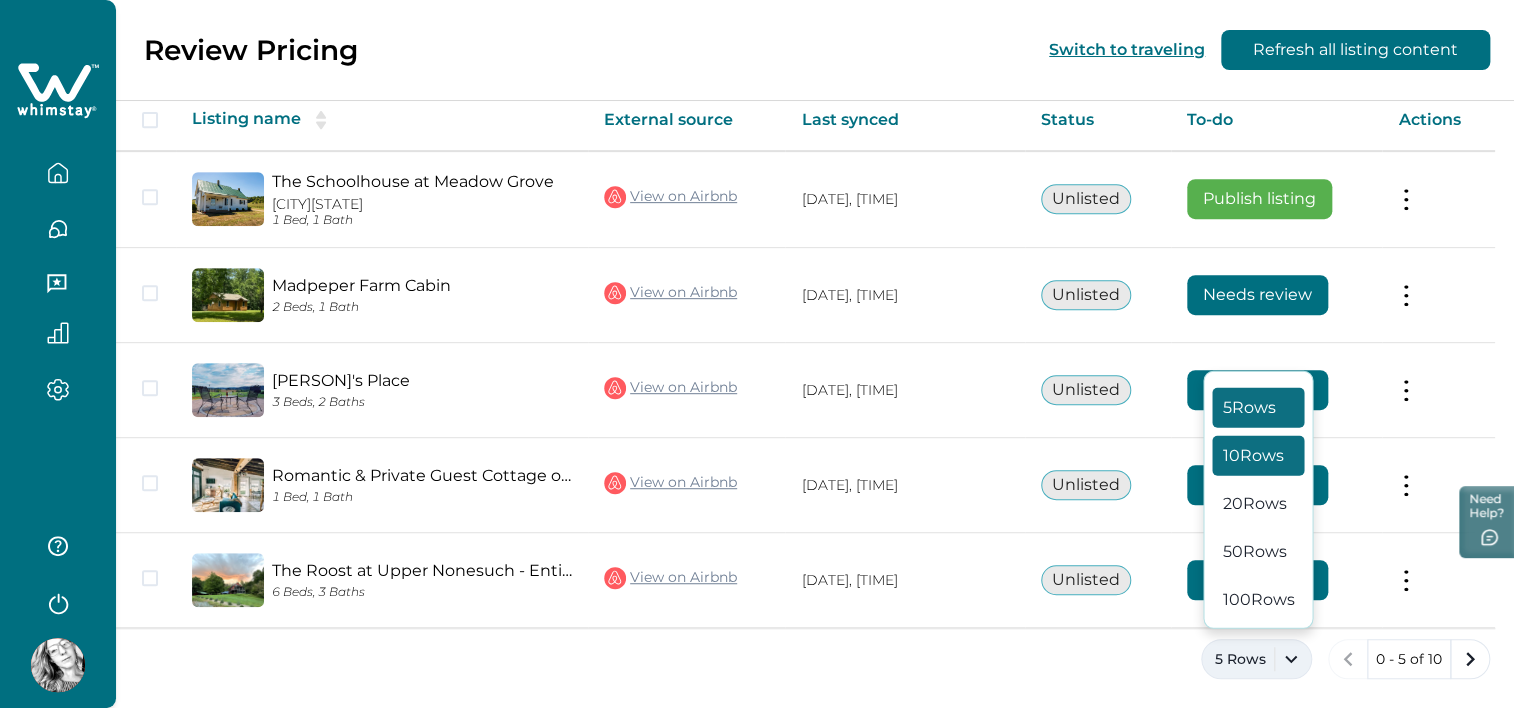 click on "10  Rows" at bounding box center (1258, 456) 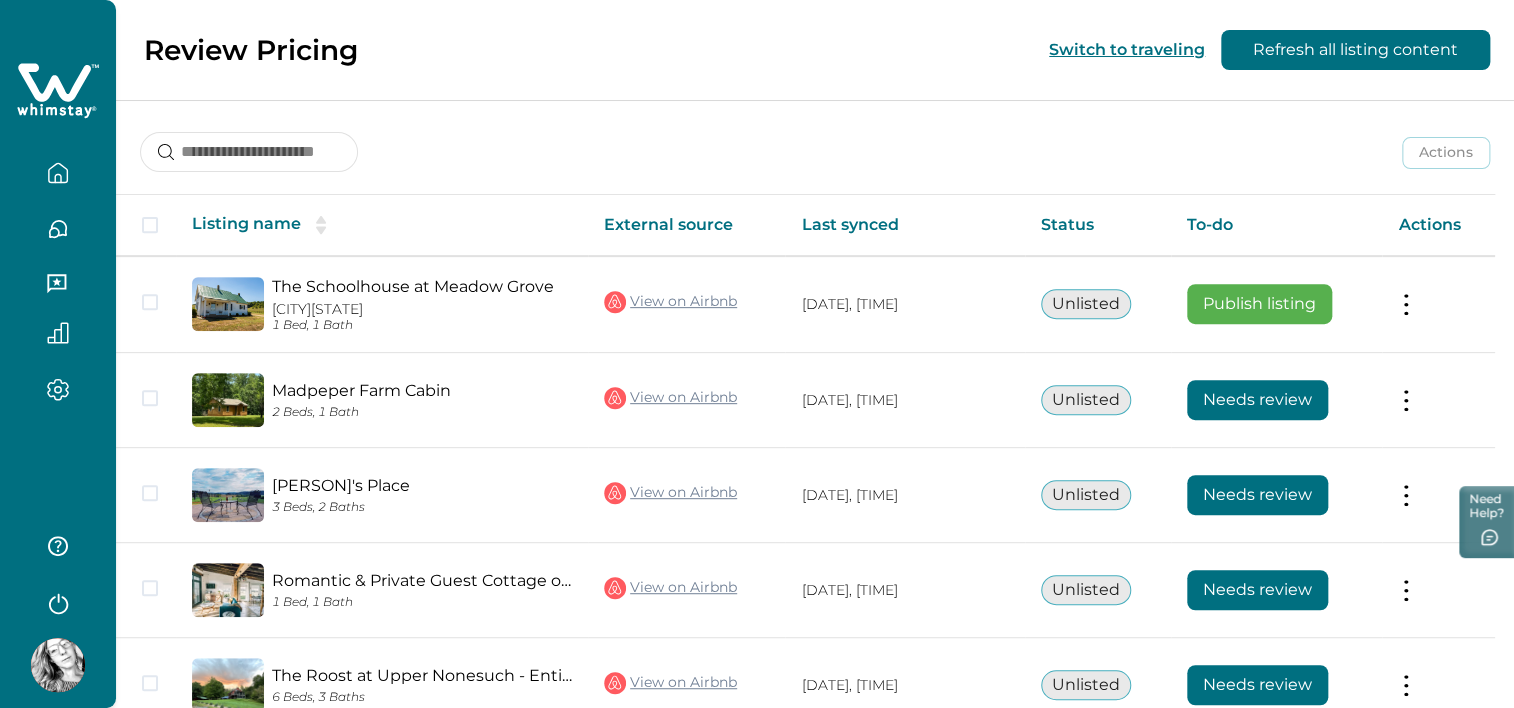 scroll, scrollTop: 224, scrollLeft: 0, axis: vertical 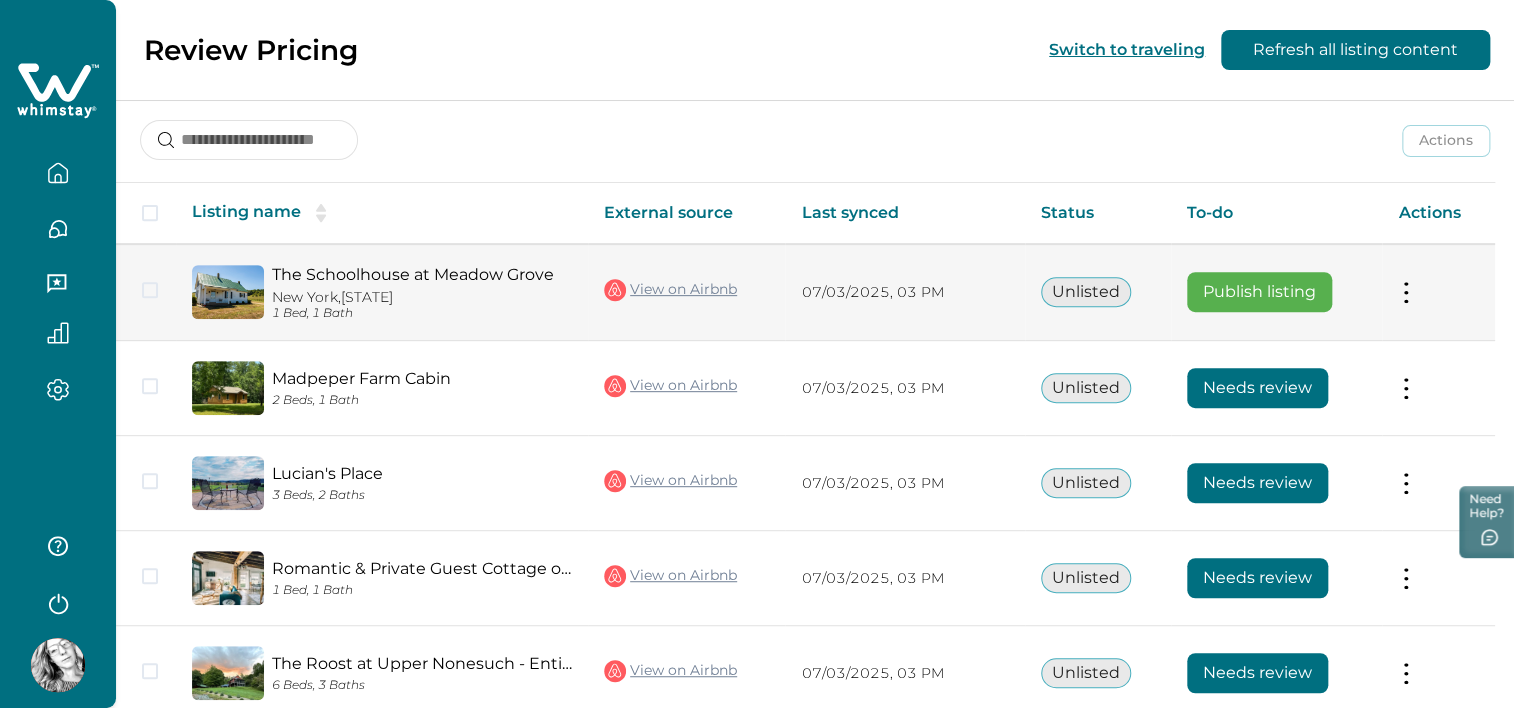 click on "Publish listing" at bounding box center (1259, 292) 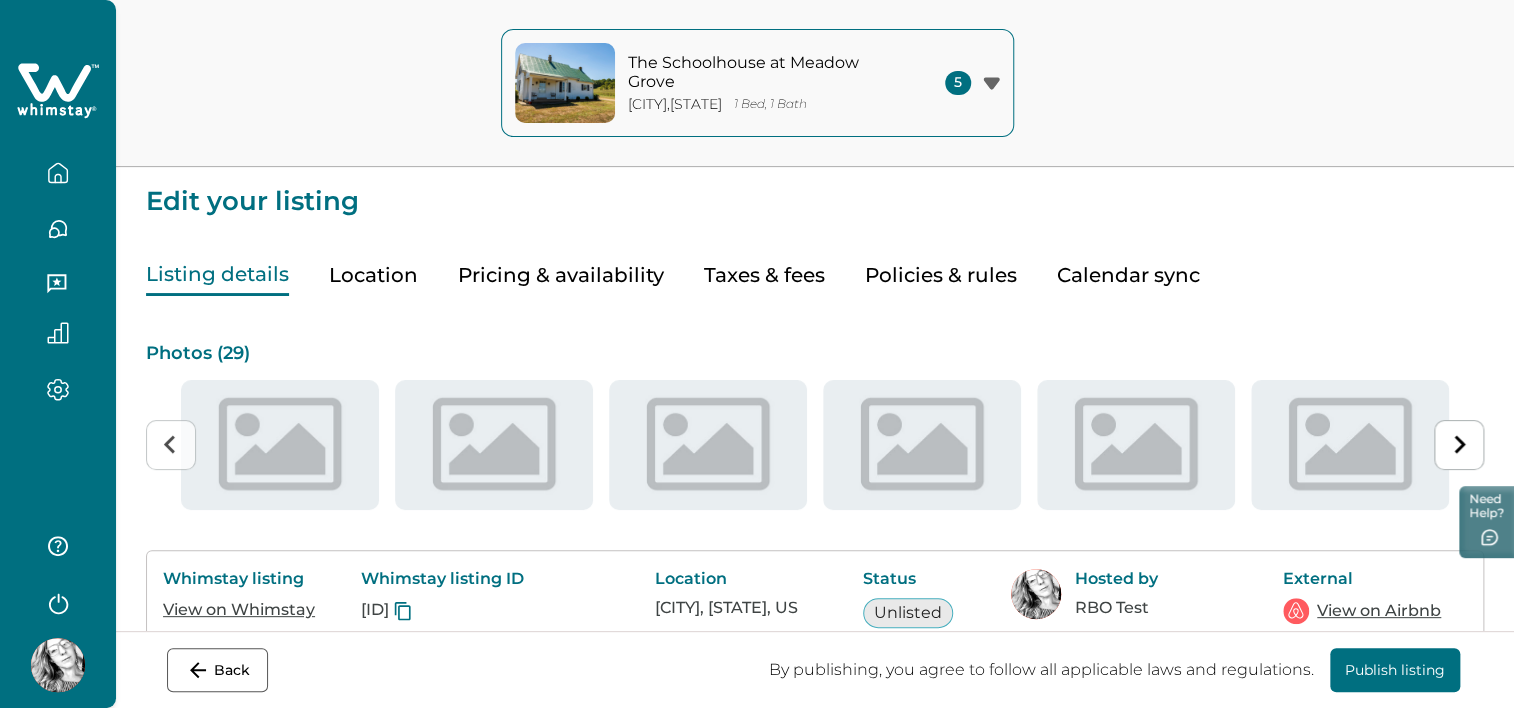 click on "Pricing & availability" at bounding box center (561, 275) 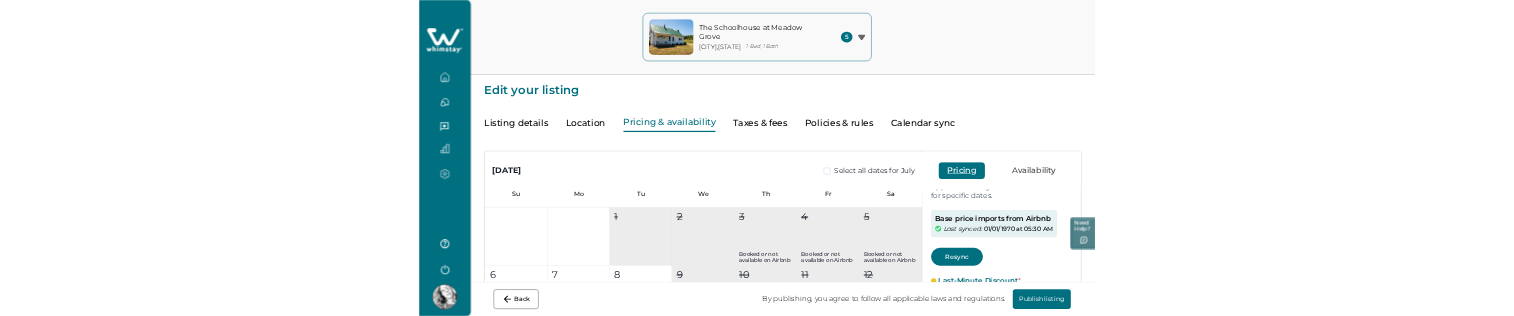 scroll, scrollTop: 100, scrollLeft: 0, axis: vertical 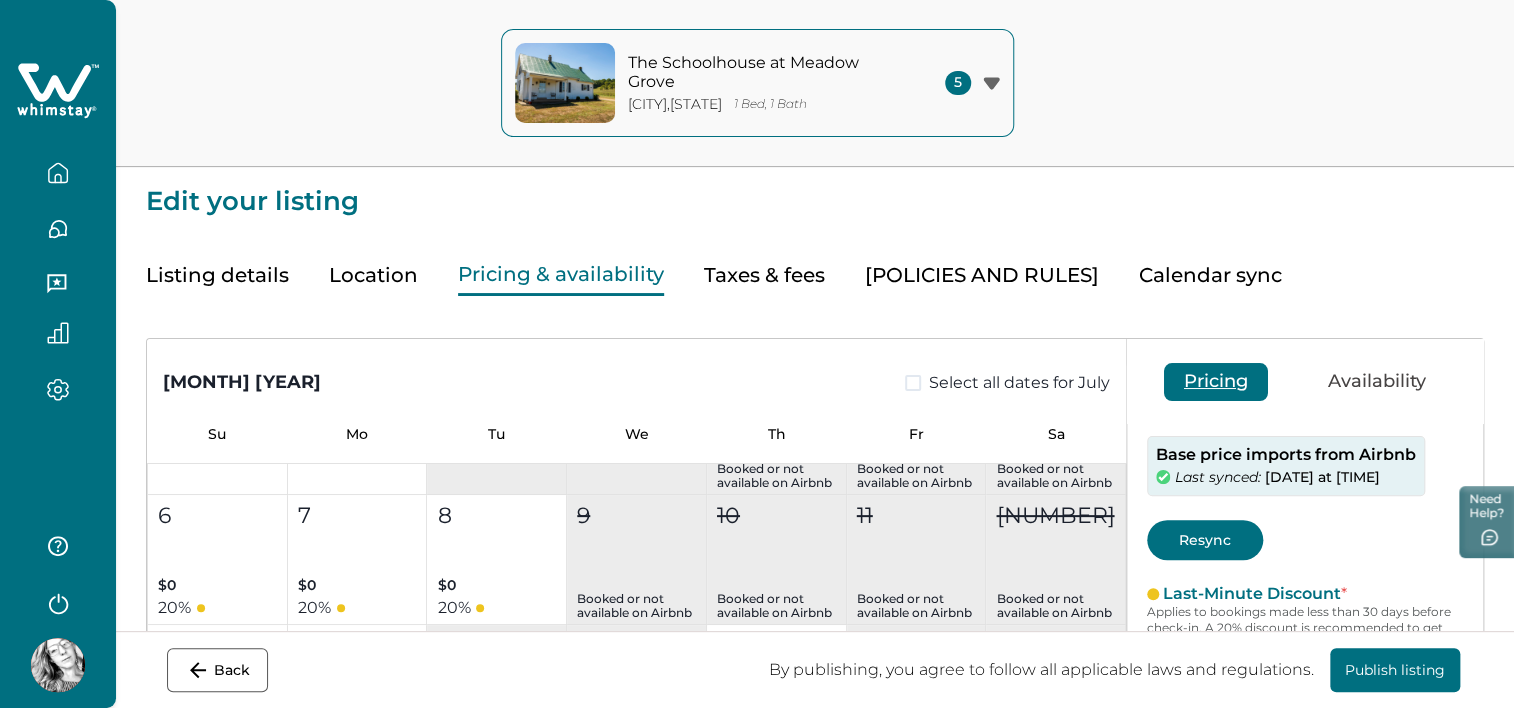 click at bounding box center [58, 173] 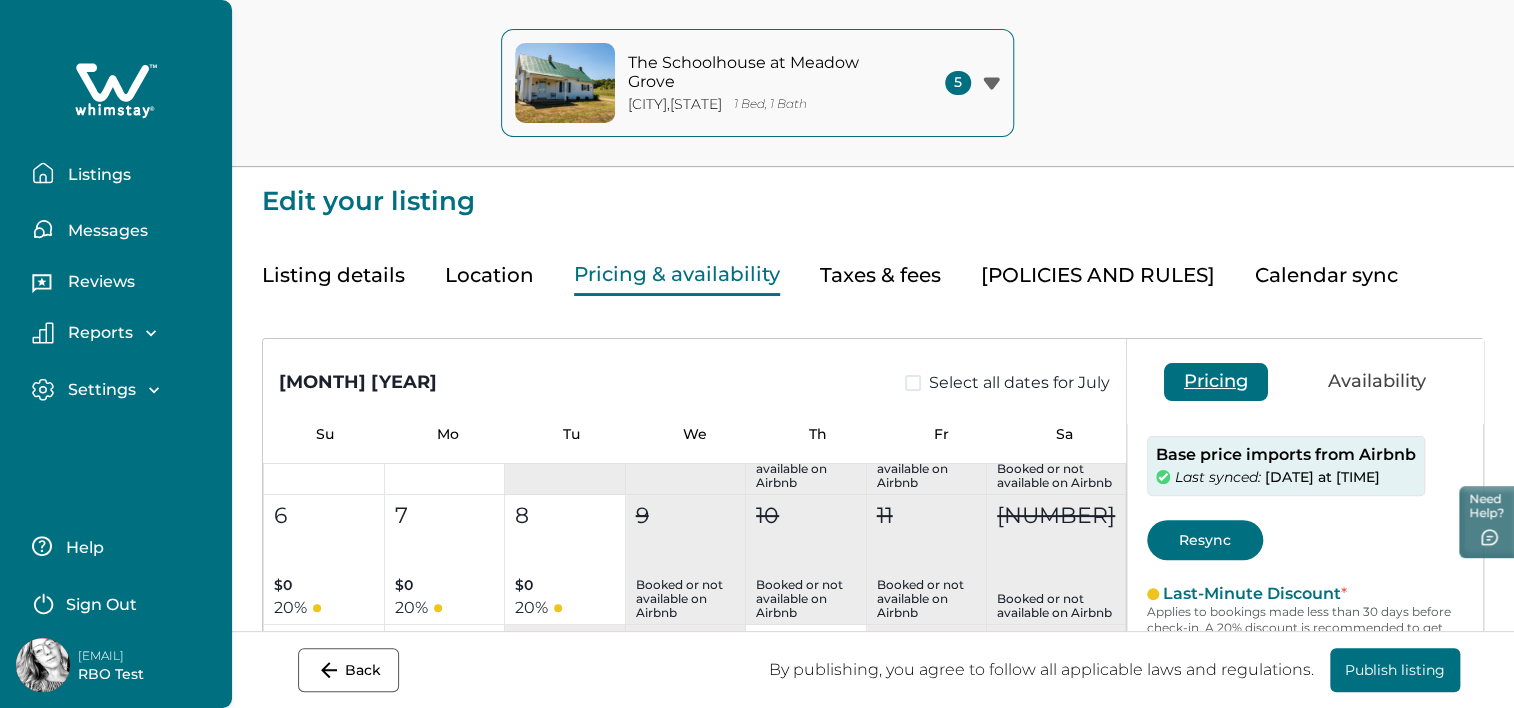 click on "Listings" at bounding box center (96, 175) 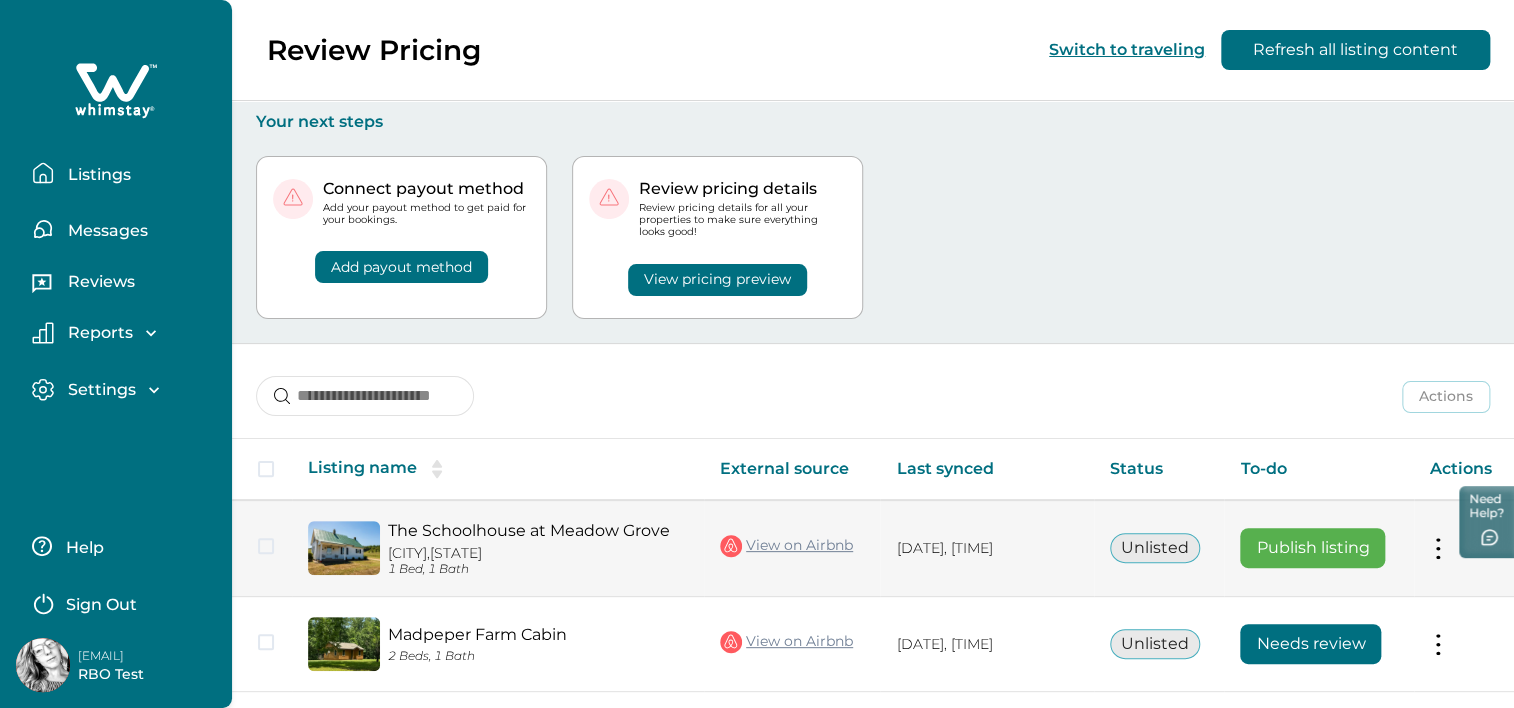 click on "Publish listing" at bounding box center [1312, 548] 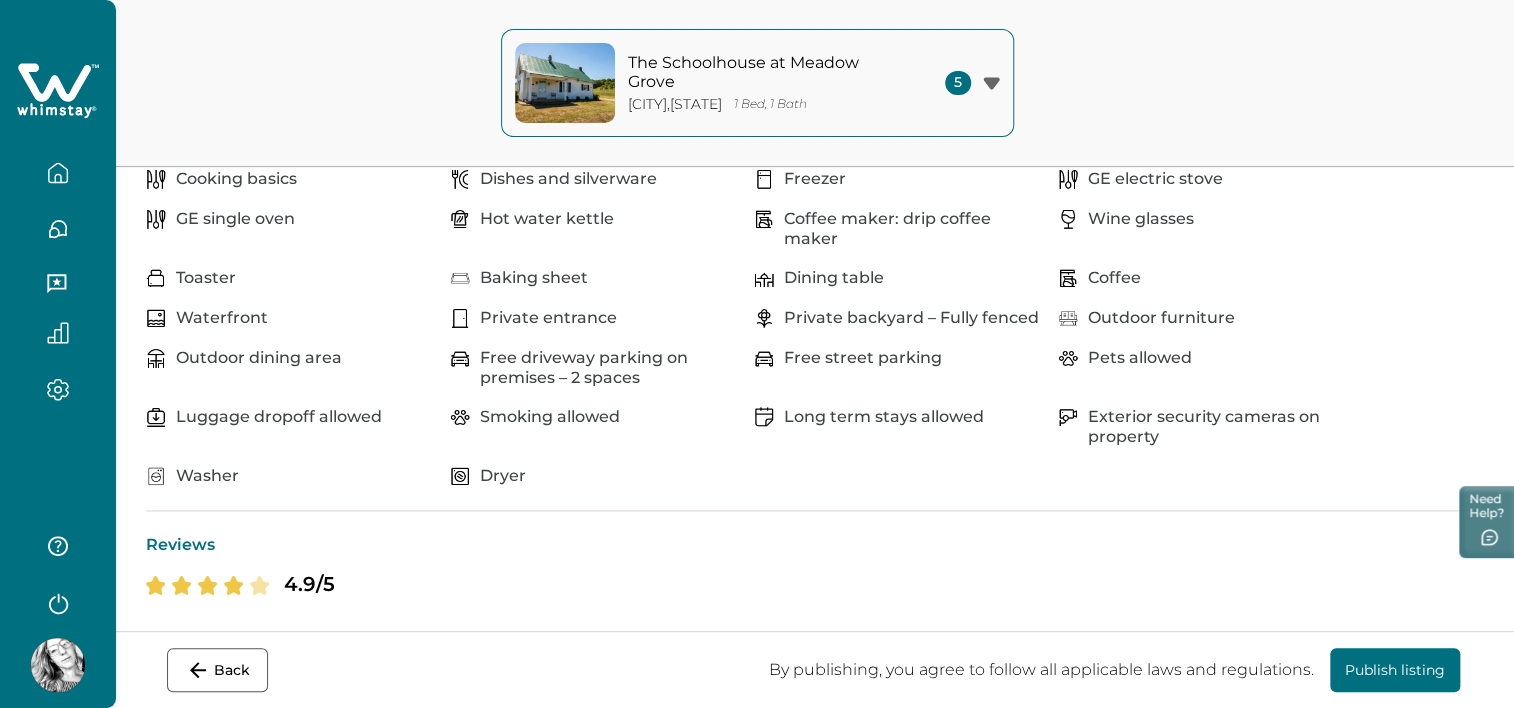 scroll, scrollTop: 1600, scrollLeft: 0, axis: vertical 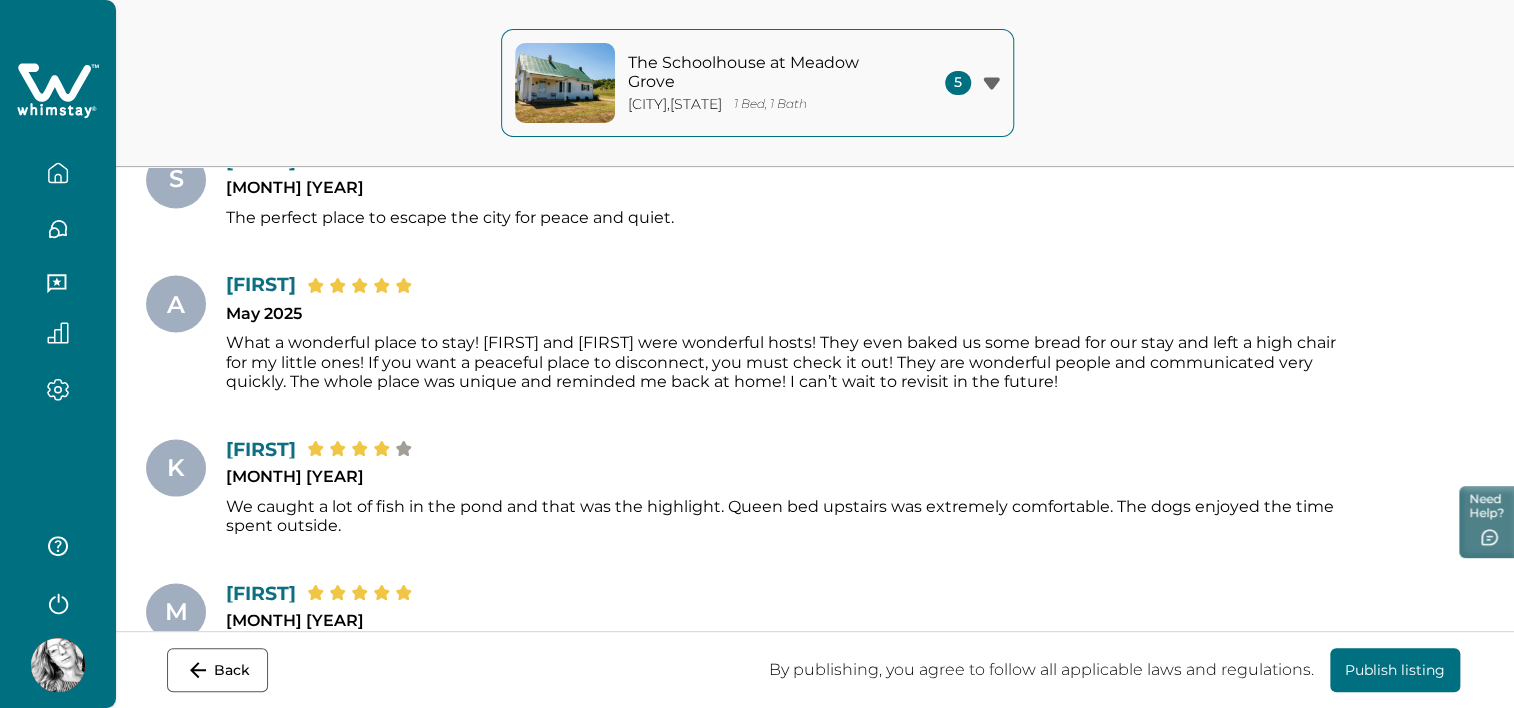 click on "Publish listing" at bounding box center [1395, 670] 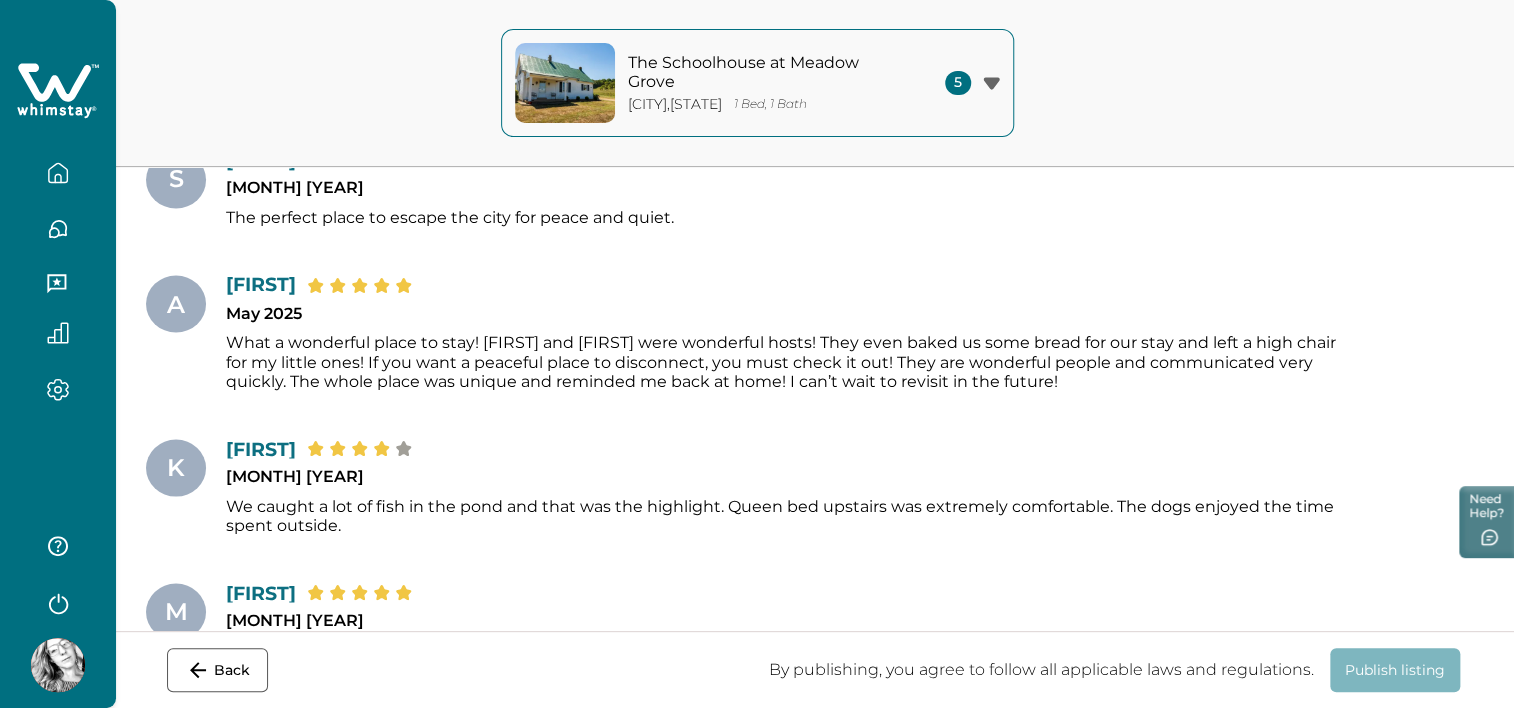 scroll, scrollTop: 349, scrollLeft: 0, axis: vertical 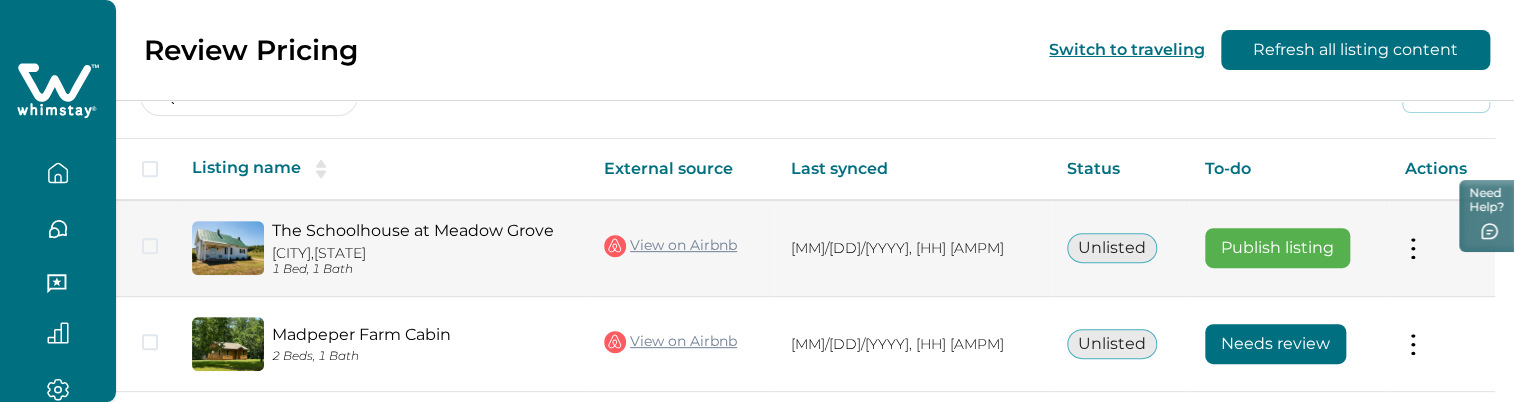 click on "Publish listing" at bounding box center (1277, 248) 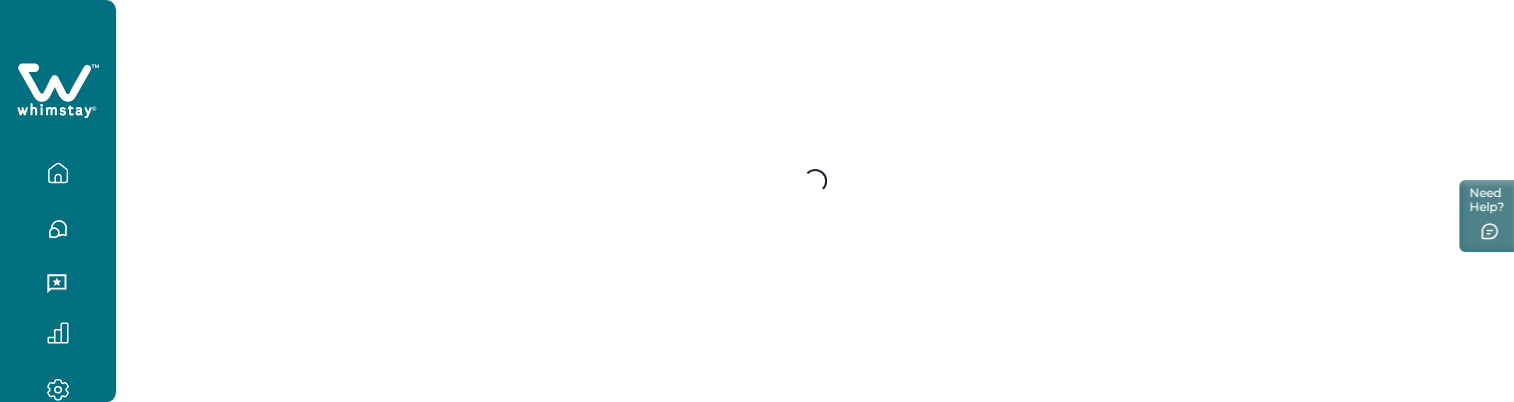 scroll, scrollTop: 0, scrollLeft: 0, axis: both 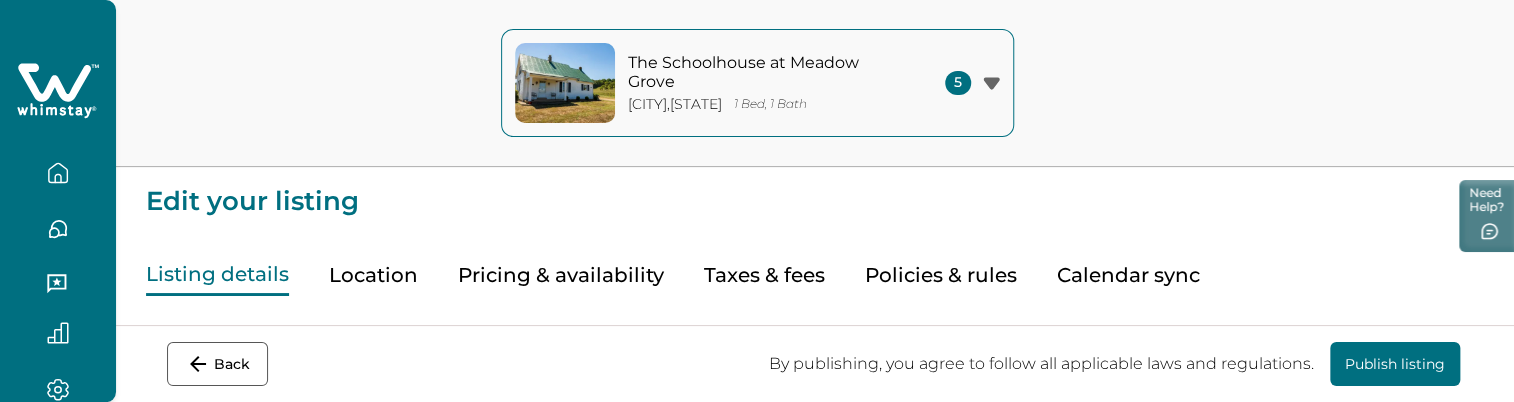 click on "The Schoolhouse at Meadow Grove [CITY], [STATE] 1 Bed, 1 Bath 5 The Schoolhouse at Meadow Grove [CITY], [STATE] Summer in the Country - Shenandoah area Retreat The Reserve Romantic & Private Guest Cottage on a Lovely Farm Houska Home (Basement Studio Apartment) Load More" at bounding box center (757, 83) 